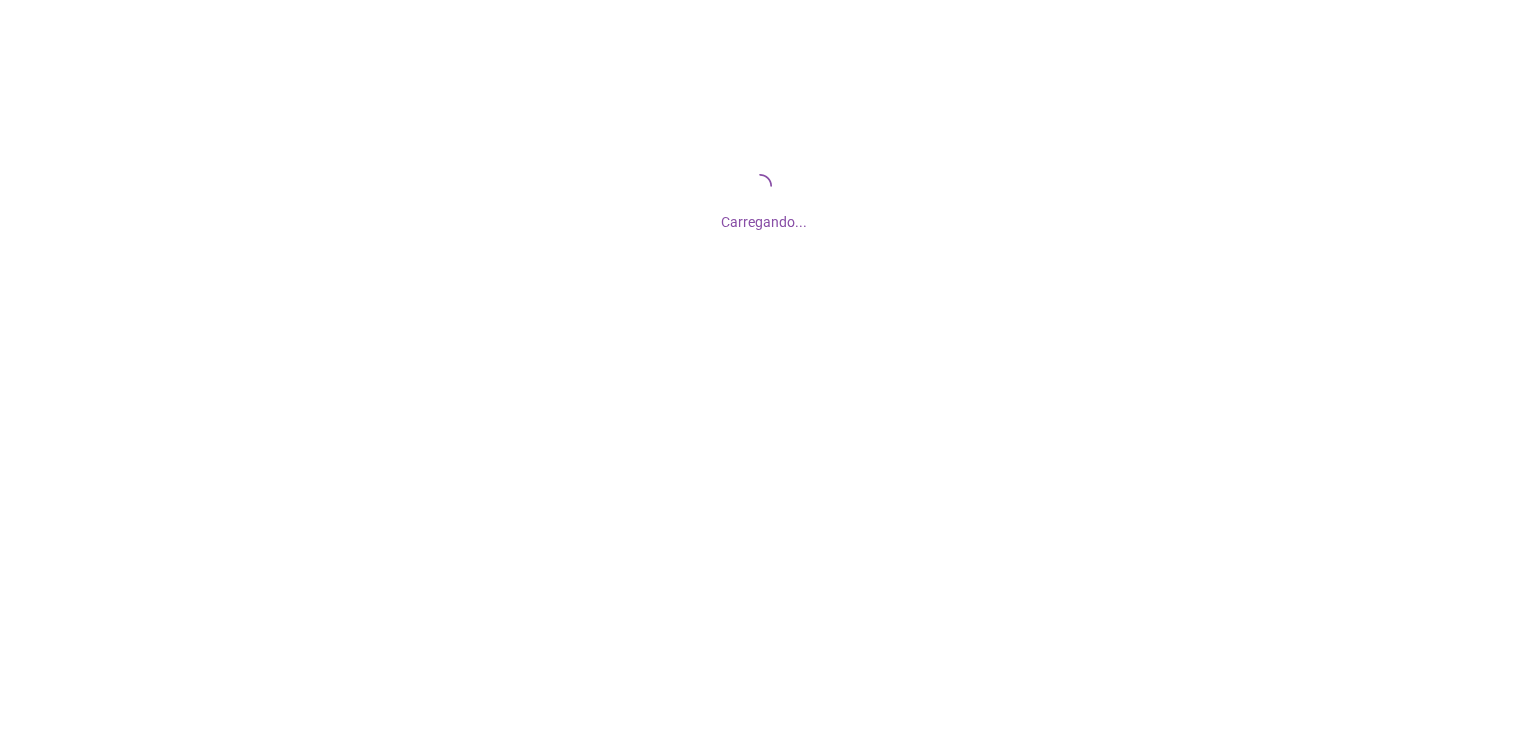 scroll, scrollTop: 0, scrollLeft: 0, axis: both 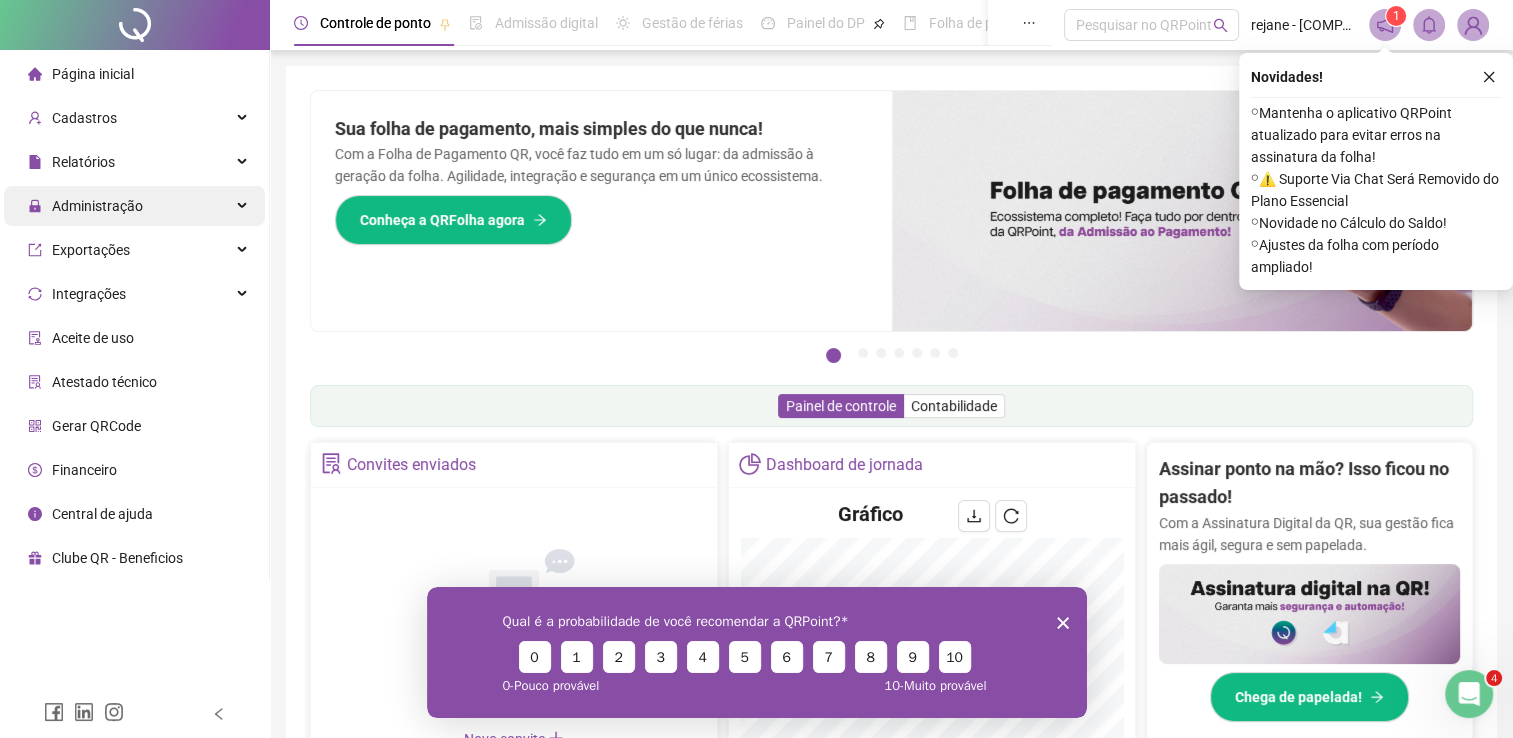 click on "Administração" at bounding box center (134, 206) 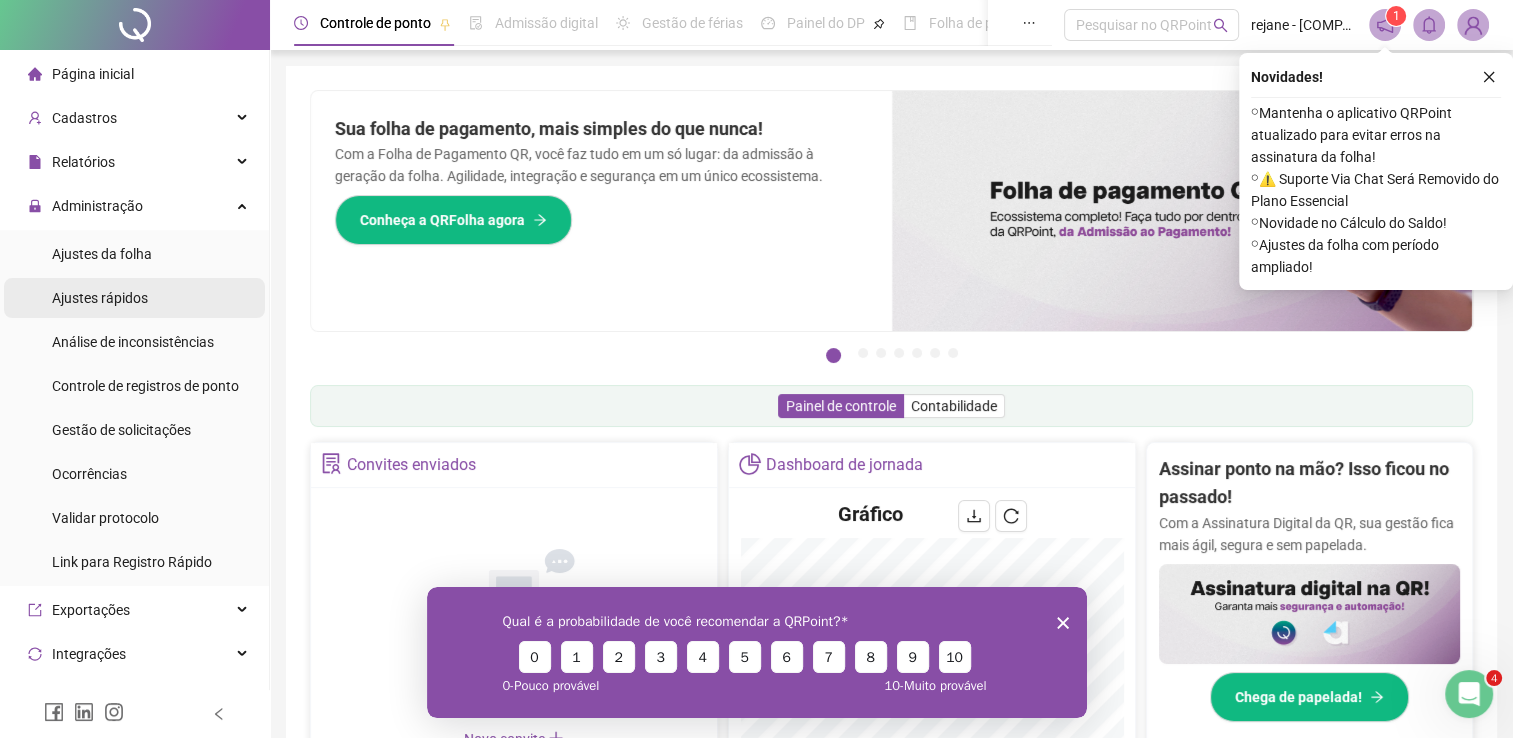 click on "Ajustes rápidos" at bounding box center (134, 298) 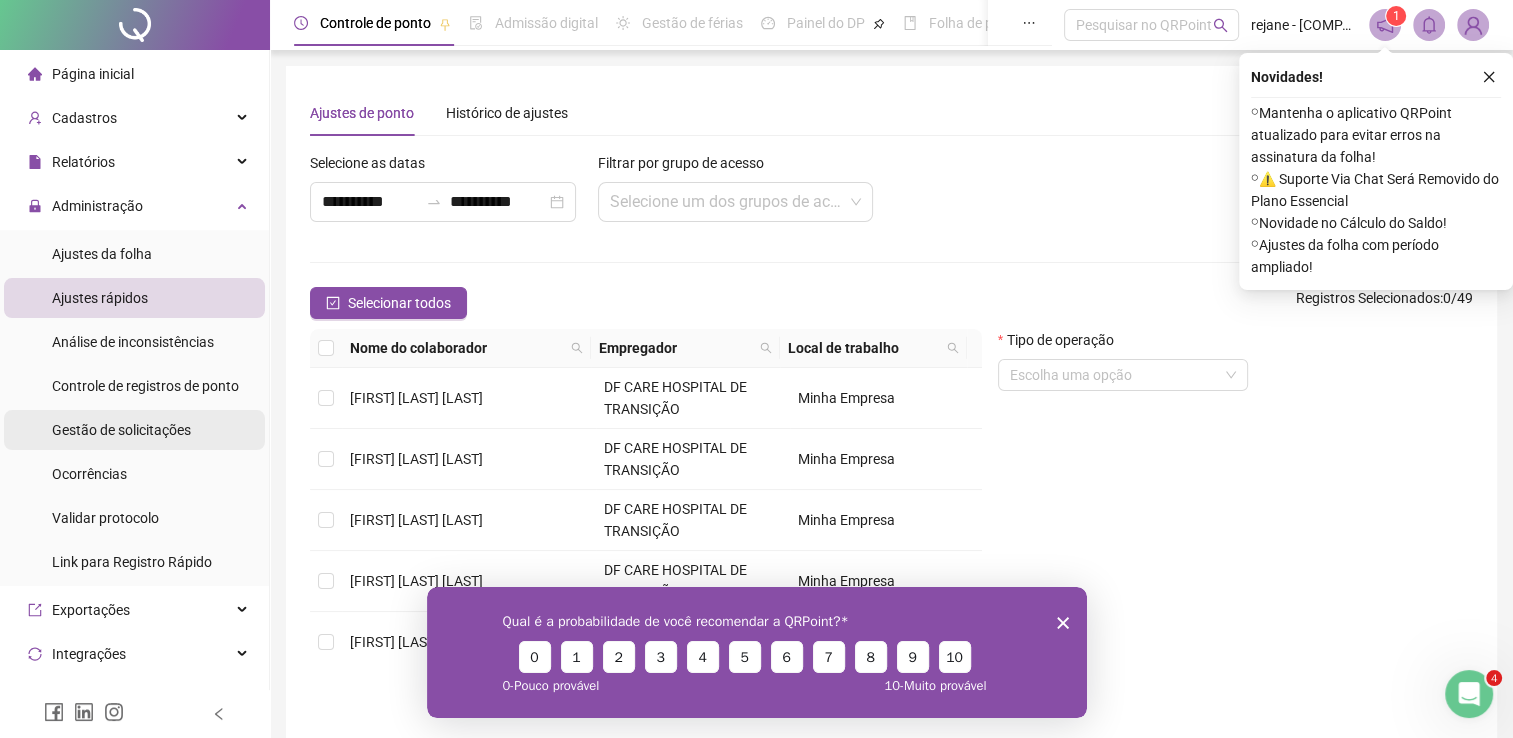 click on "Gestão de solicitações" at bounding box center [121, 430] 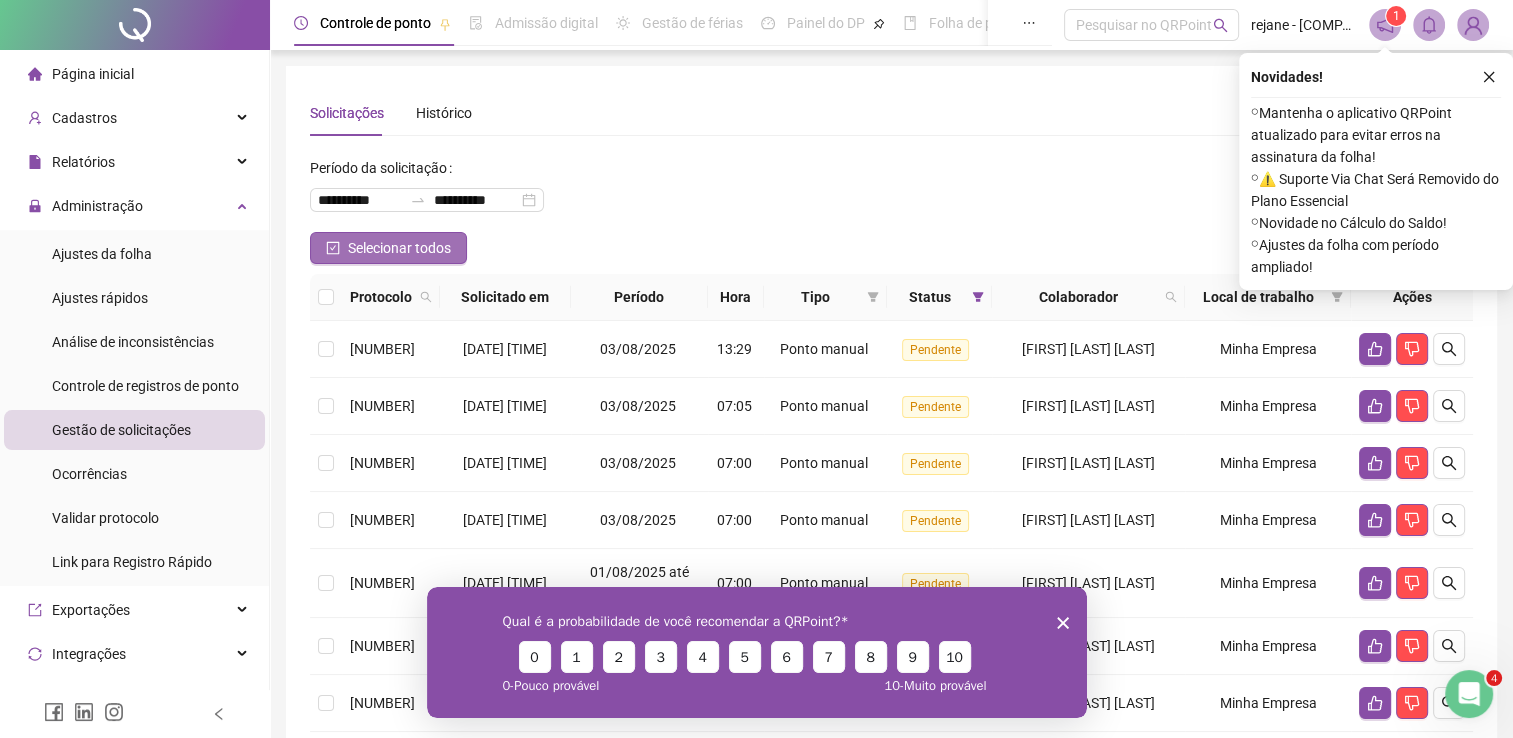 click on "Selecionar todos" at bounding box center [399, 248] 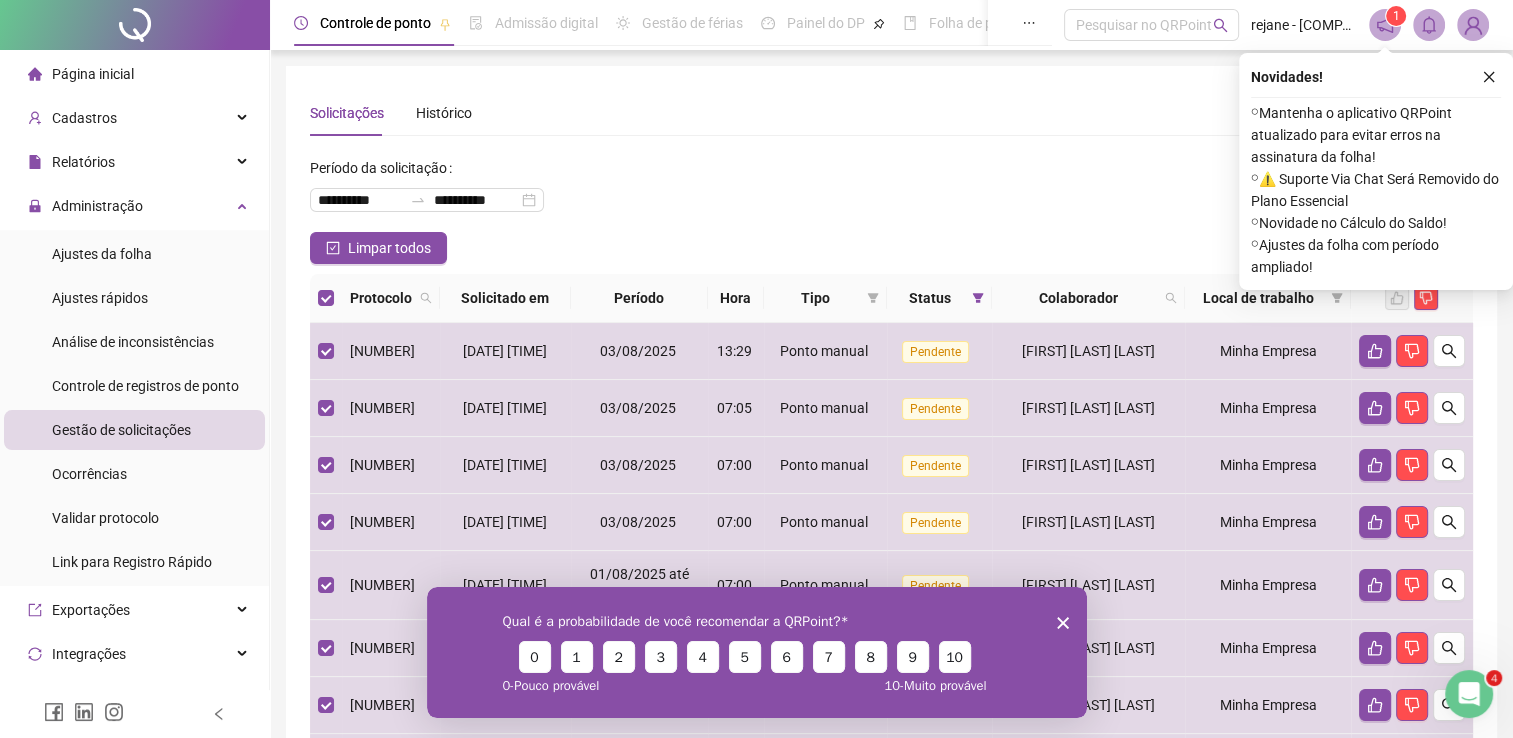 click 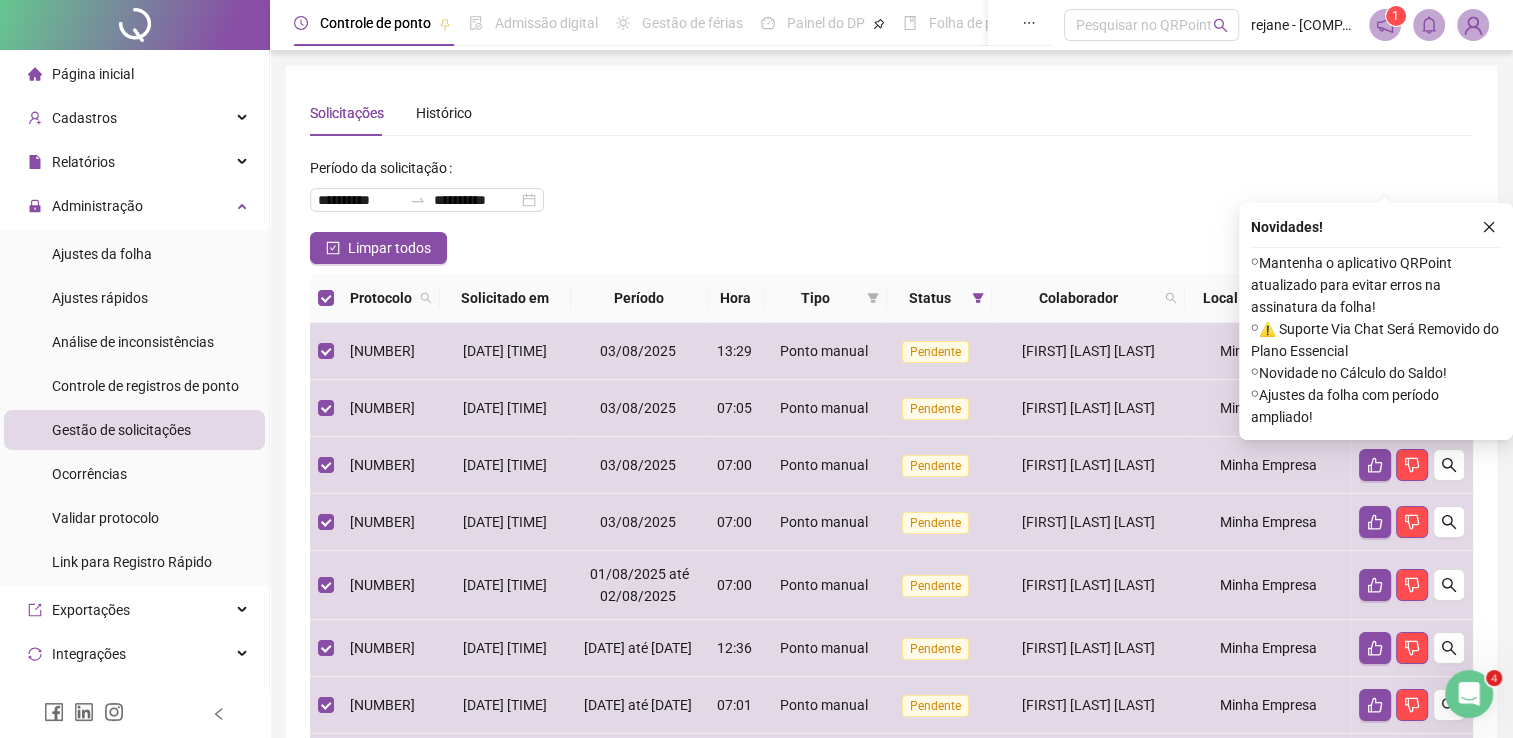scroll, scrollTop: 528, scrollLeft: 0, axis: vertical 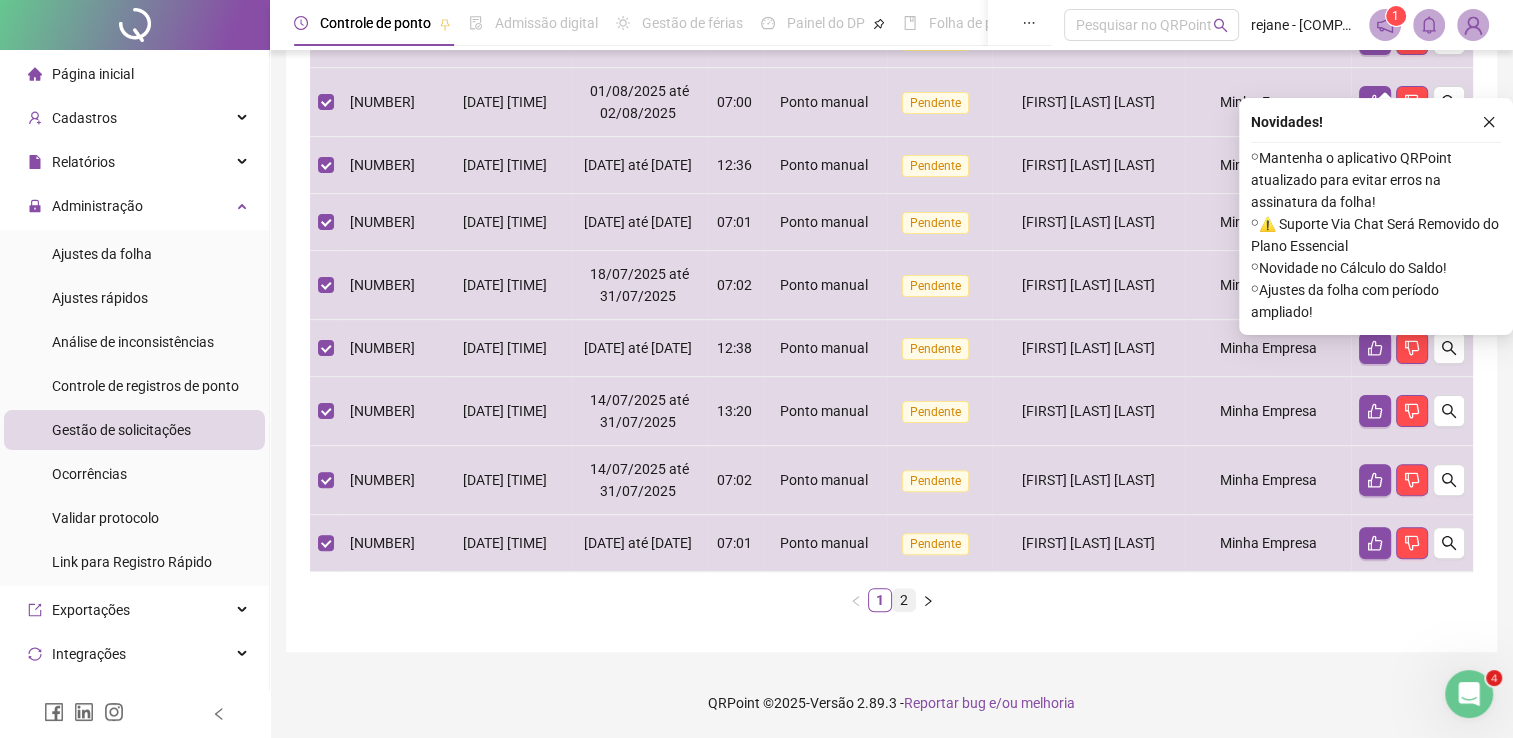 click on "2" at bounding box center (904, 600) 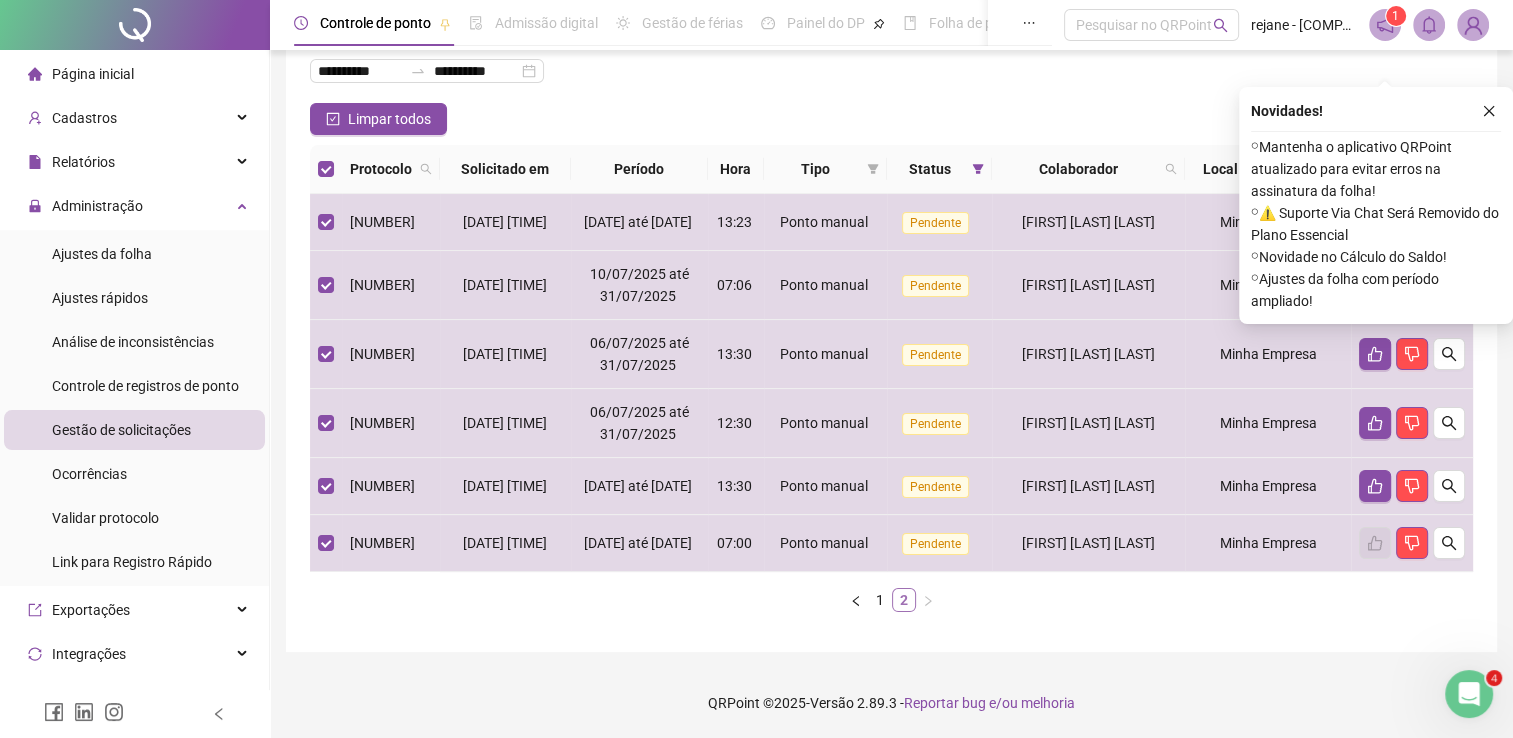 scroll, scrollTop: 163, scrollLeft: 0, axis: vertical 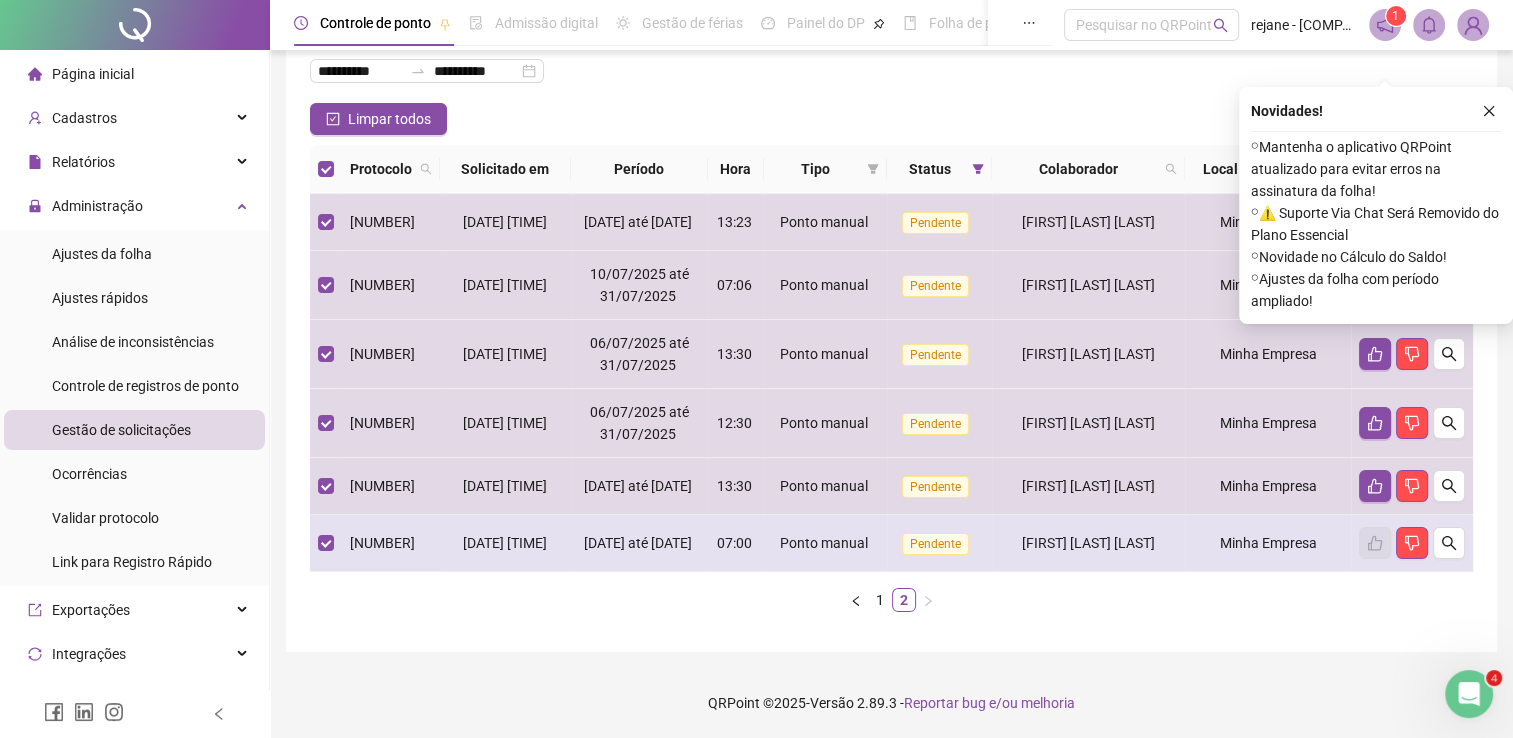 click at bounding box center (326, 543) 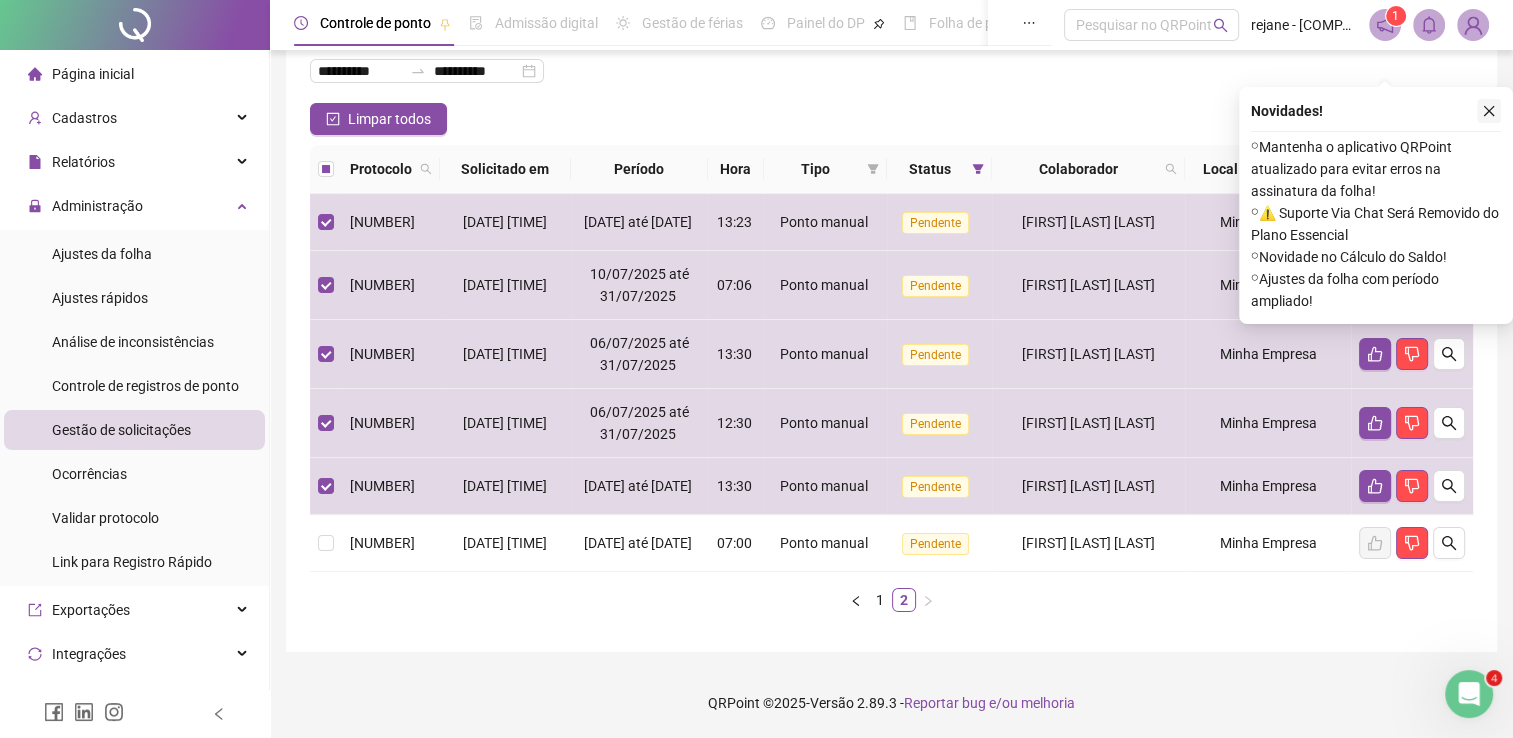click 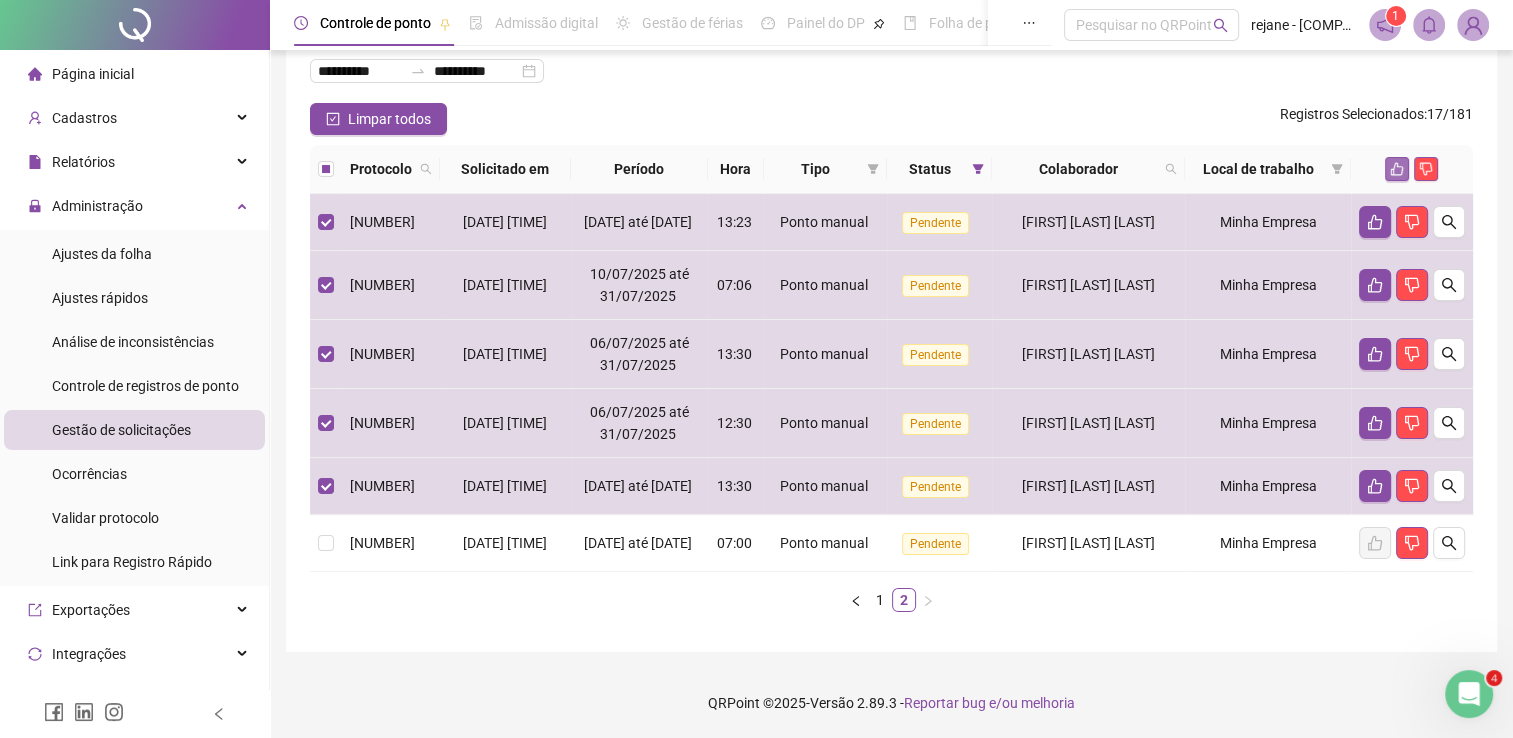 click at bounding box center (1397, 169) 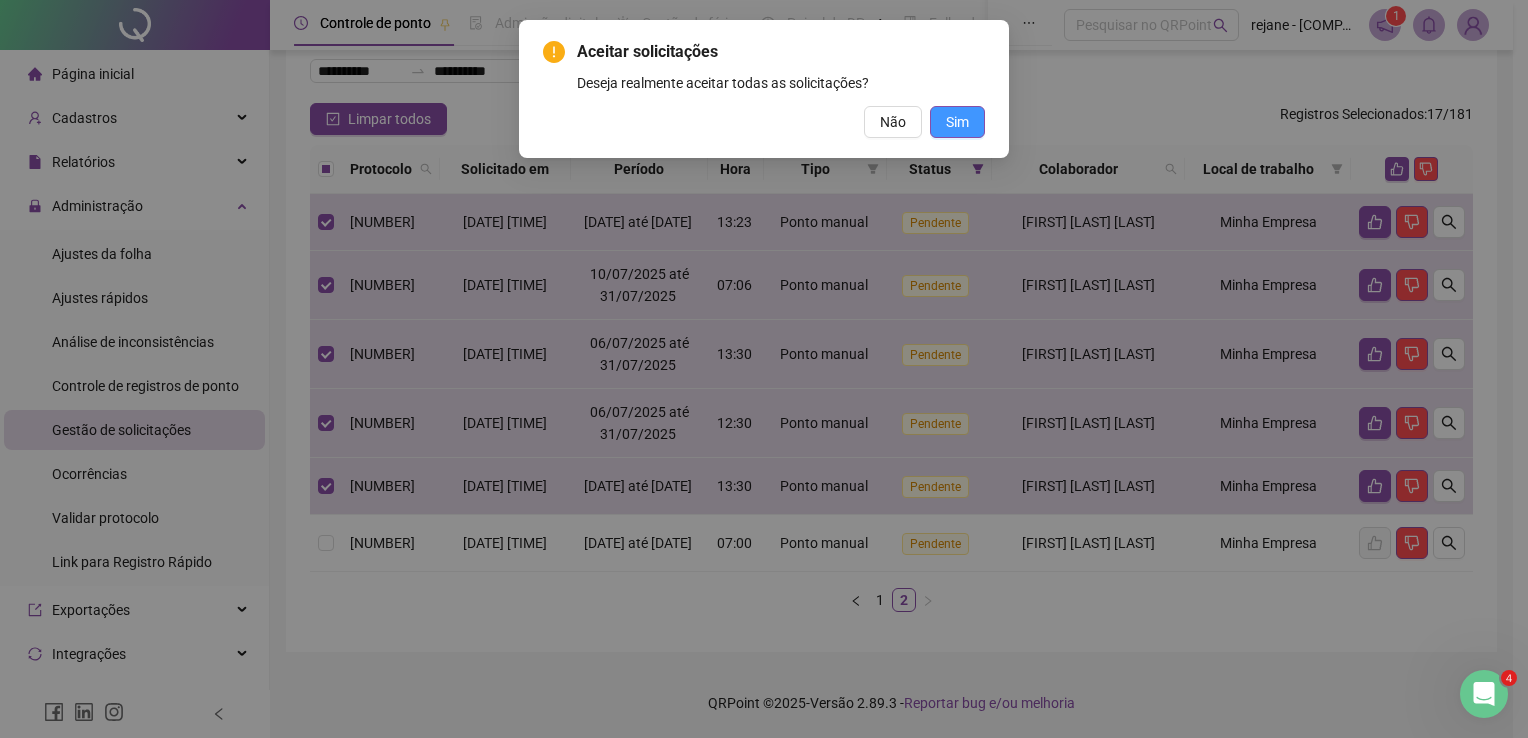 click on "Sim" at bounding box center [957, 122] 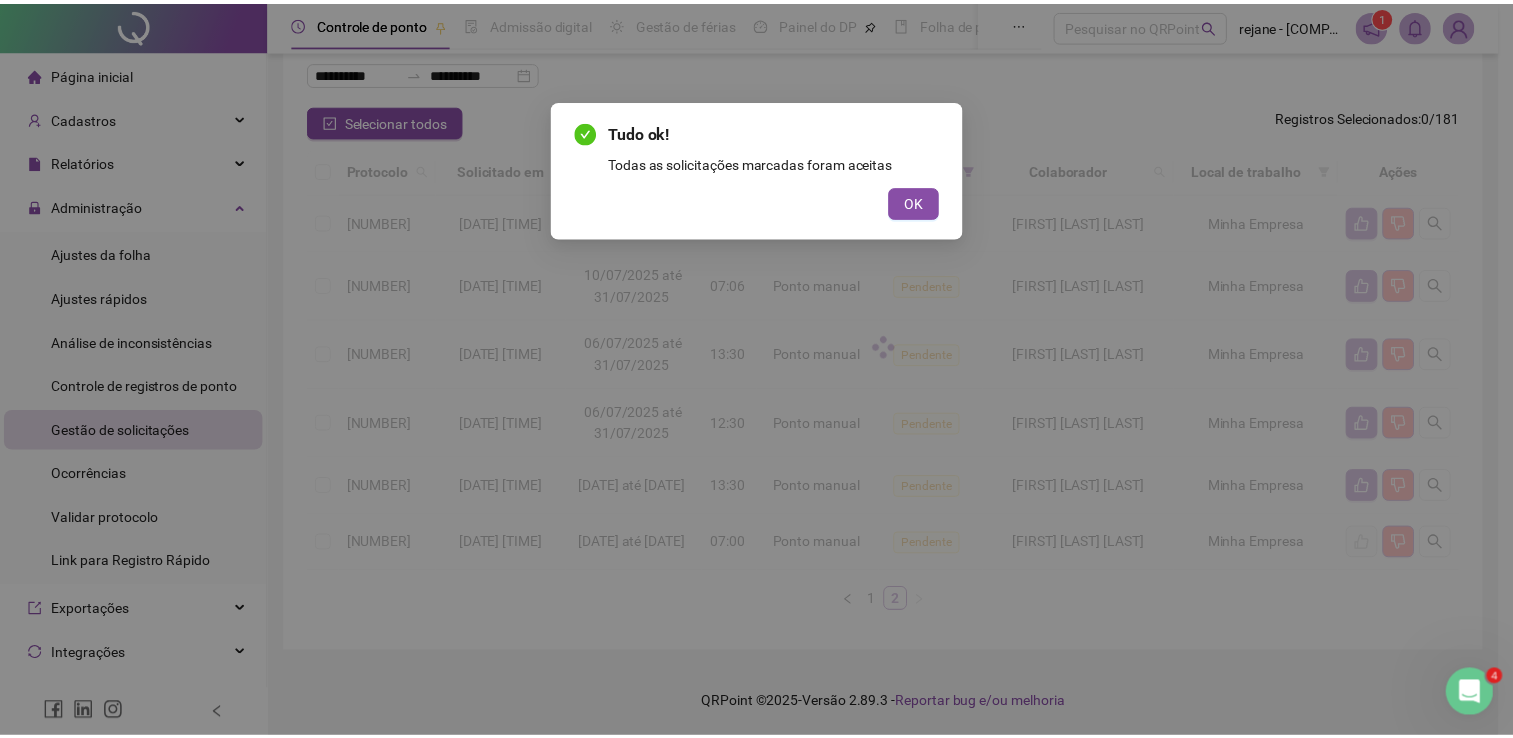scroll, scrollTop: 0, scrollLeft: 0, axis: both 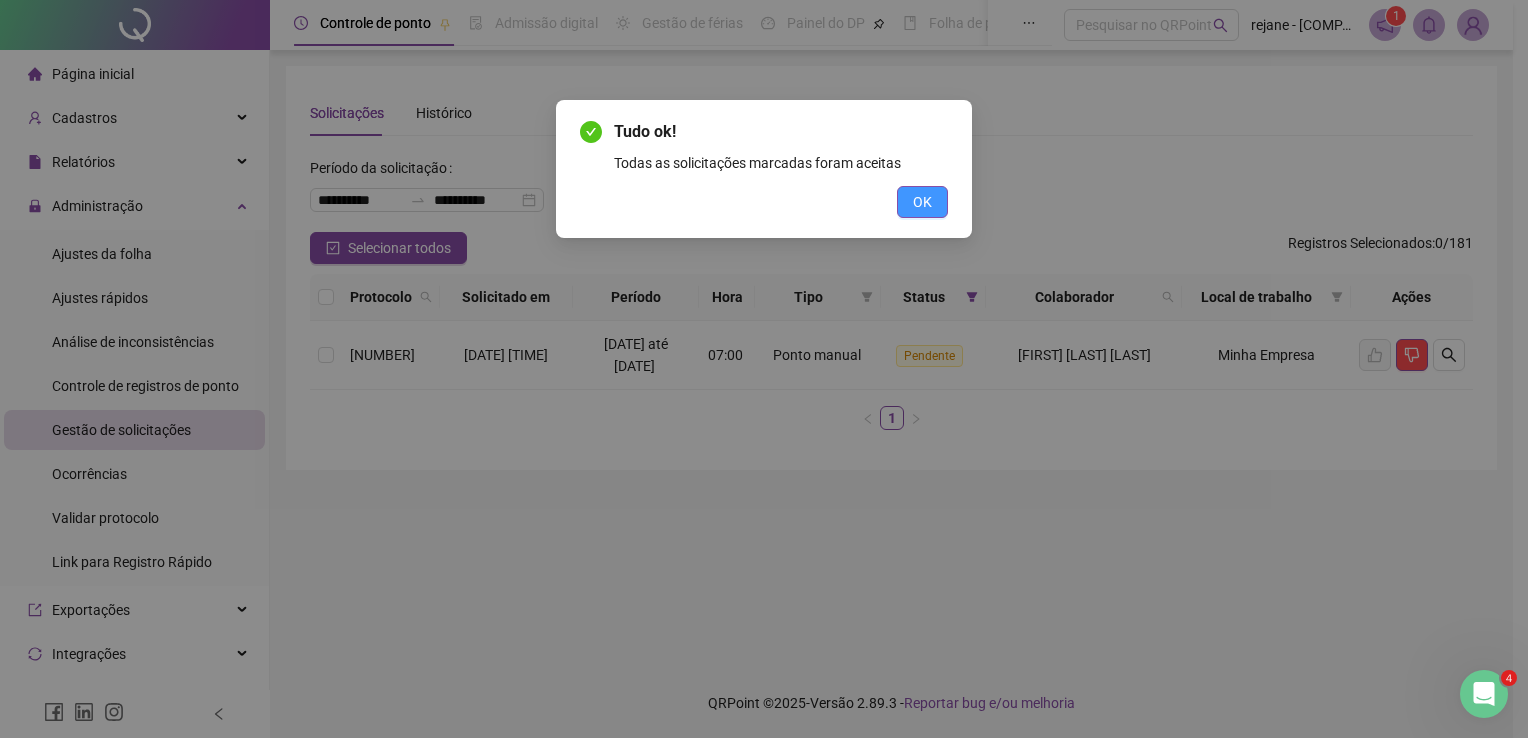 click on "OK" at bounding box center [922, 202] 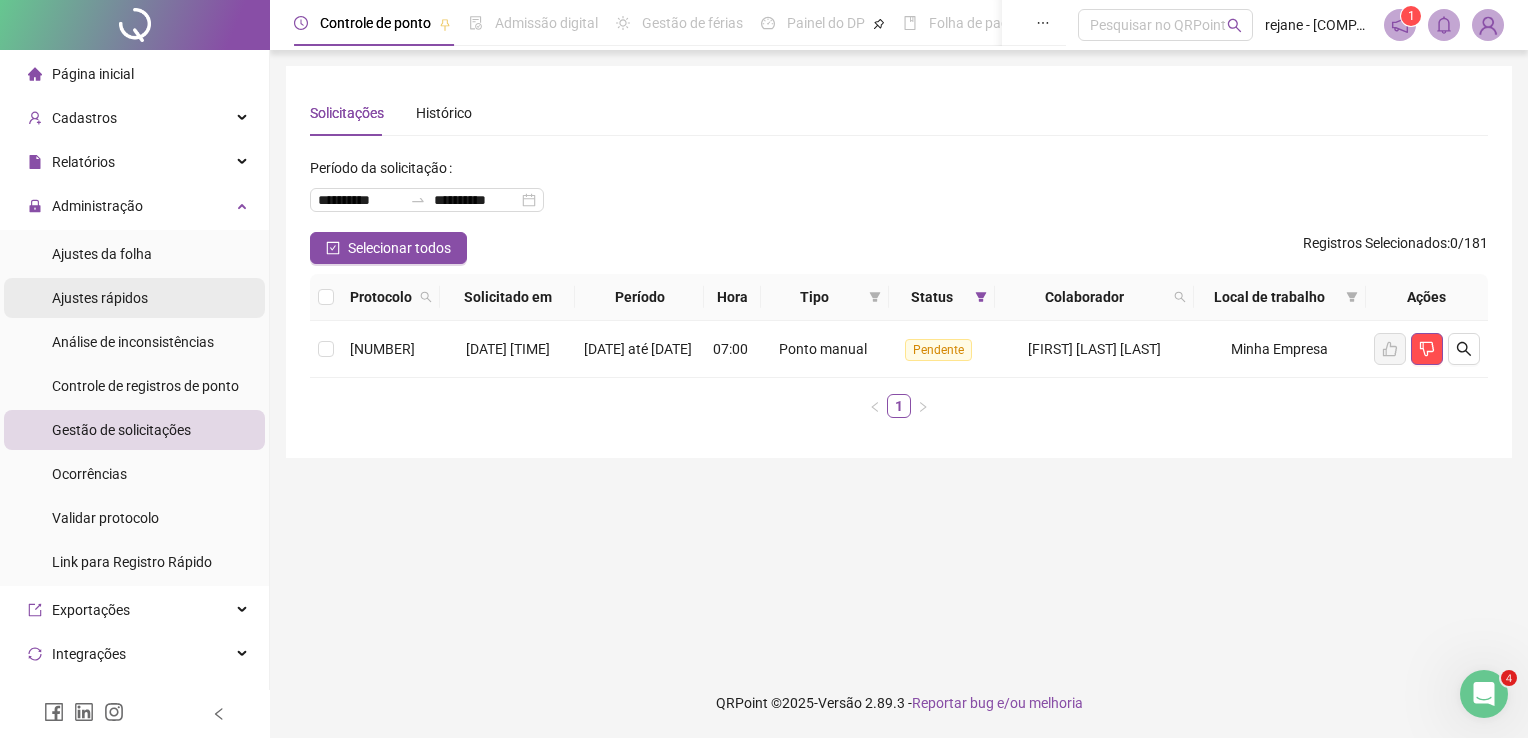 click on "Ajustes rápidos" at bounding box center (134, 298) 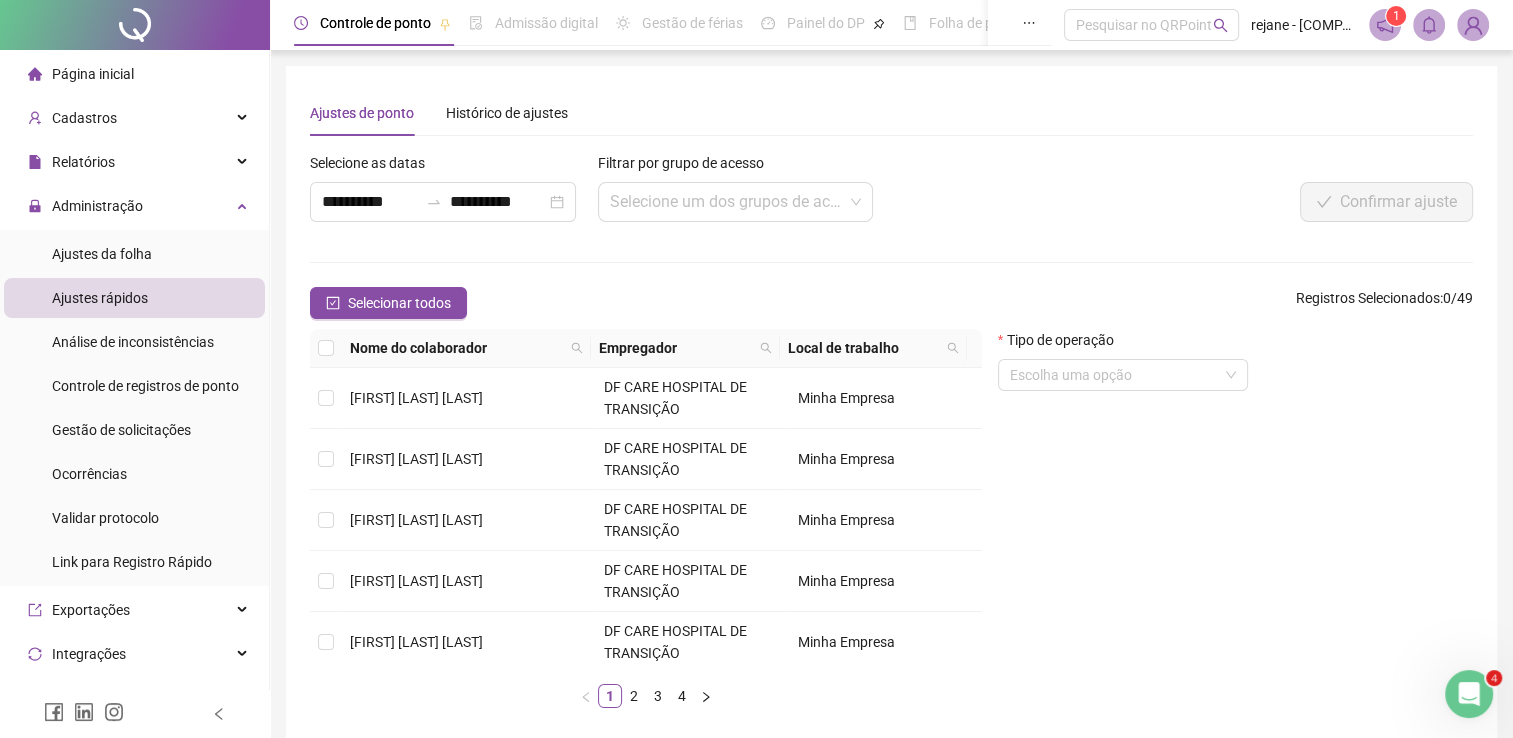 click on "Ajustes rápidos" at bounding box center (134, 298) 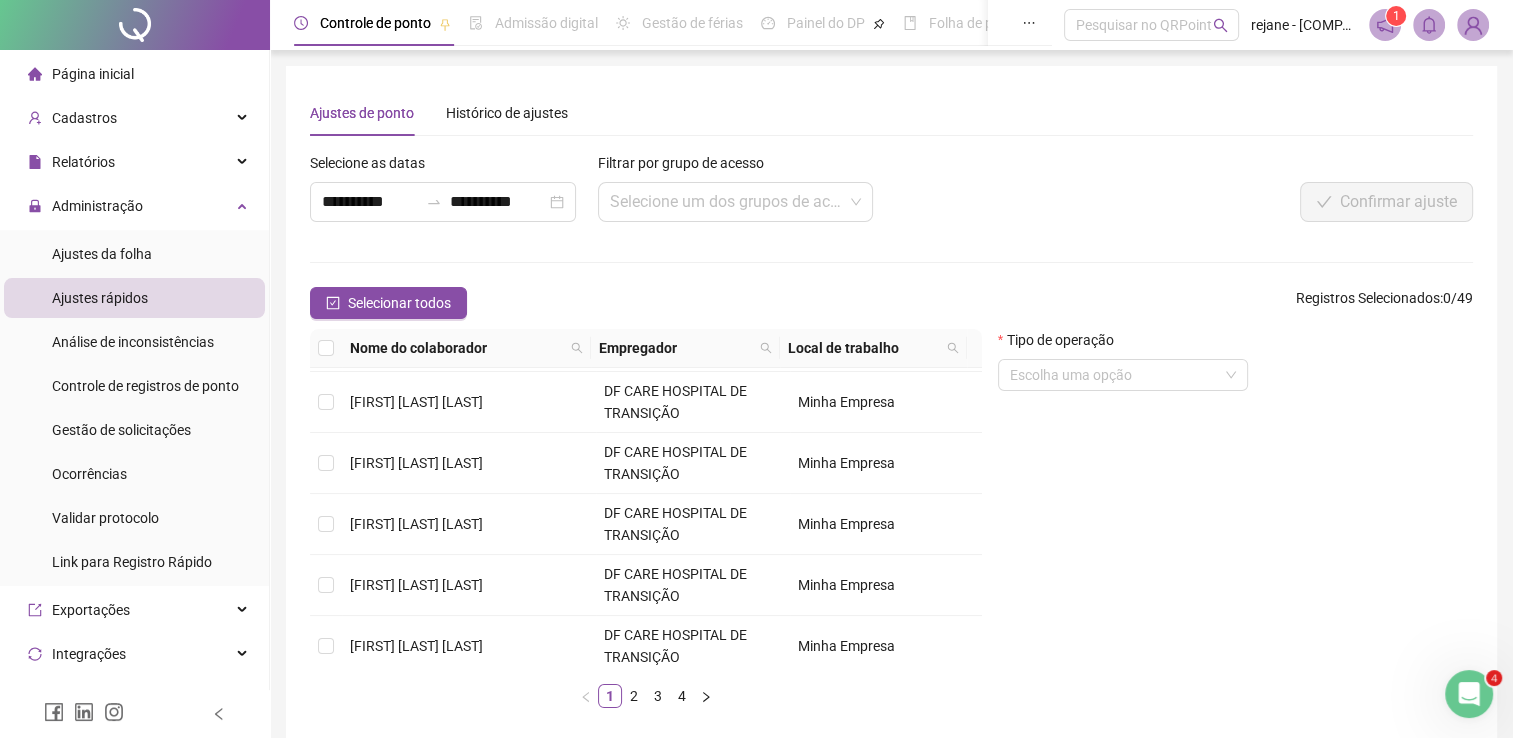 scroll, scrollTop: 612, scrollLeft: 0, axis: vertical 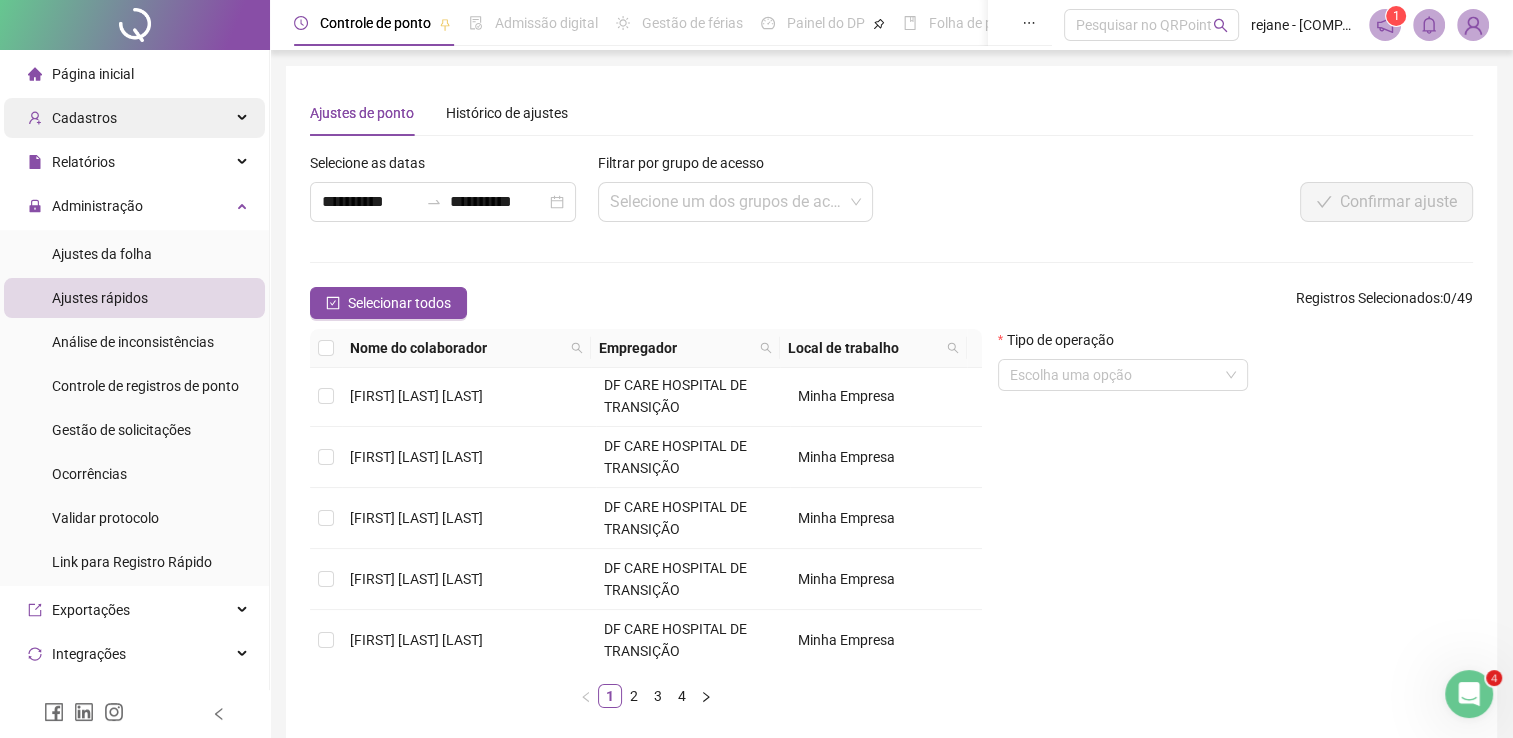 click on "Cadastros" at bounding box center (134, 118) 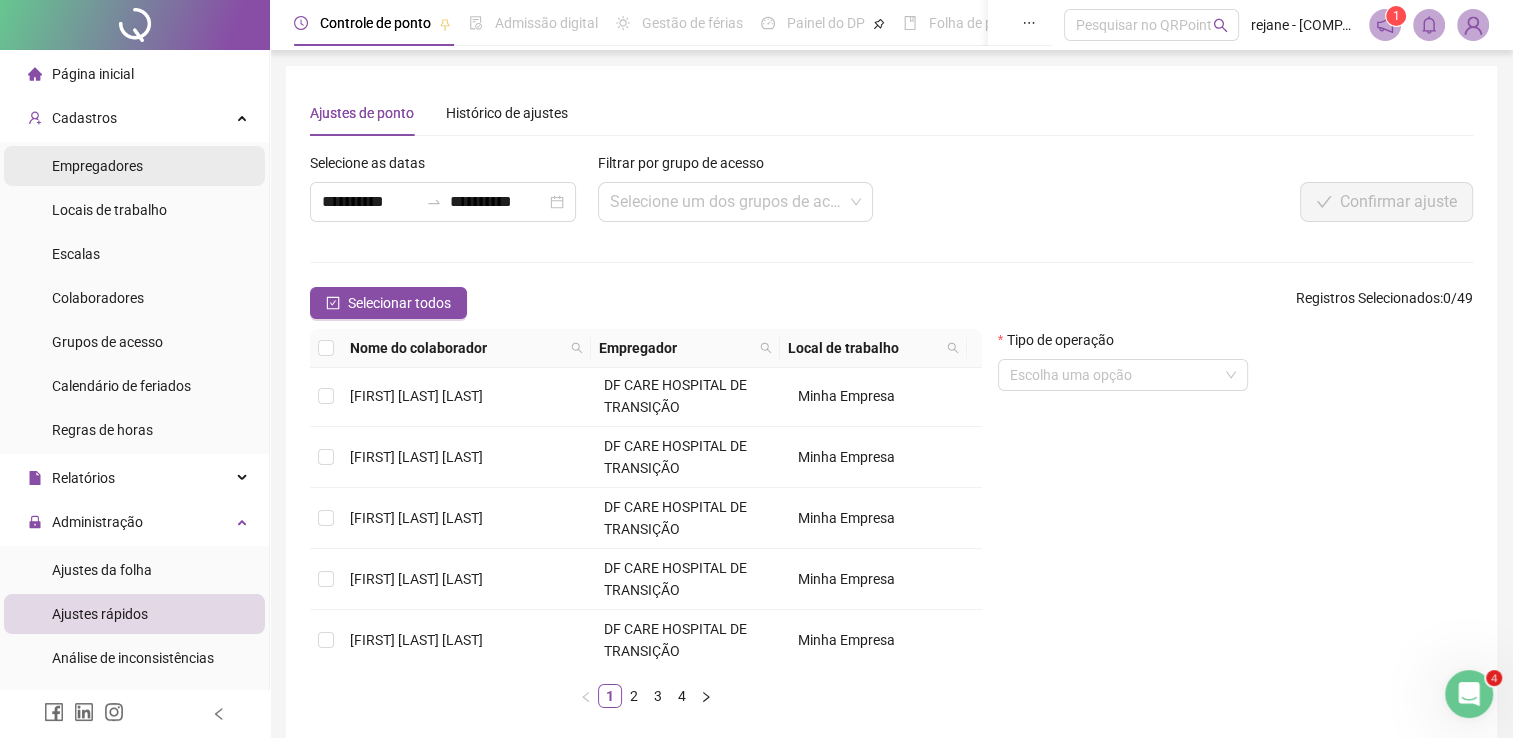 click on "Empregadores" at bounding box center (134, 166) 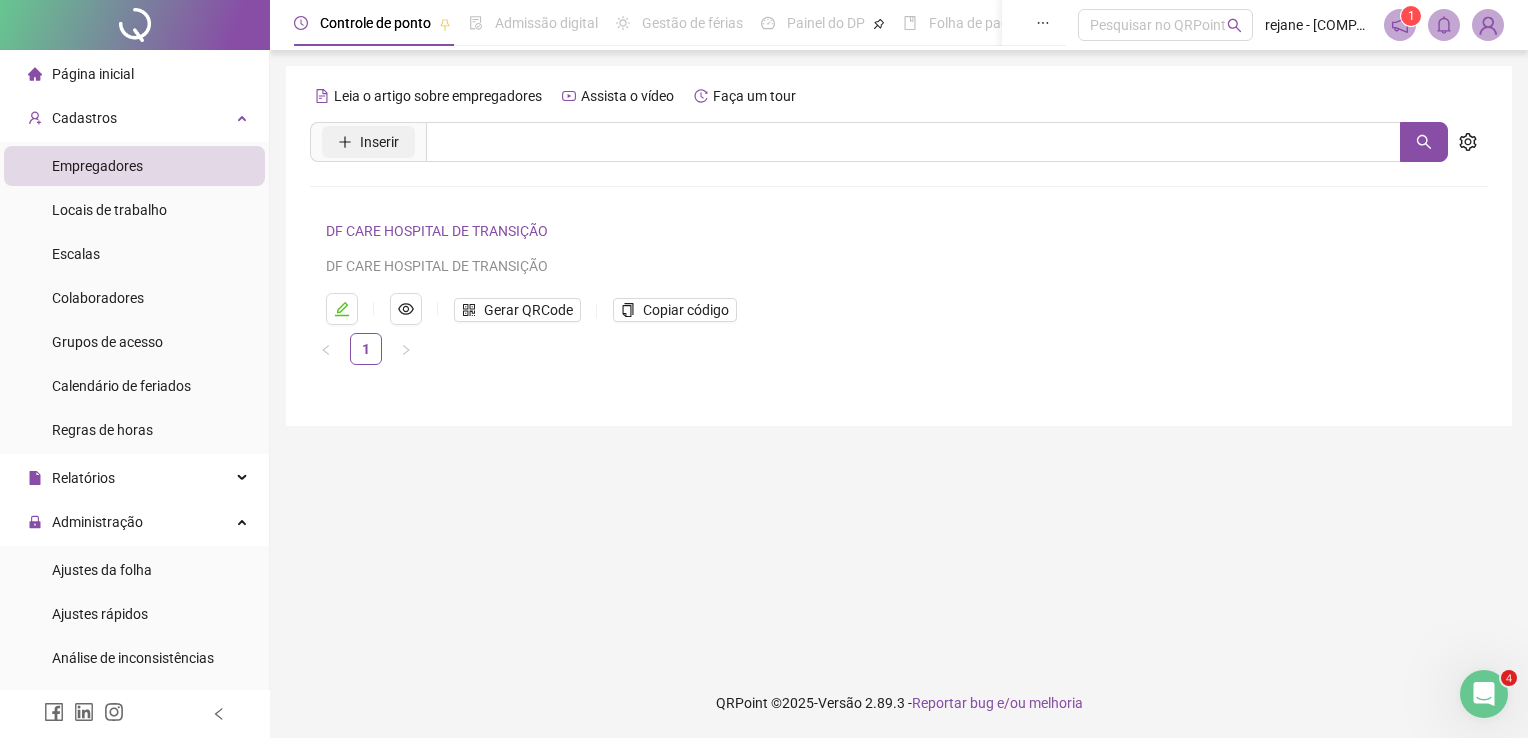 click on "Inserir" at bounding box center (379, 142) 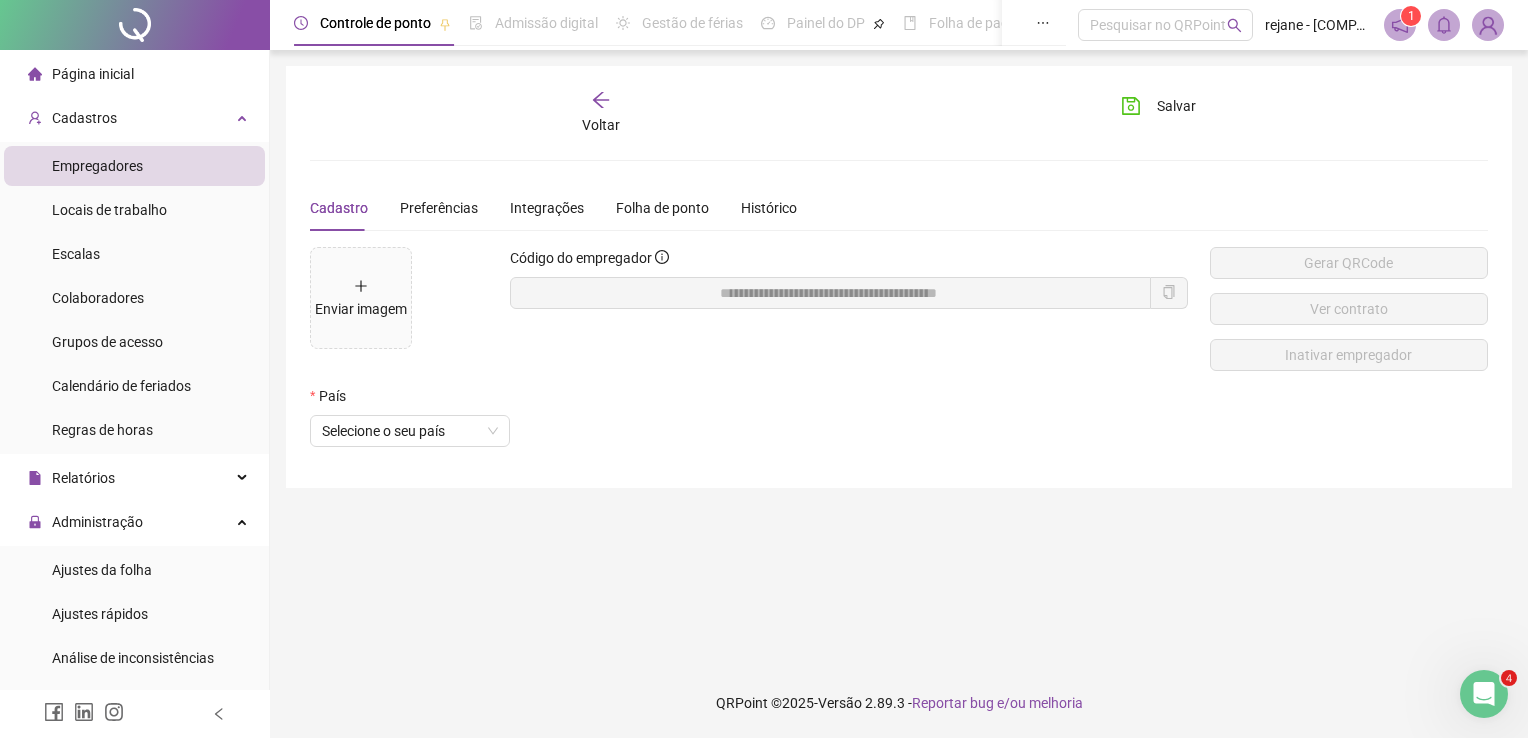click 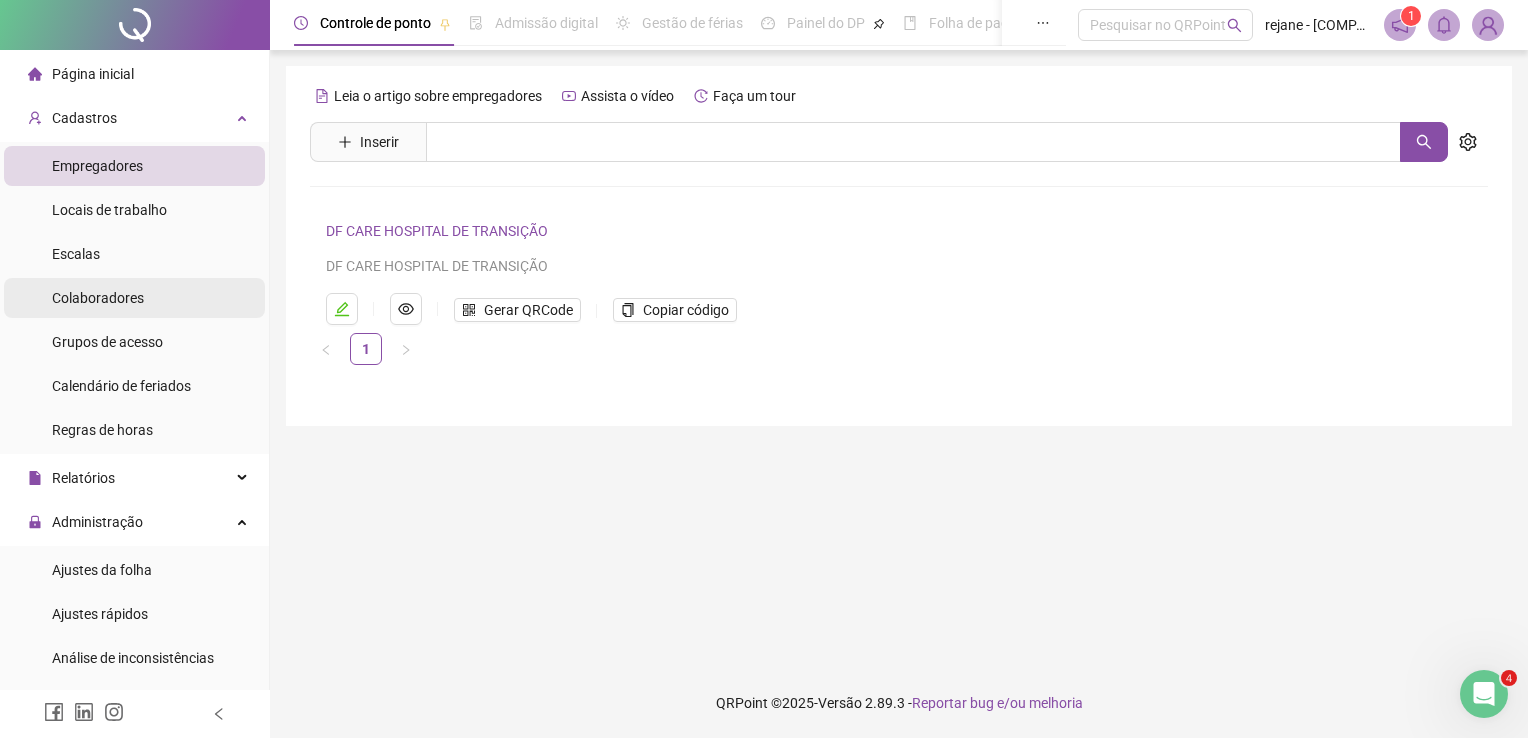 click on "Colaboradores" at bounding box center (98, 298) 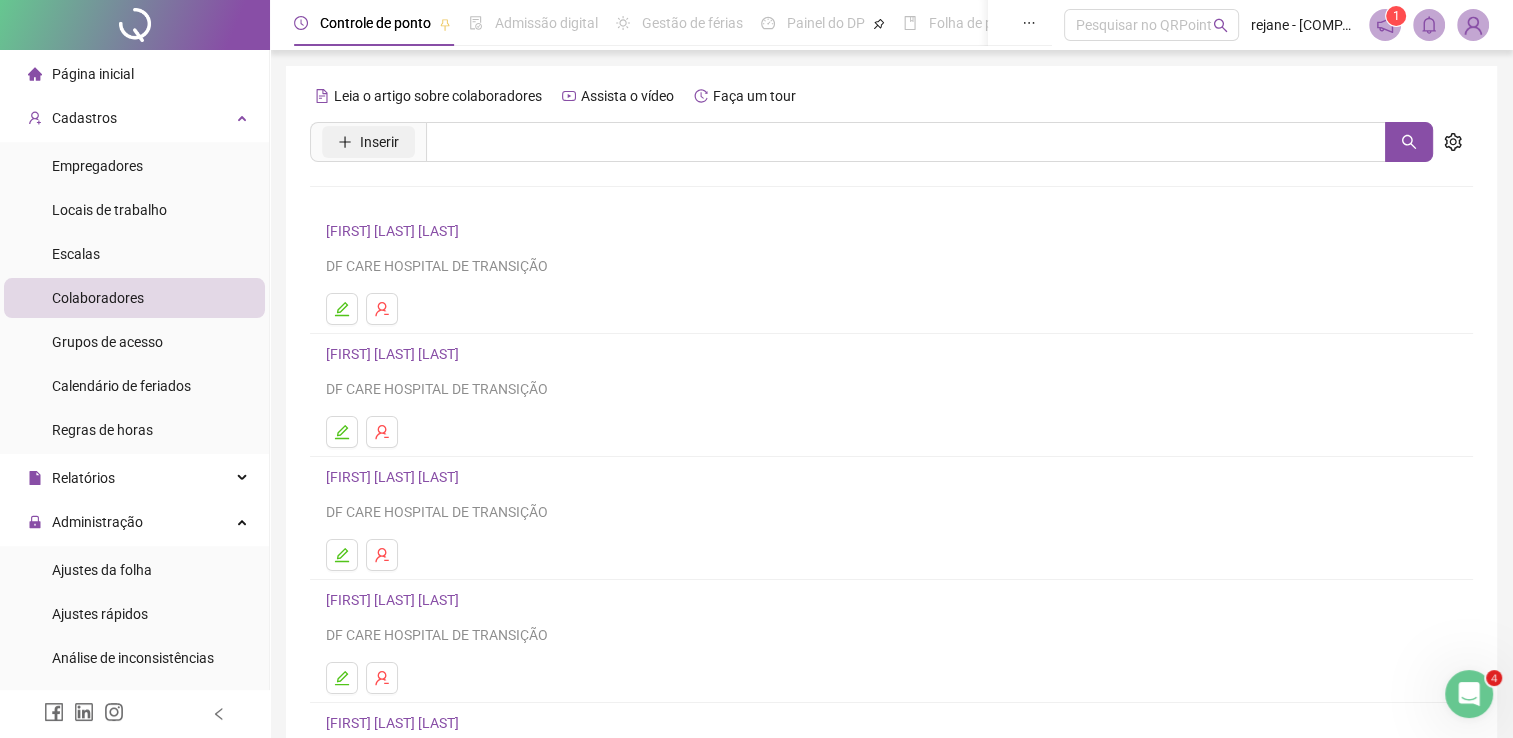 click on "Inserir" at bounding box center [379, 142] 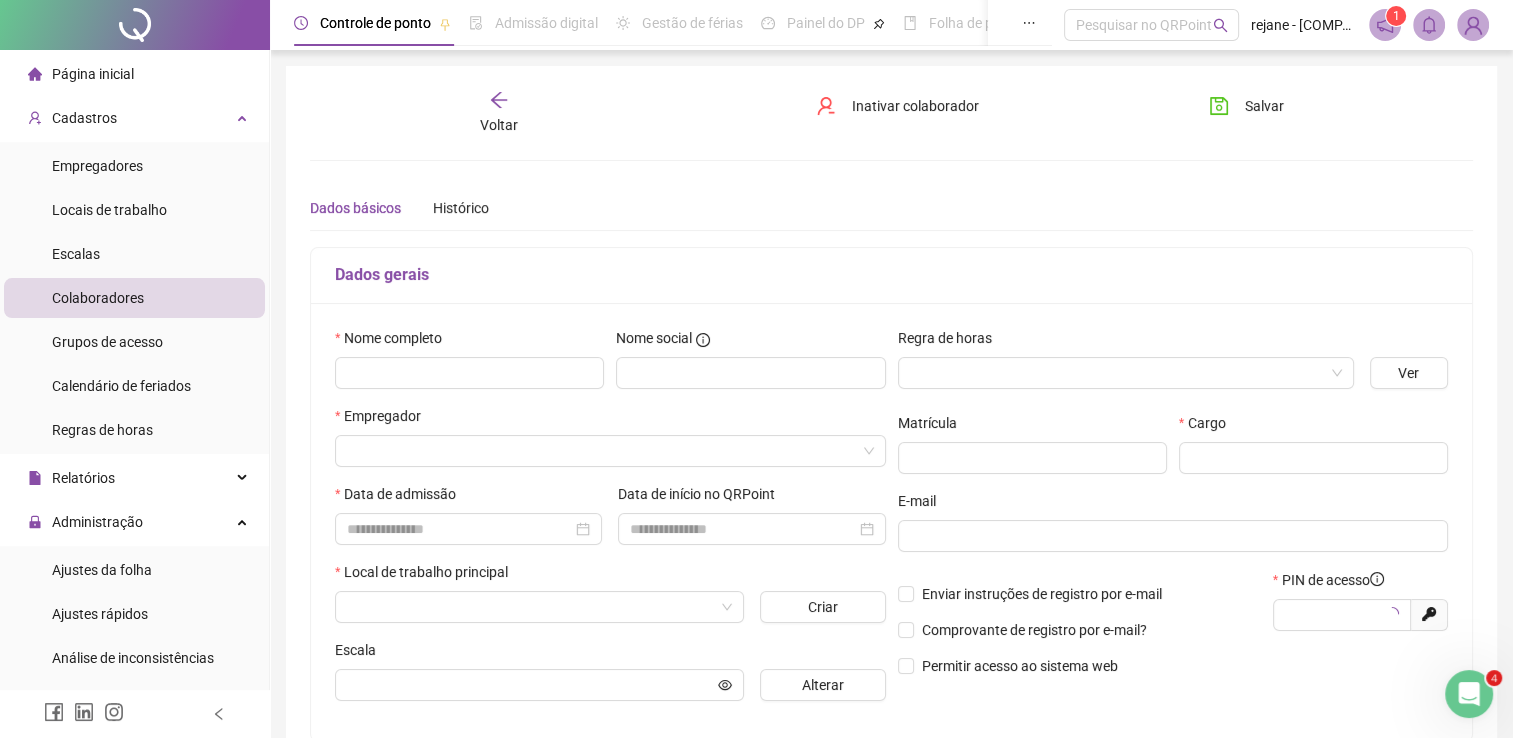 type on "*****" 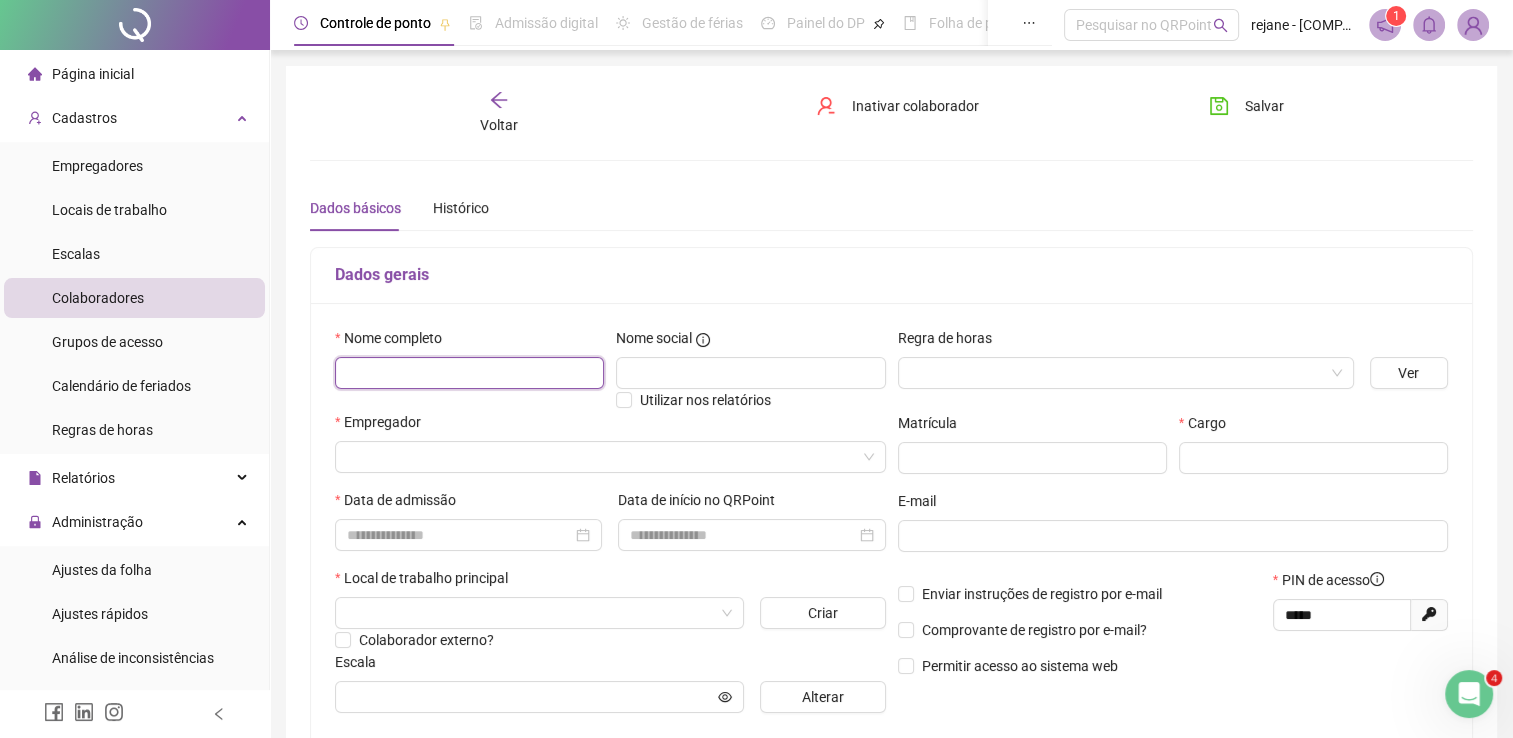 click at bounding box center [469, 373] 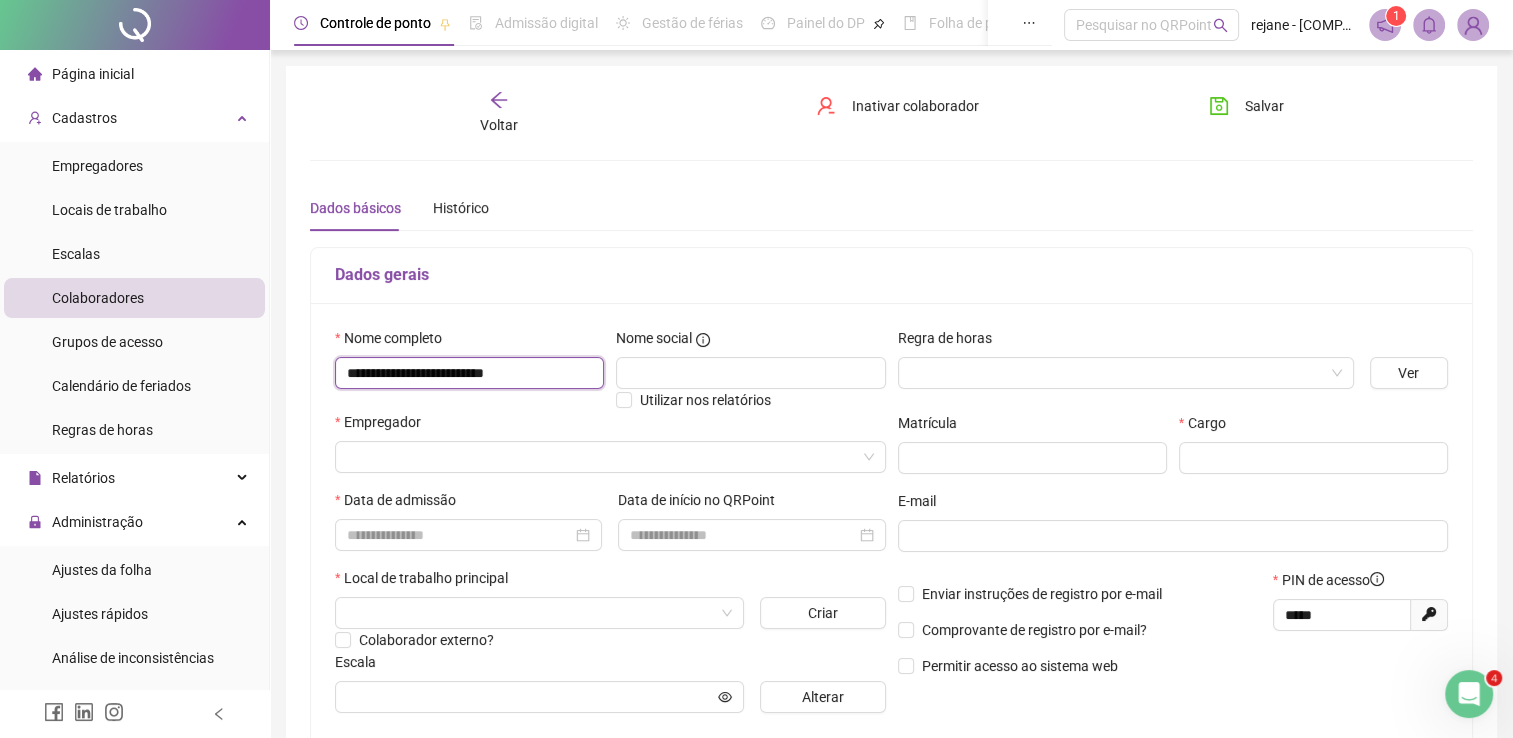 drag, startPoint x: 561, startPoint y: 377, endPoint x: 261, endPoint y: 365, distance: 300.2399 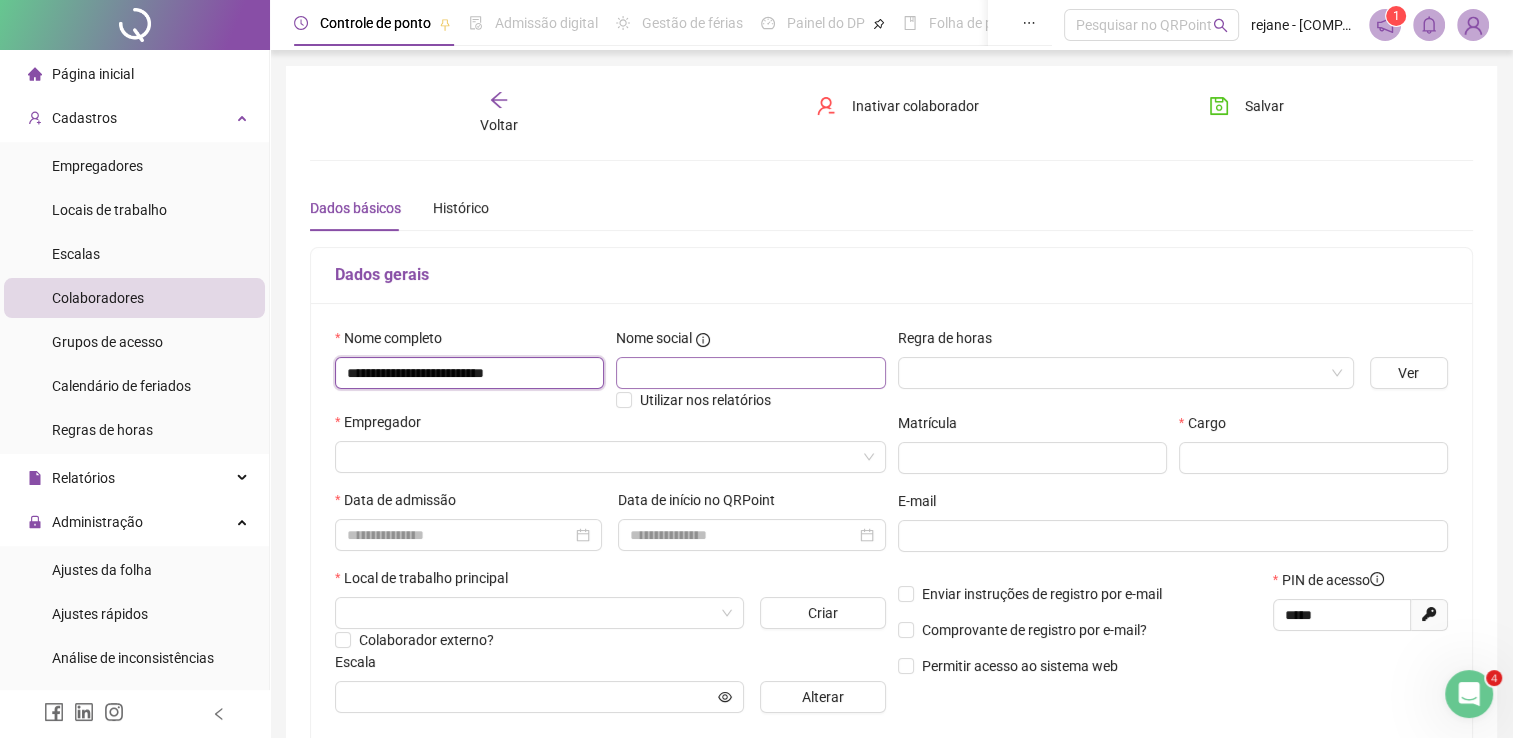 type on "**********" 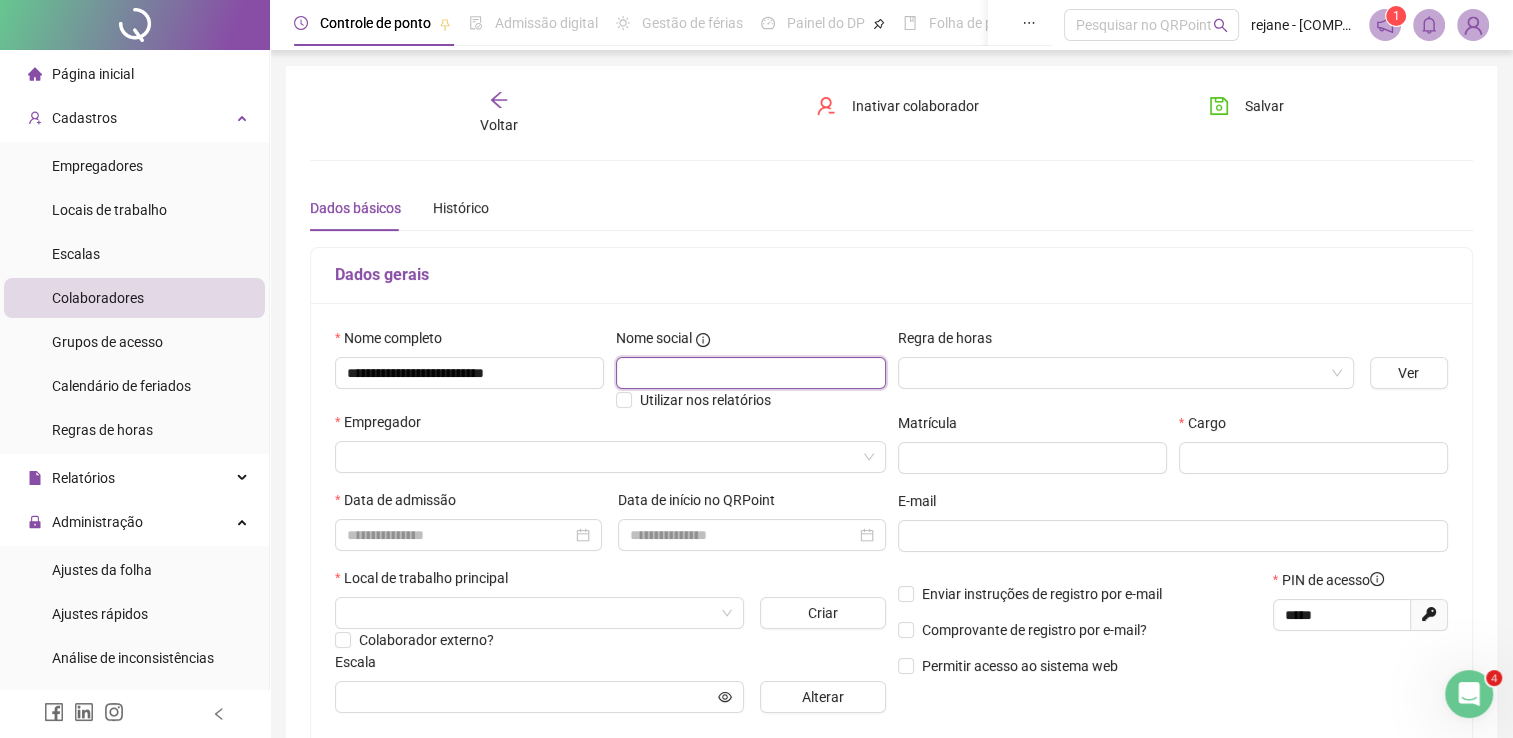 click at bounding box center [750, 373] 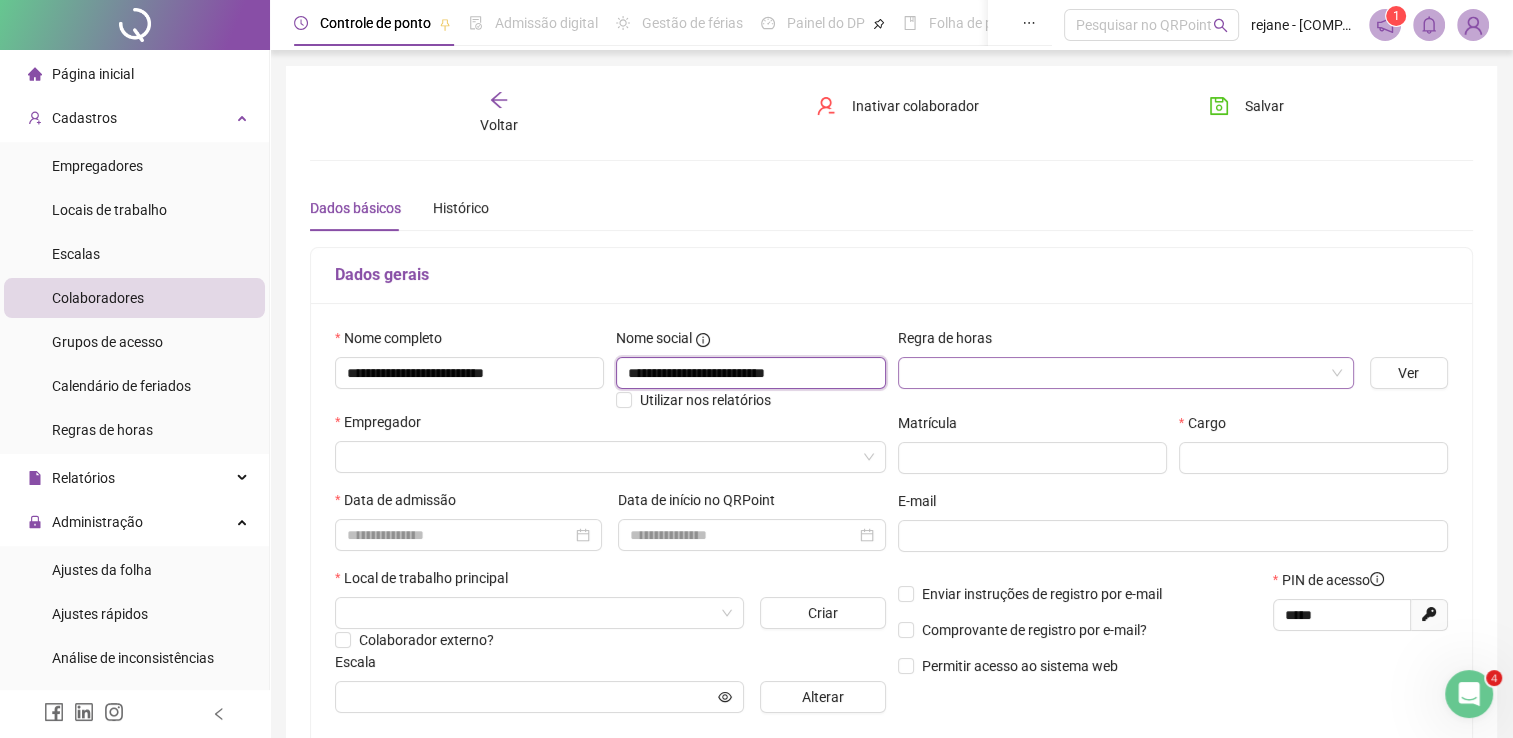 type on "**********" 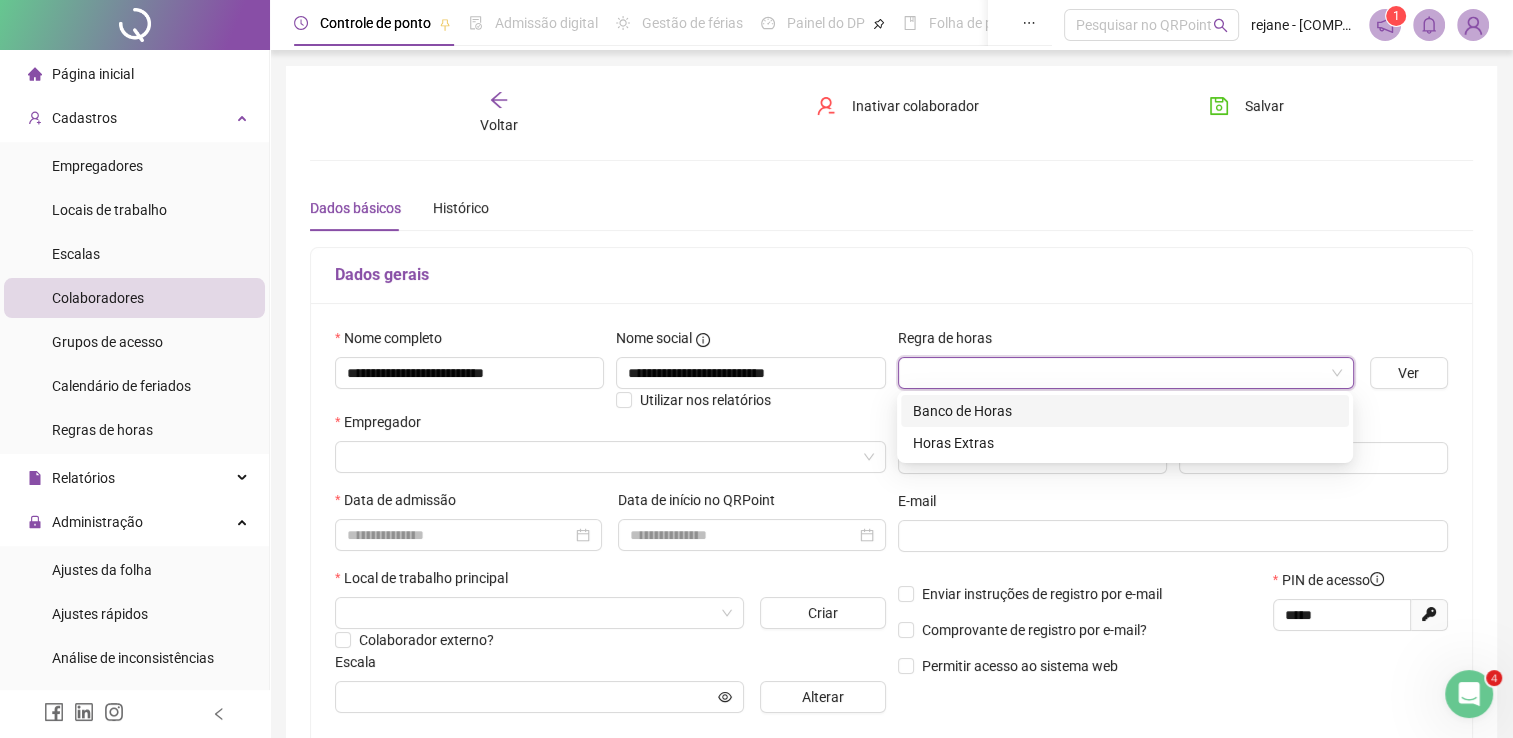 click at bounding box center (1117, 373) 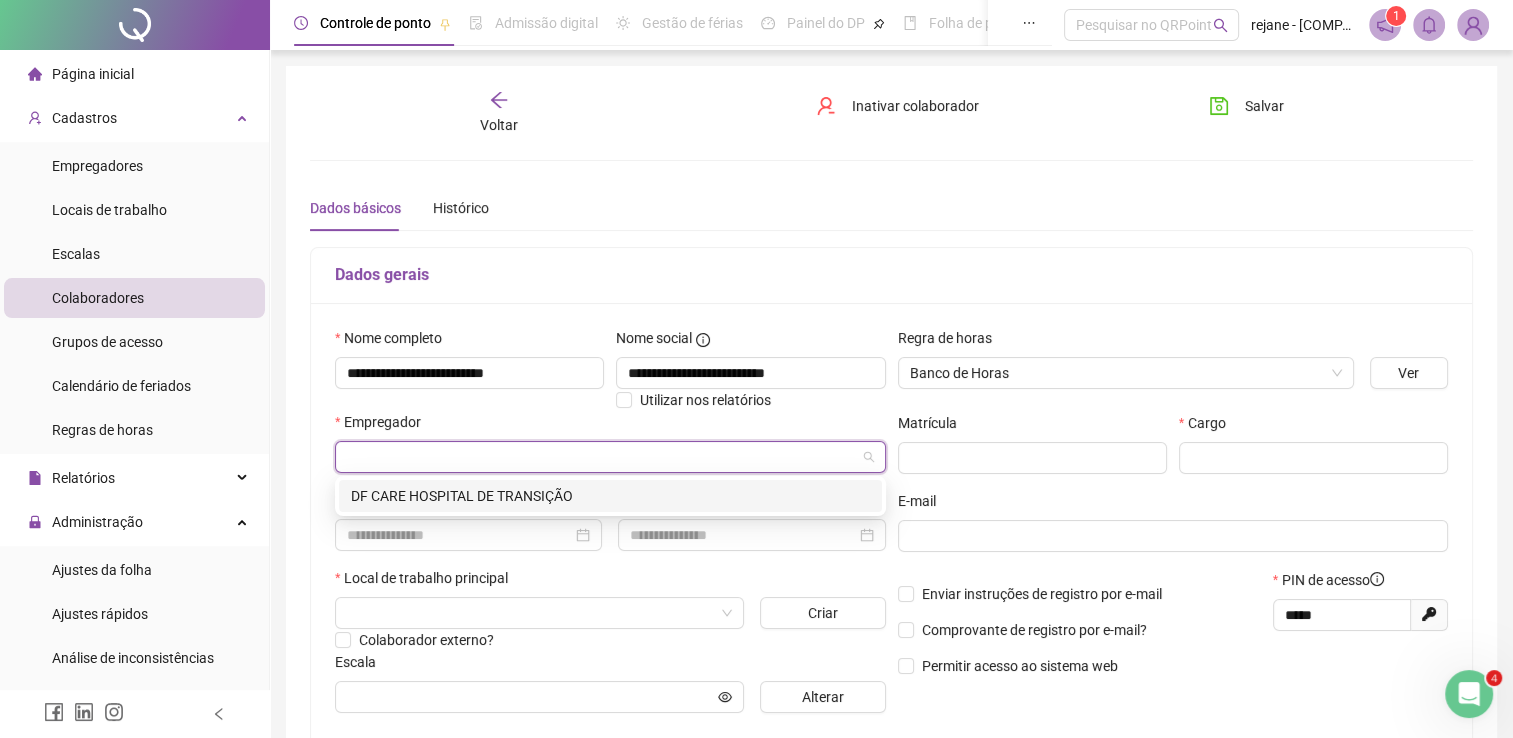 click at bounding box center (601, 457) 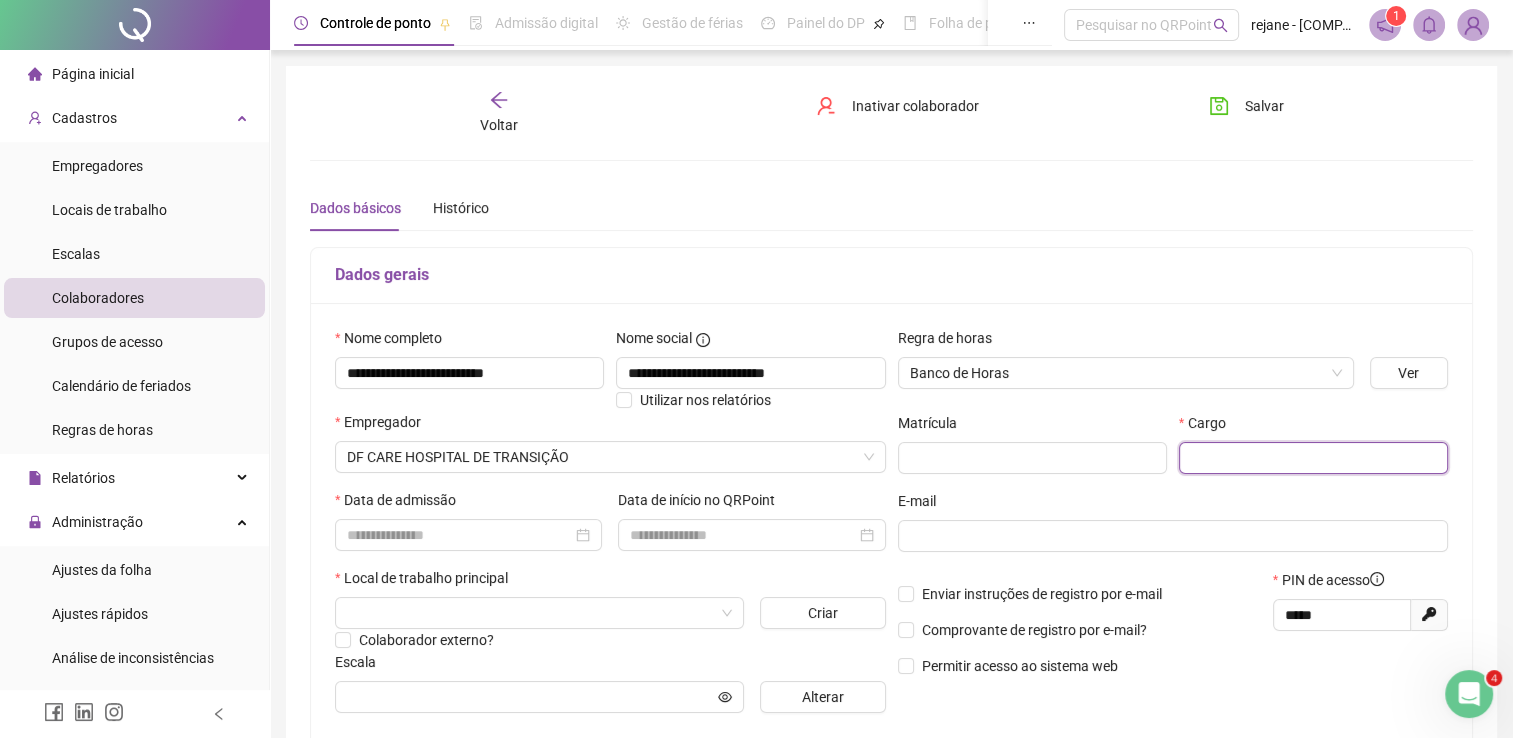 click at bounding box center [1313, 458] 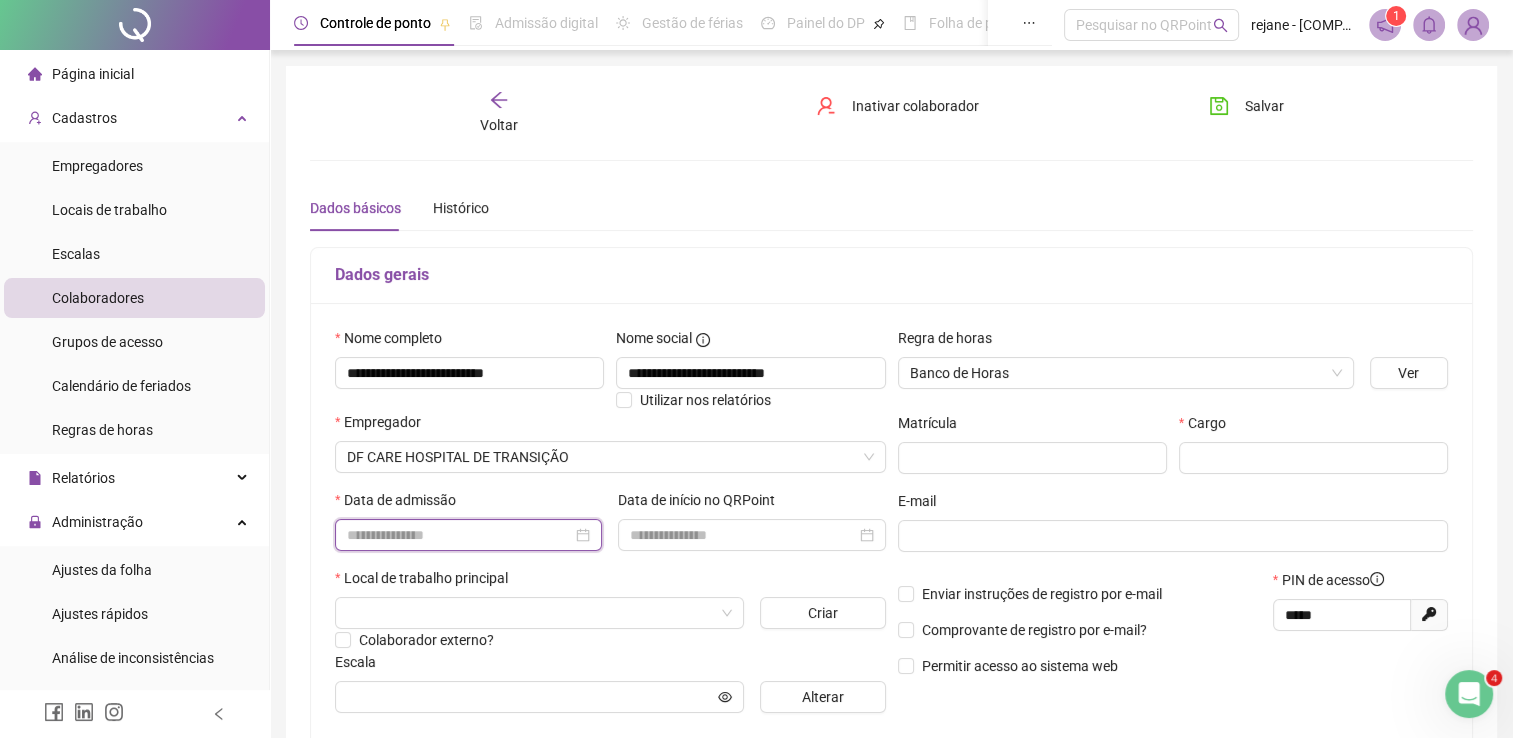 click at bounding box center [459, 535] 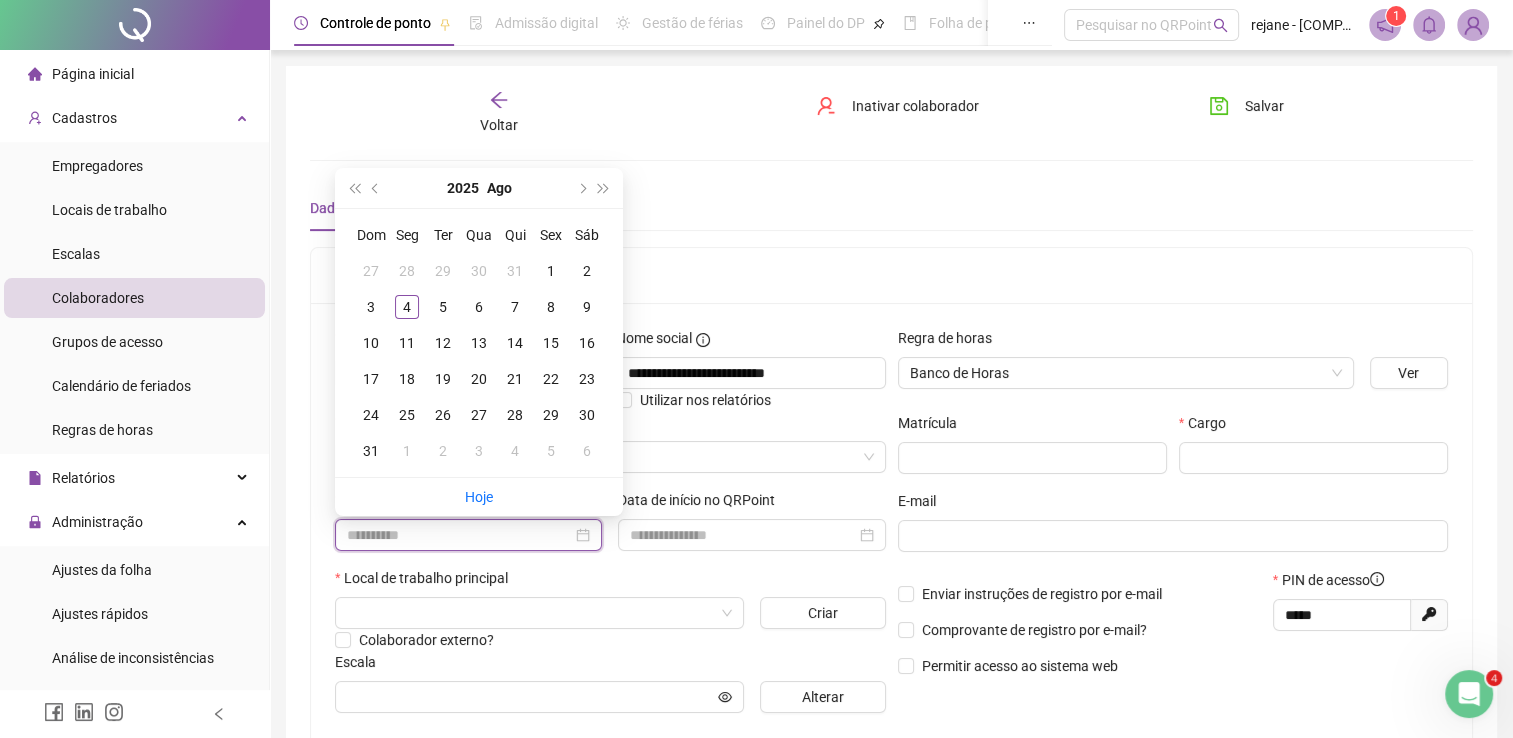 type on "**********" 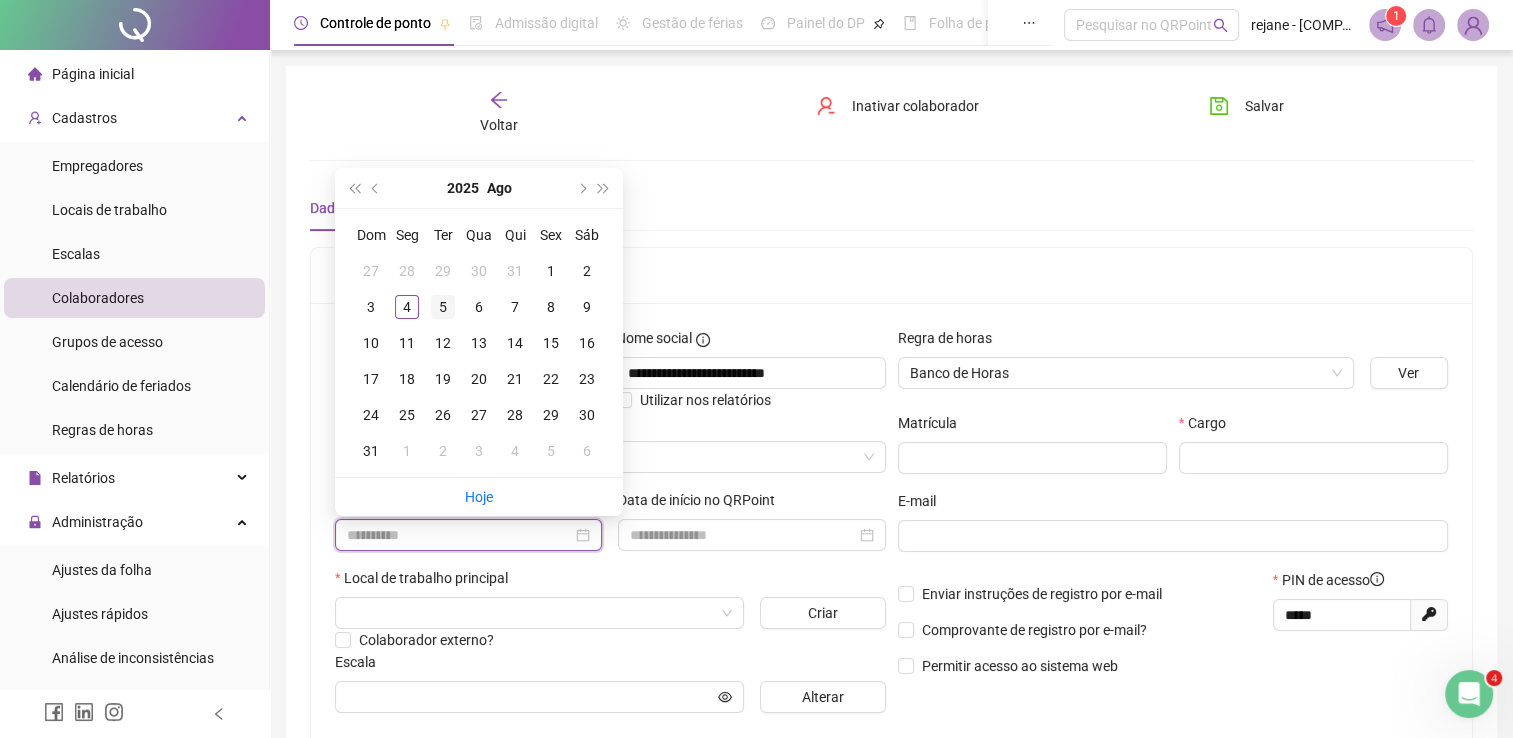 type on "**********" 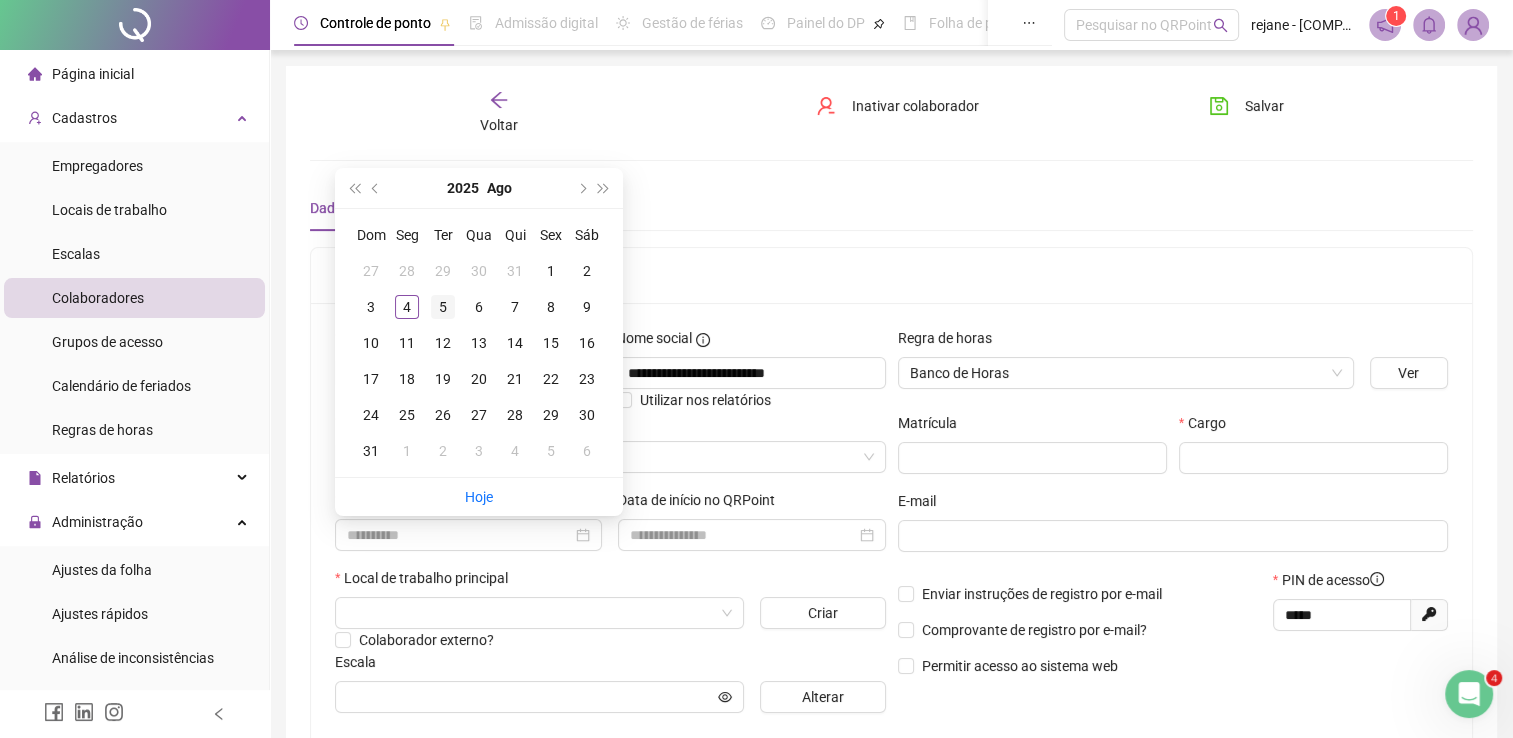 click on "5" at bounding box center (443, 307) 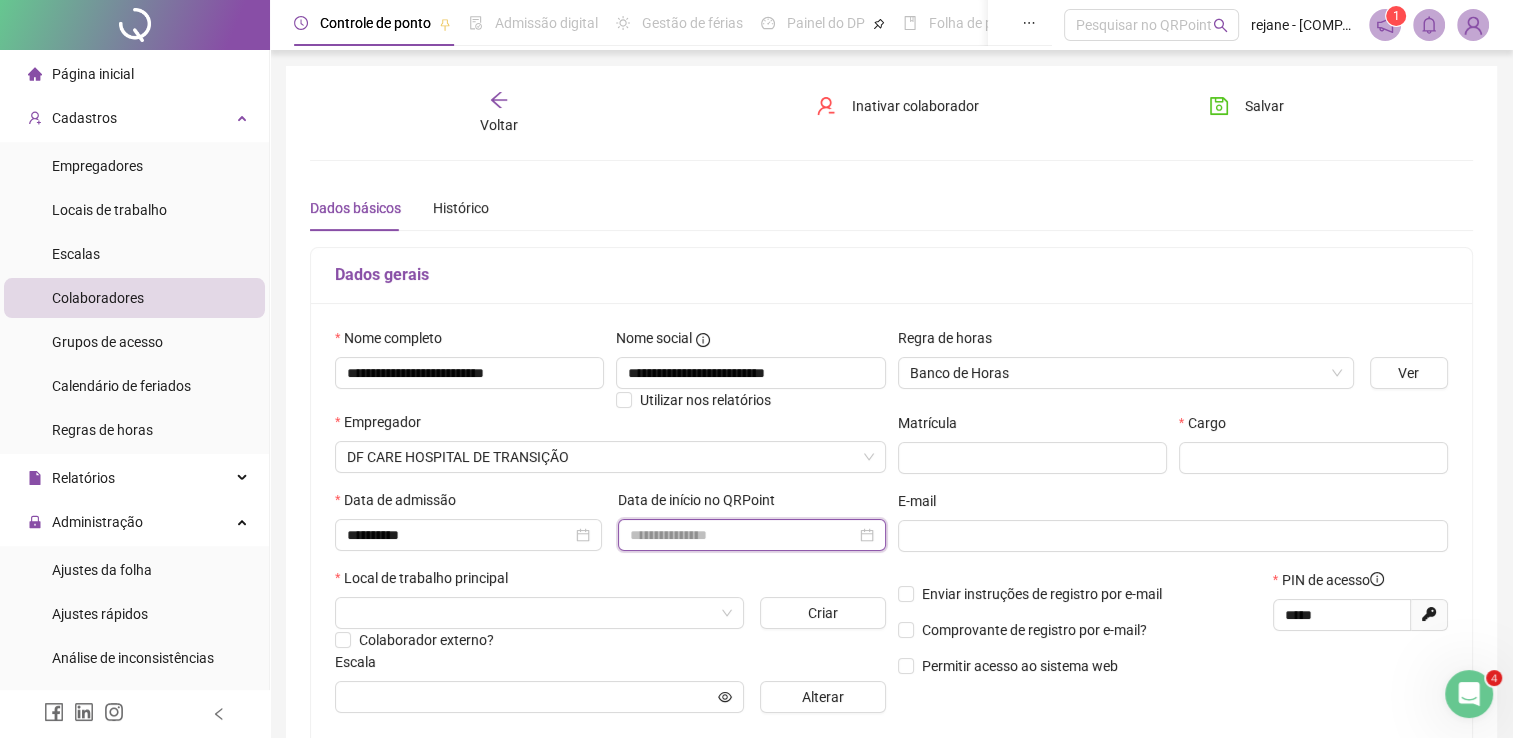 click at bounding box center (742, 535) 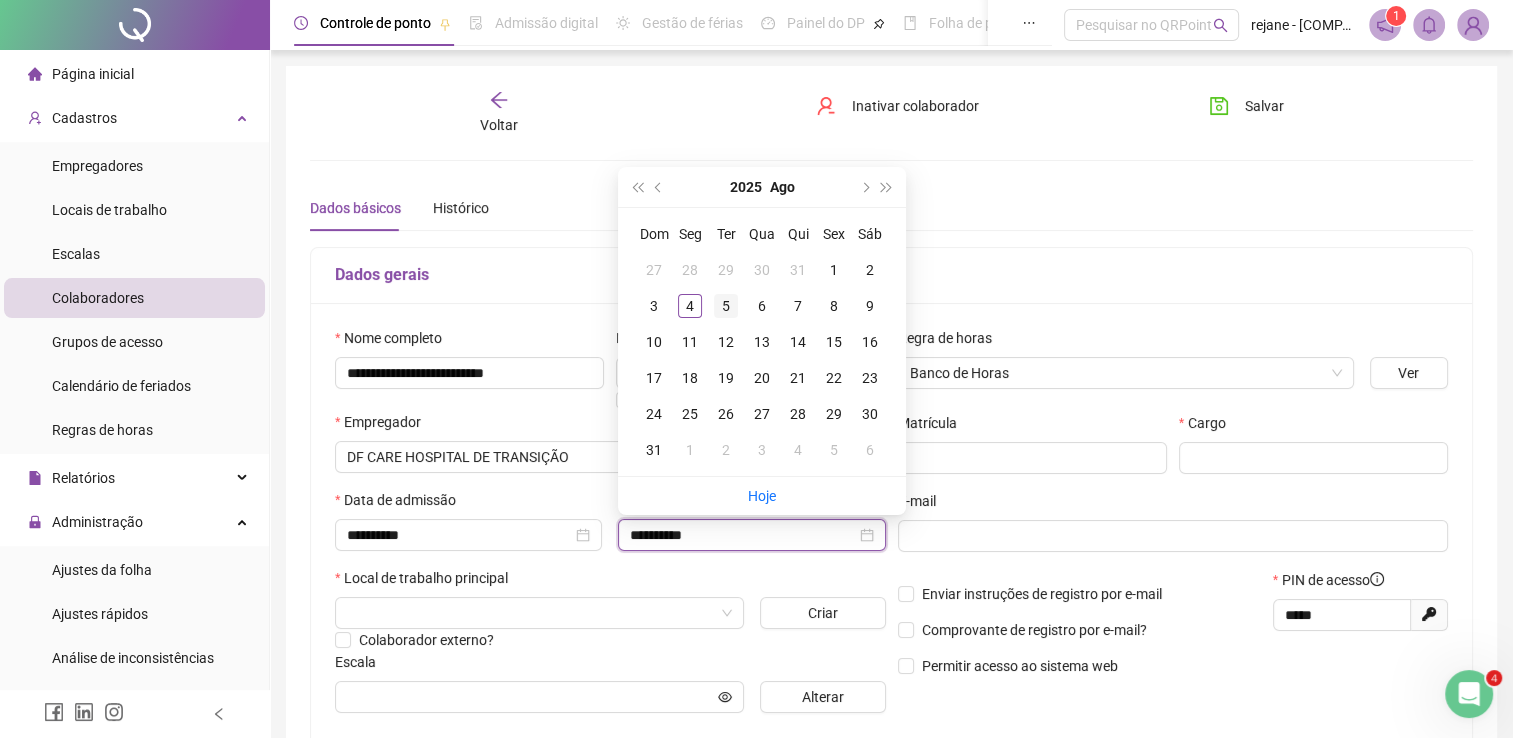 type on "**********" 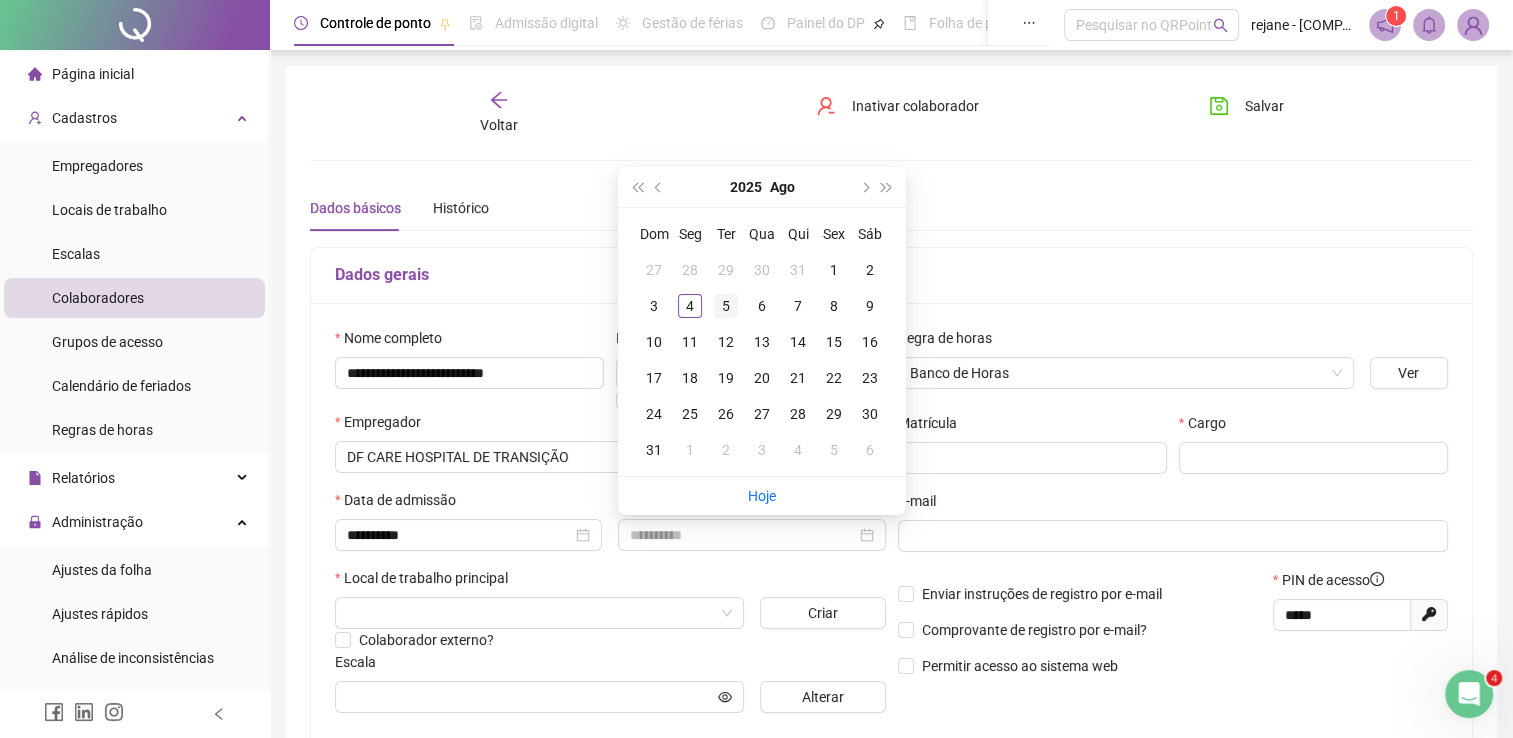 click on "5" at bounding box center [726, 306] 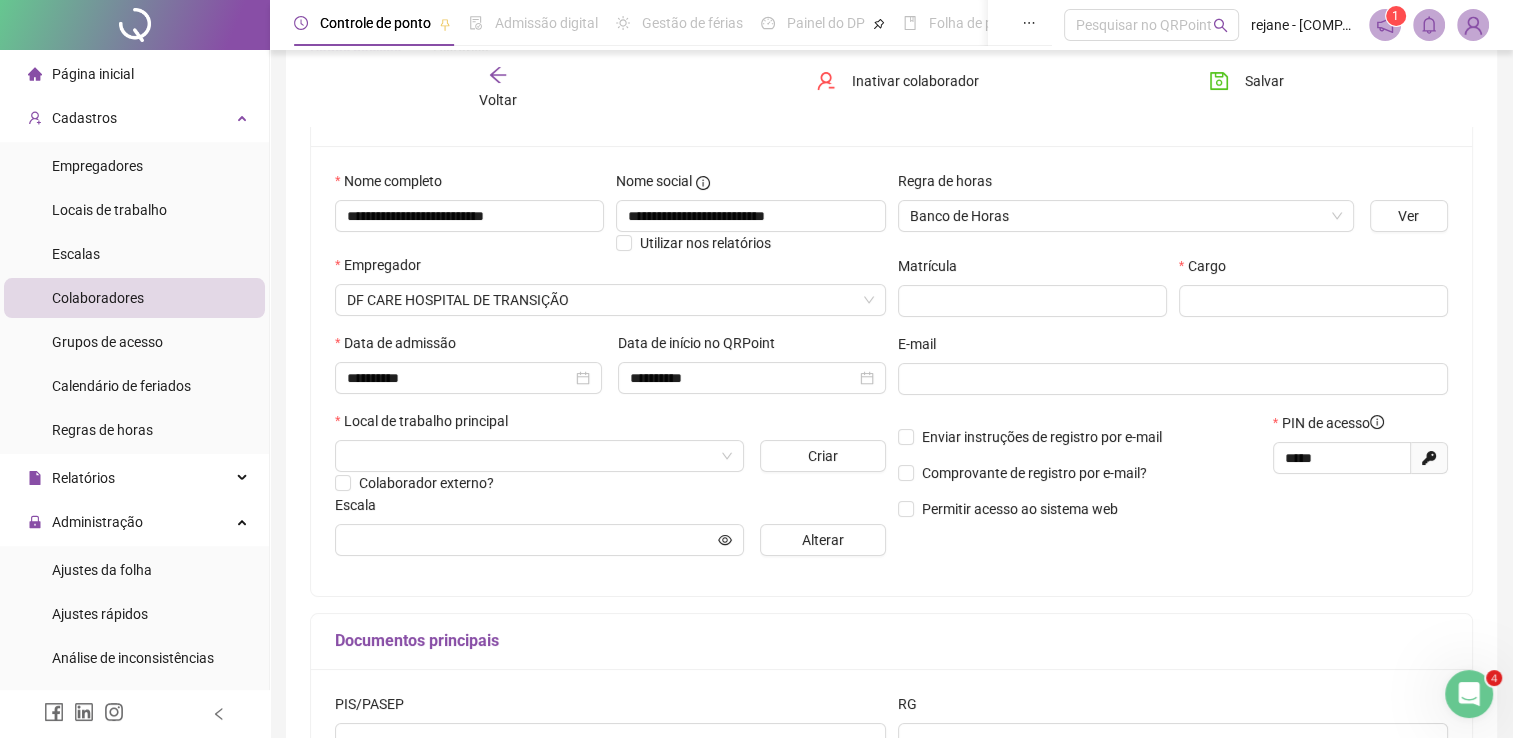 scroll, scrollTop: 160, scrollLeft: 0, axis: vertical 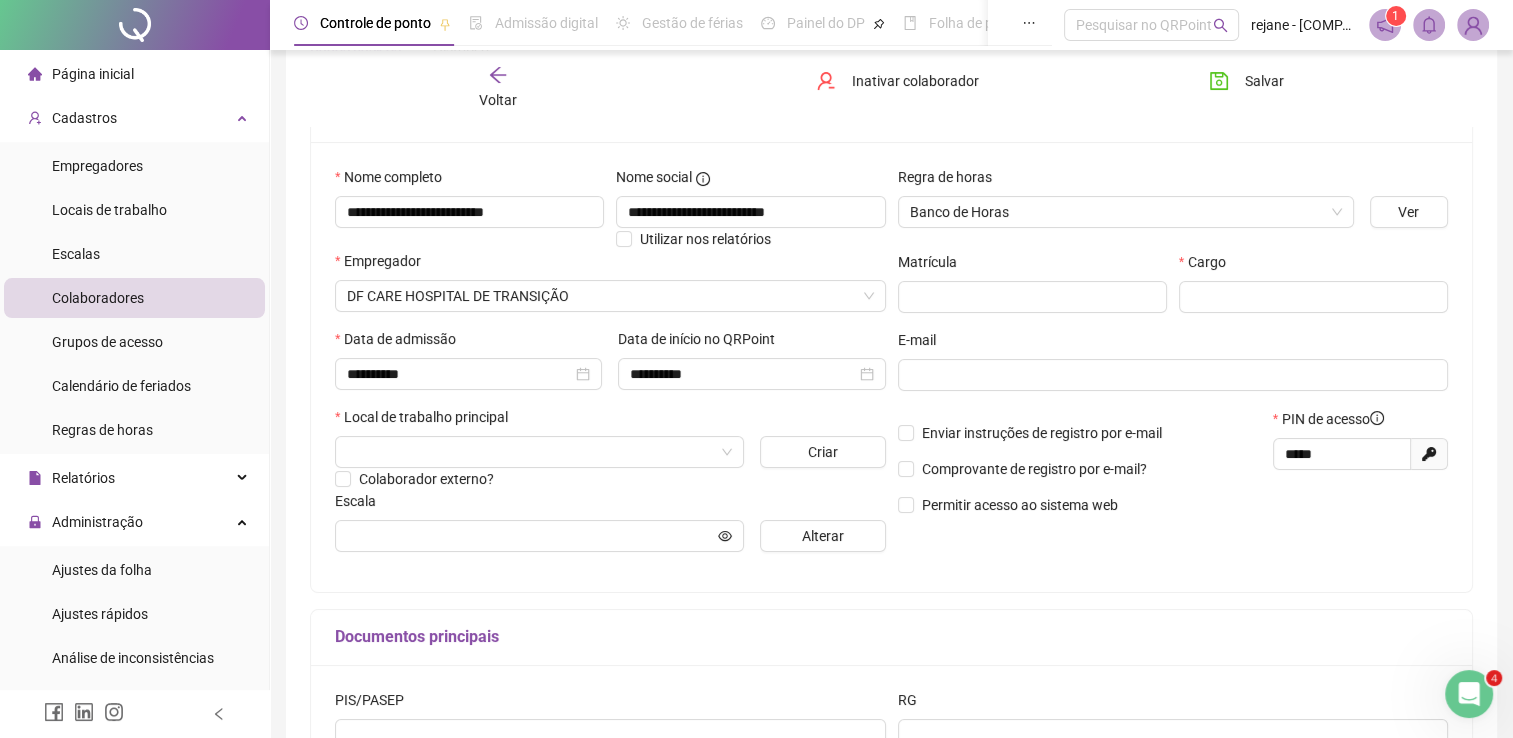 click on "Local de trabalho principal" at bounding box center (610, 421) 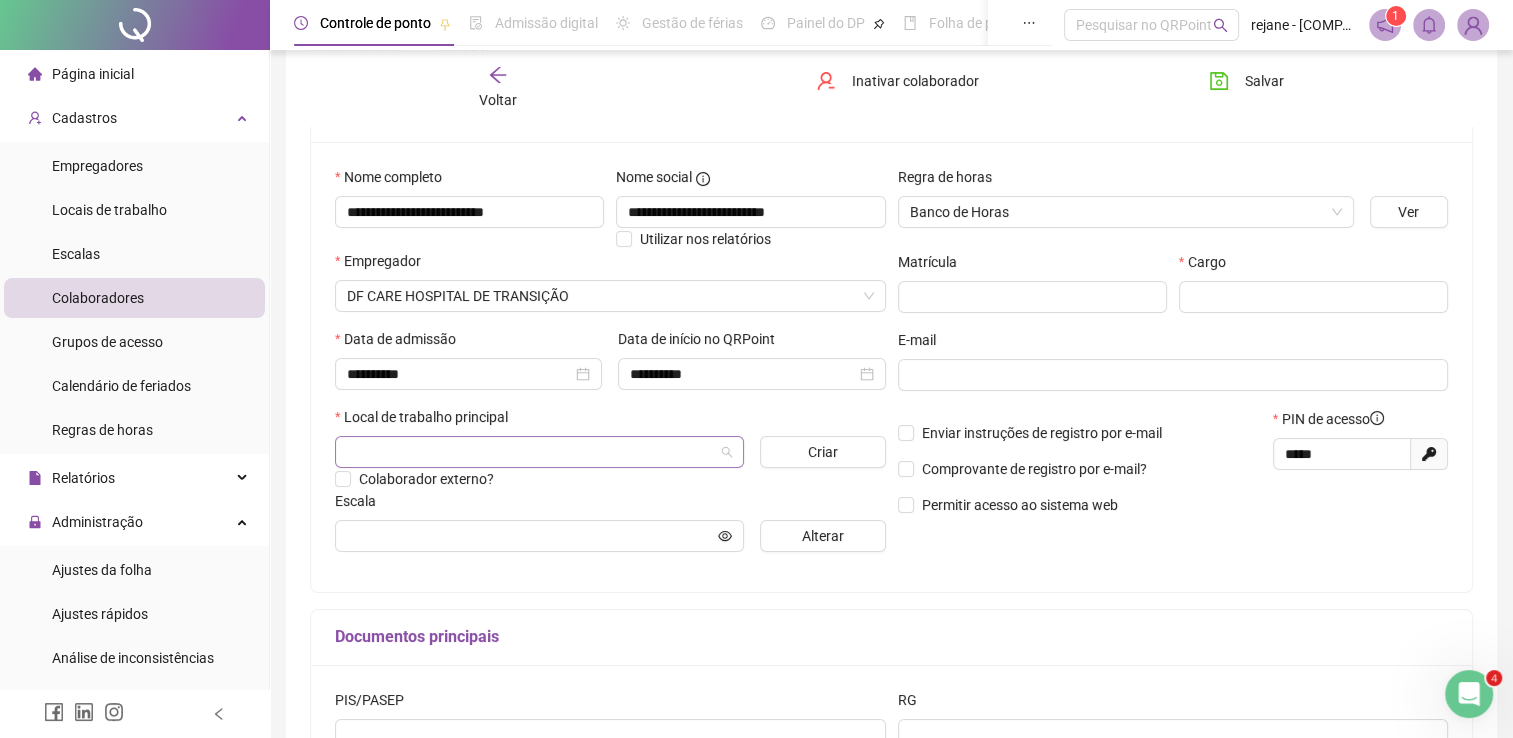 click at bounding box center [530, 452] 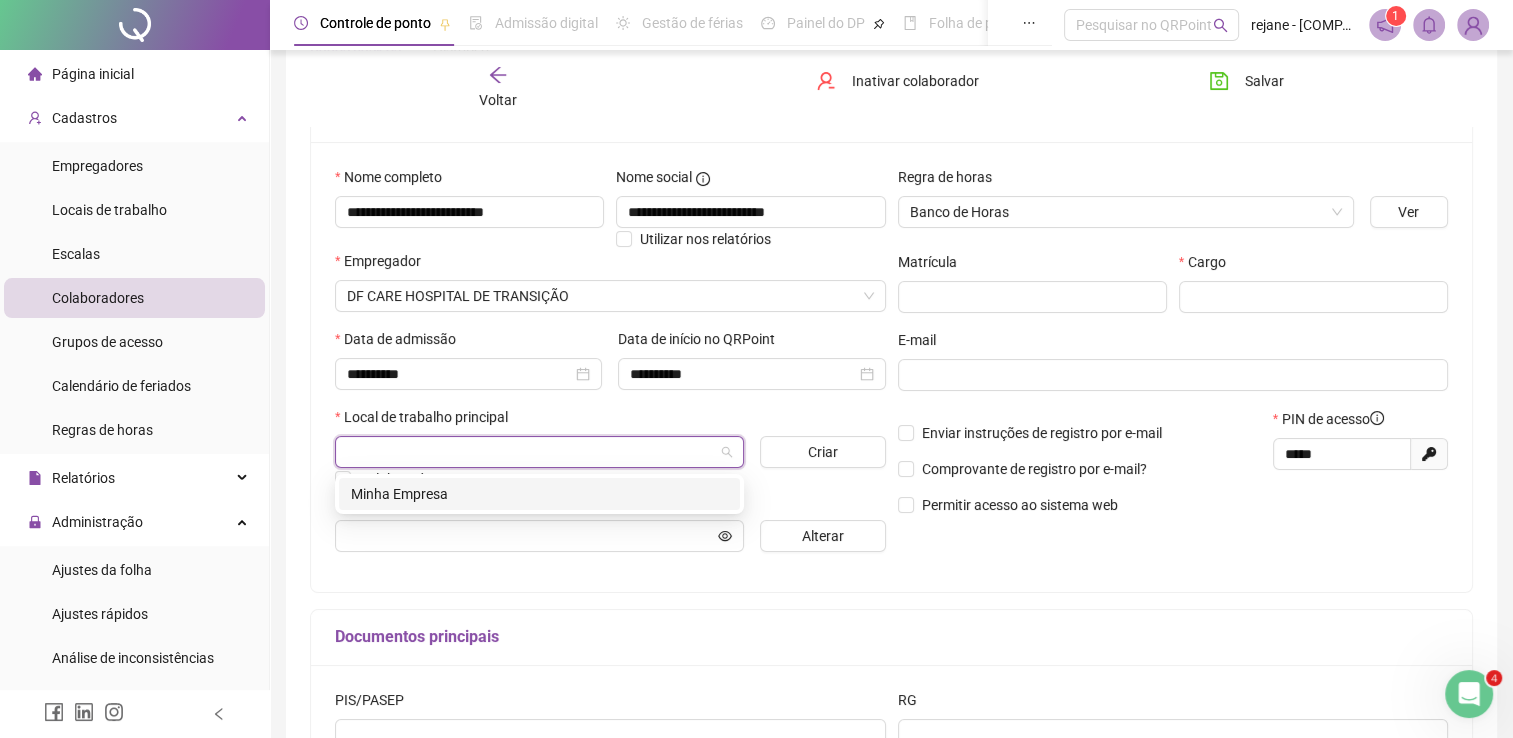 click on "Minha Empresa" at bounding box center (539, 494) 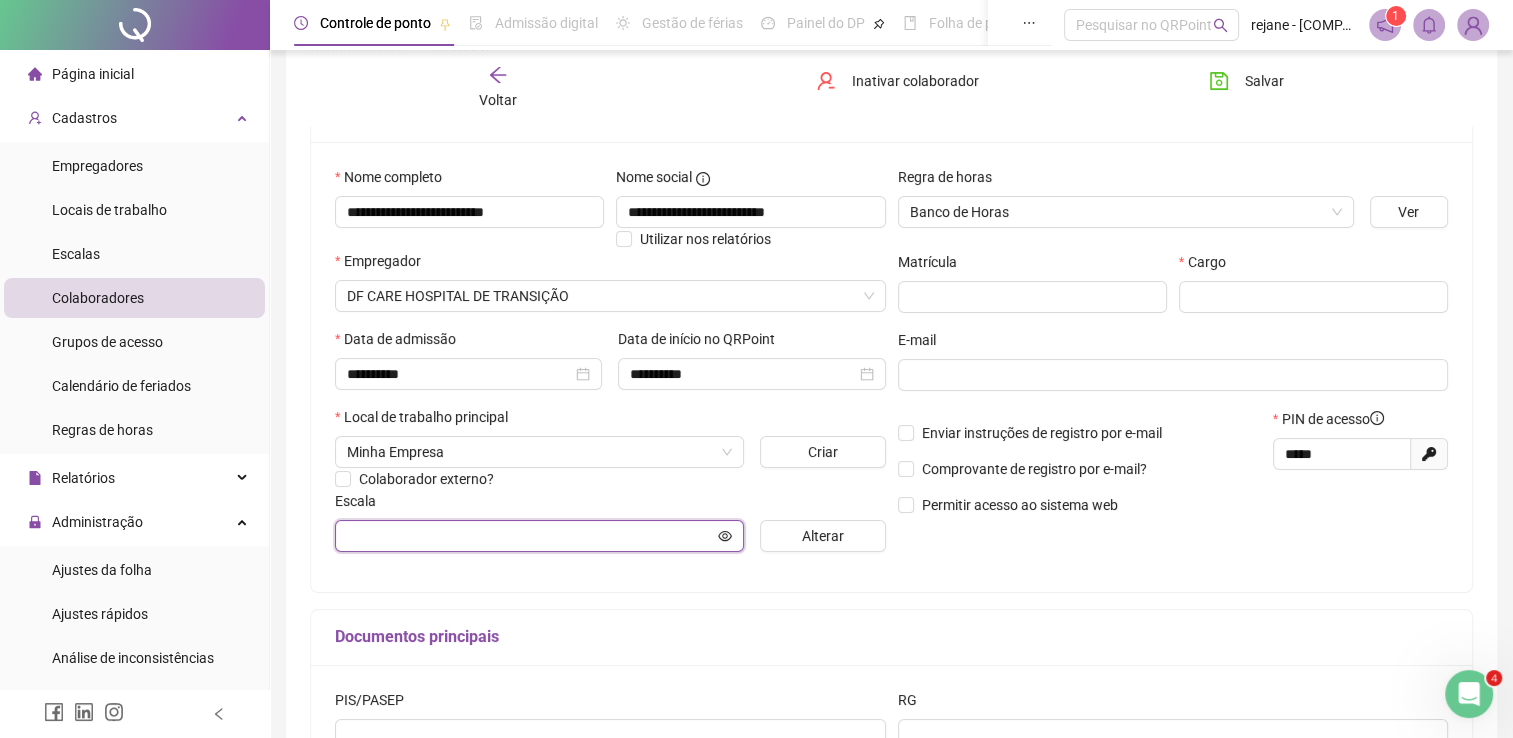 click at bounding box center [530, 536] 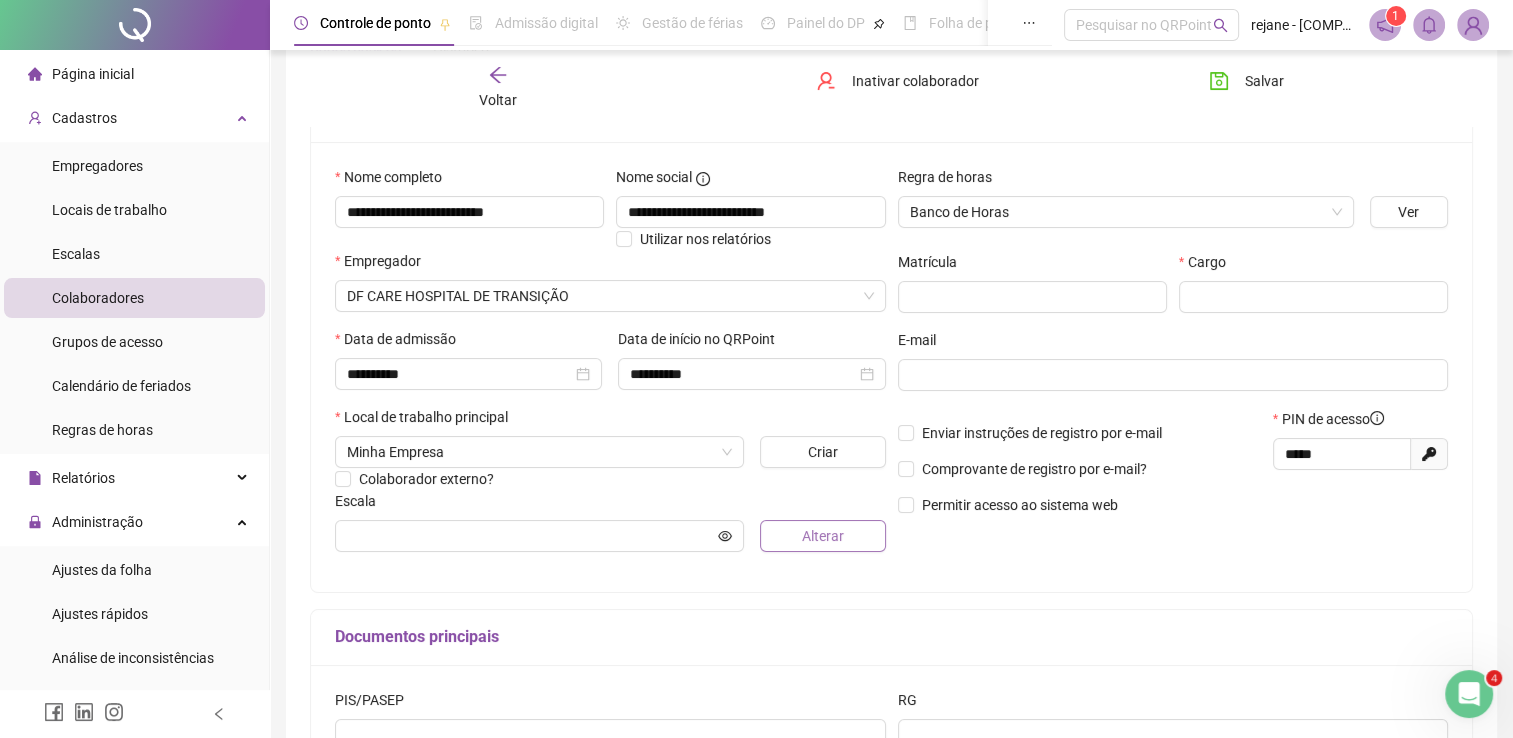 click on "Alterar" at bounding box center (823, 536) 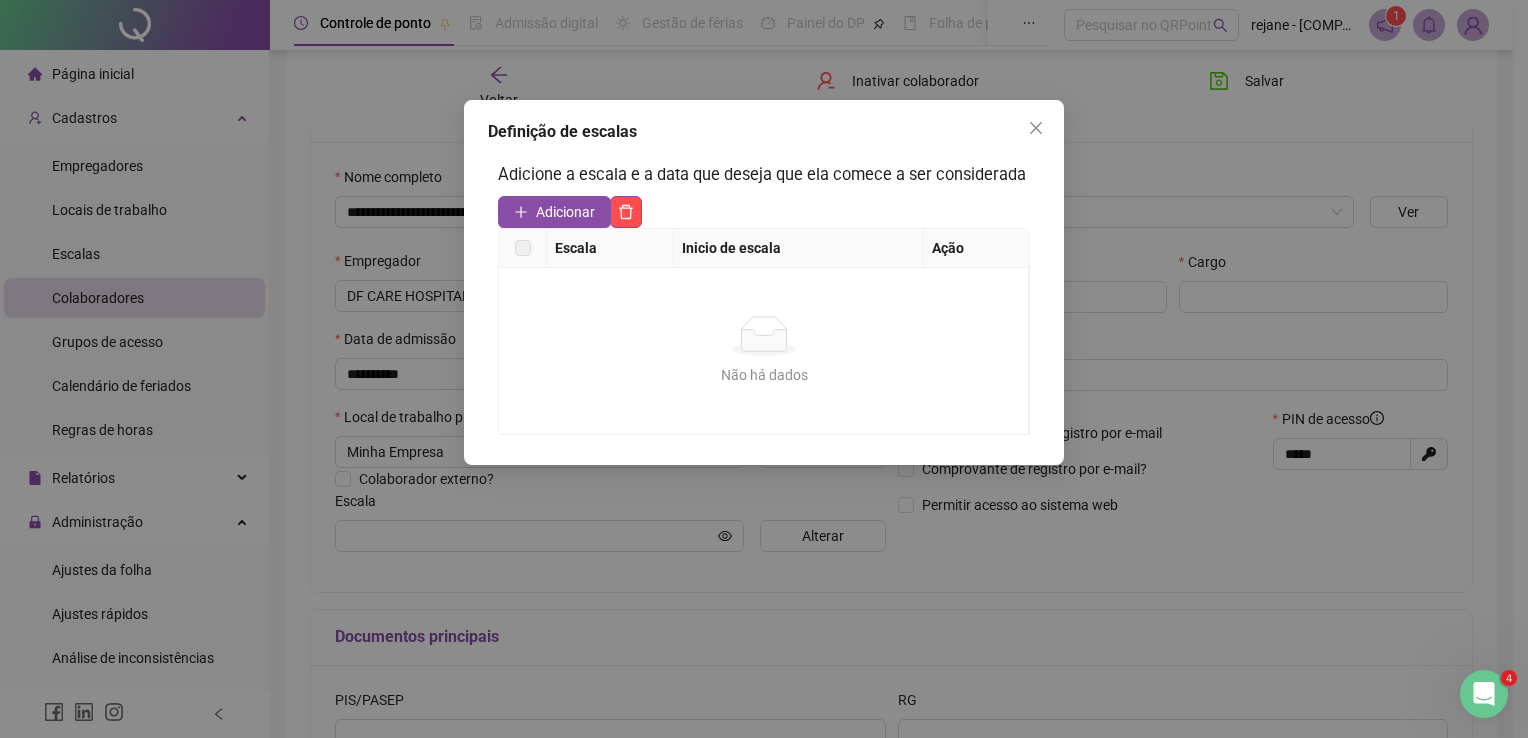 click at bounding box center [523, 248] 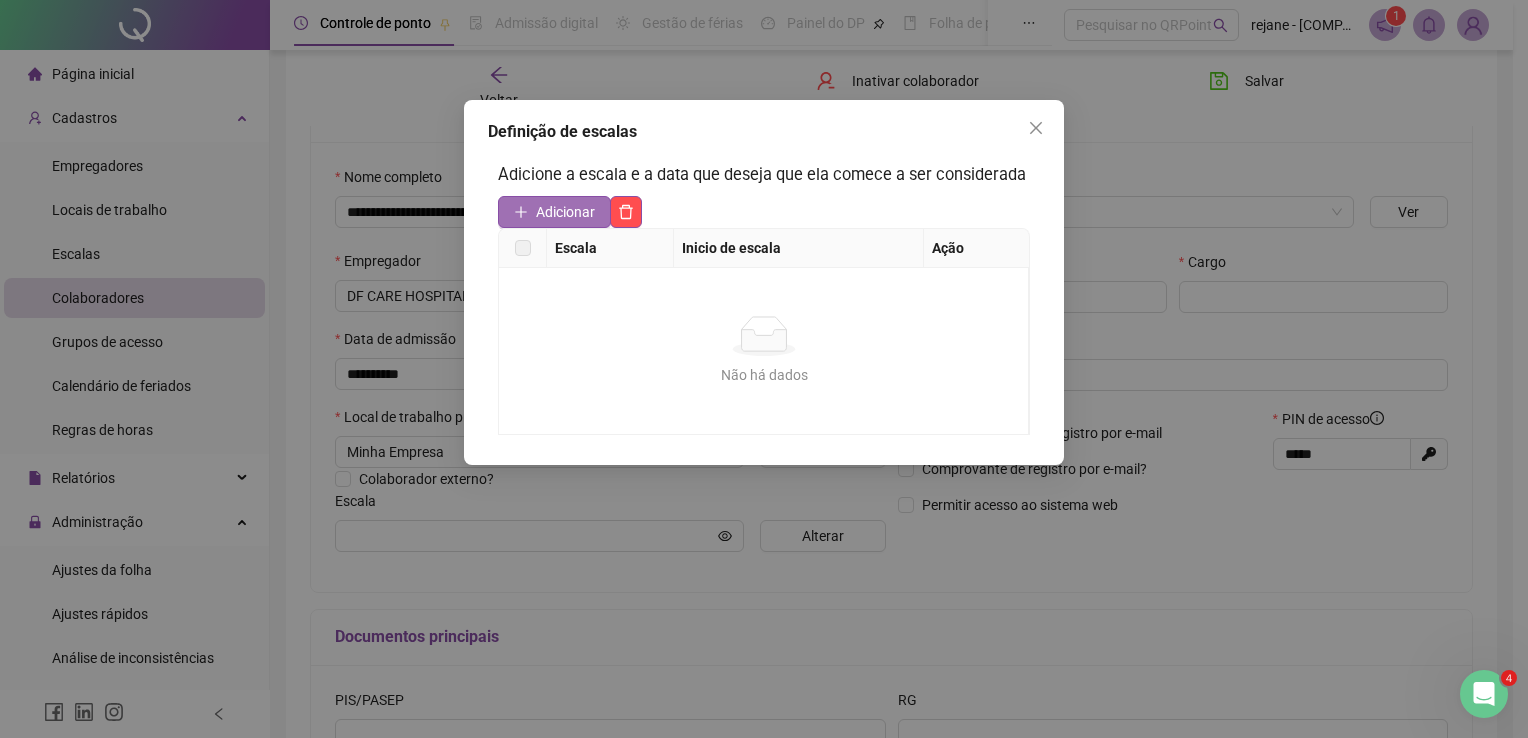 click on "Adicionar" at bounding box center (565, 212) 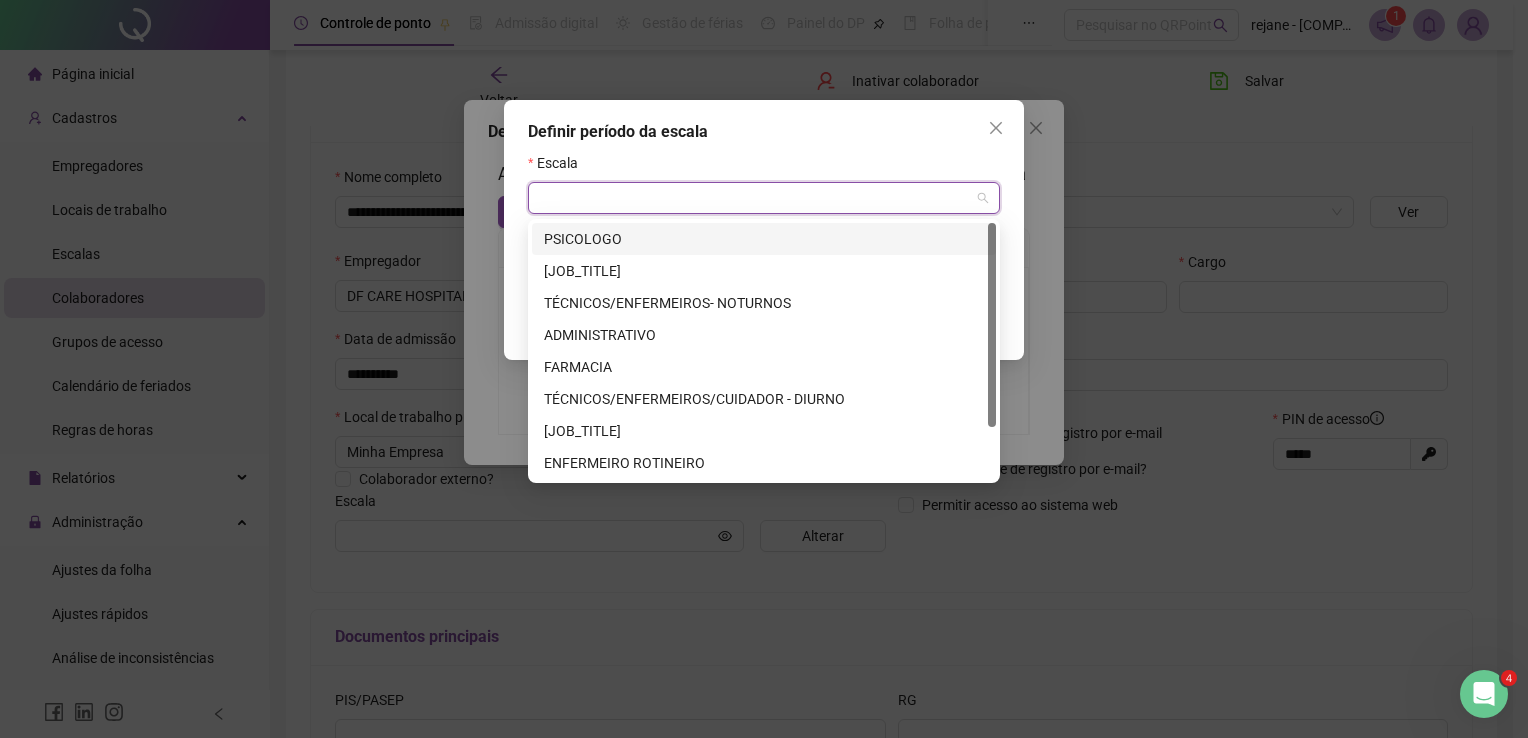 click at bounding box center (755, 198) 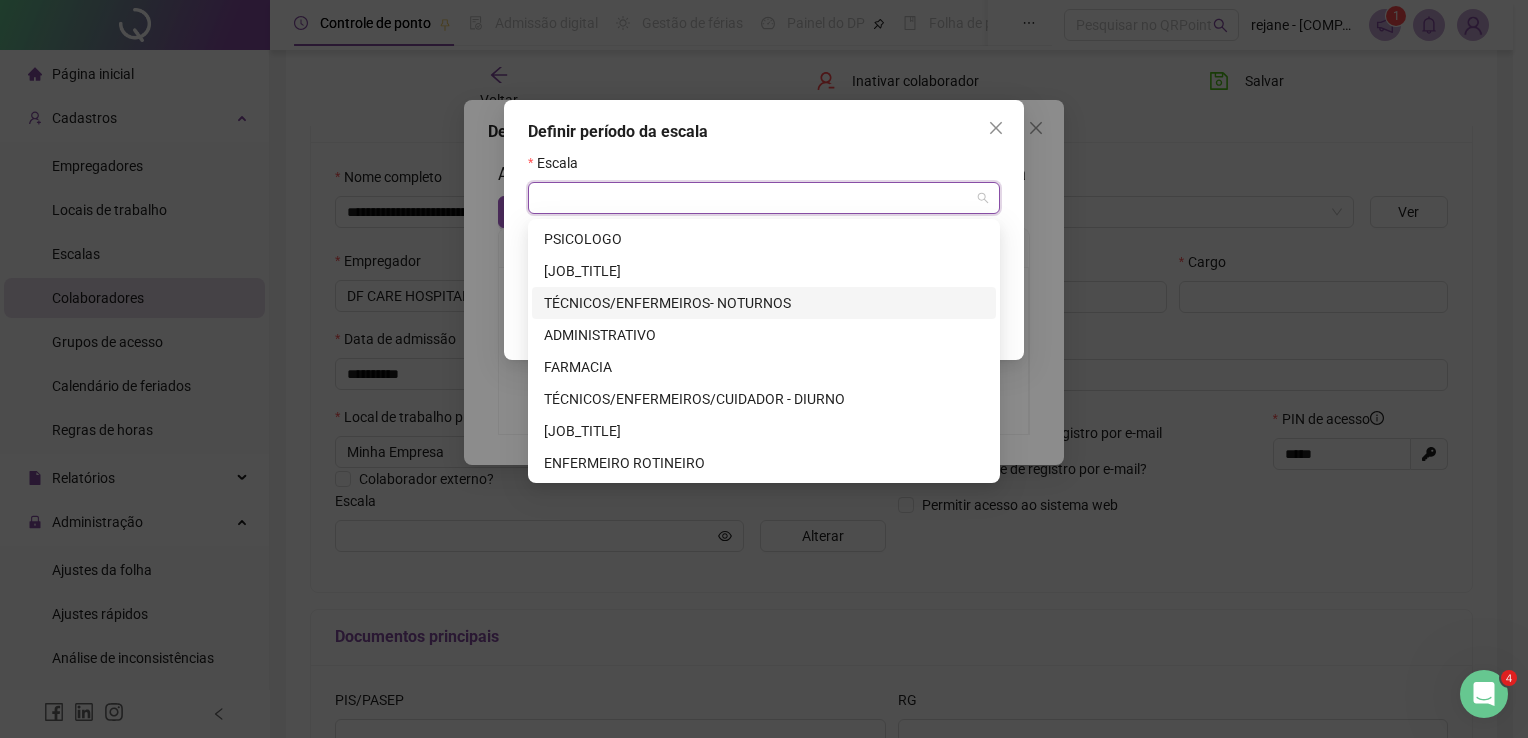 click on "TÉCNICOS/ENFERMEIROS- NOTURNOS" at bounding box center [764, 303] 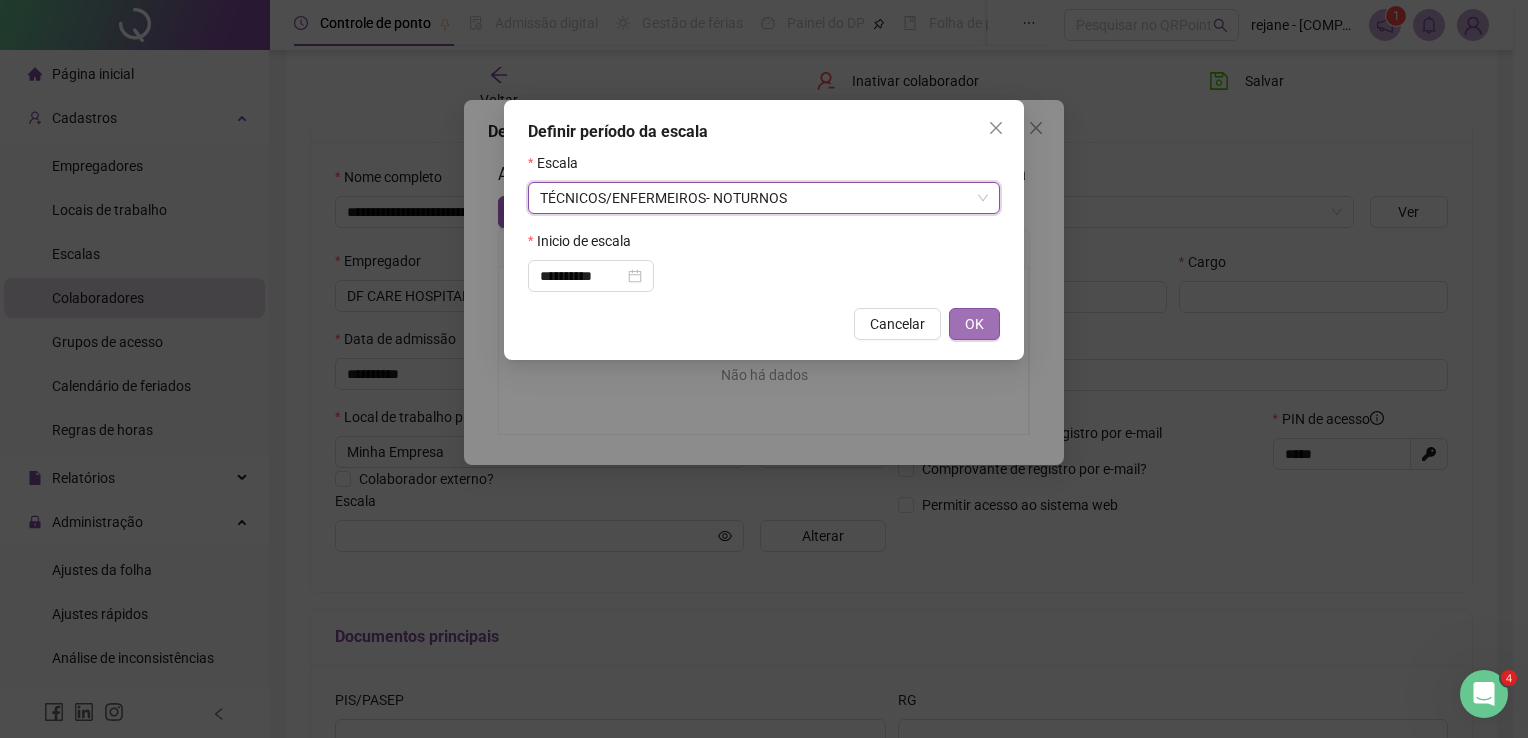 click on "OK" at bounding box center (974, 324) 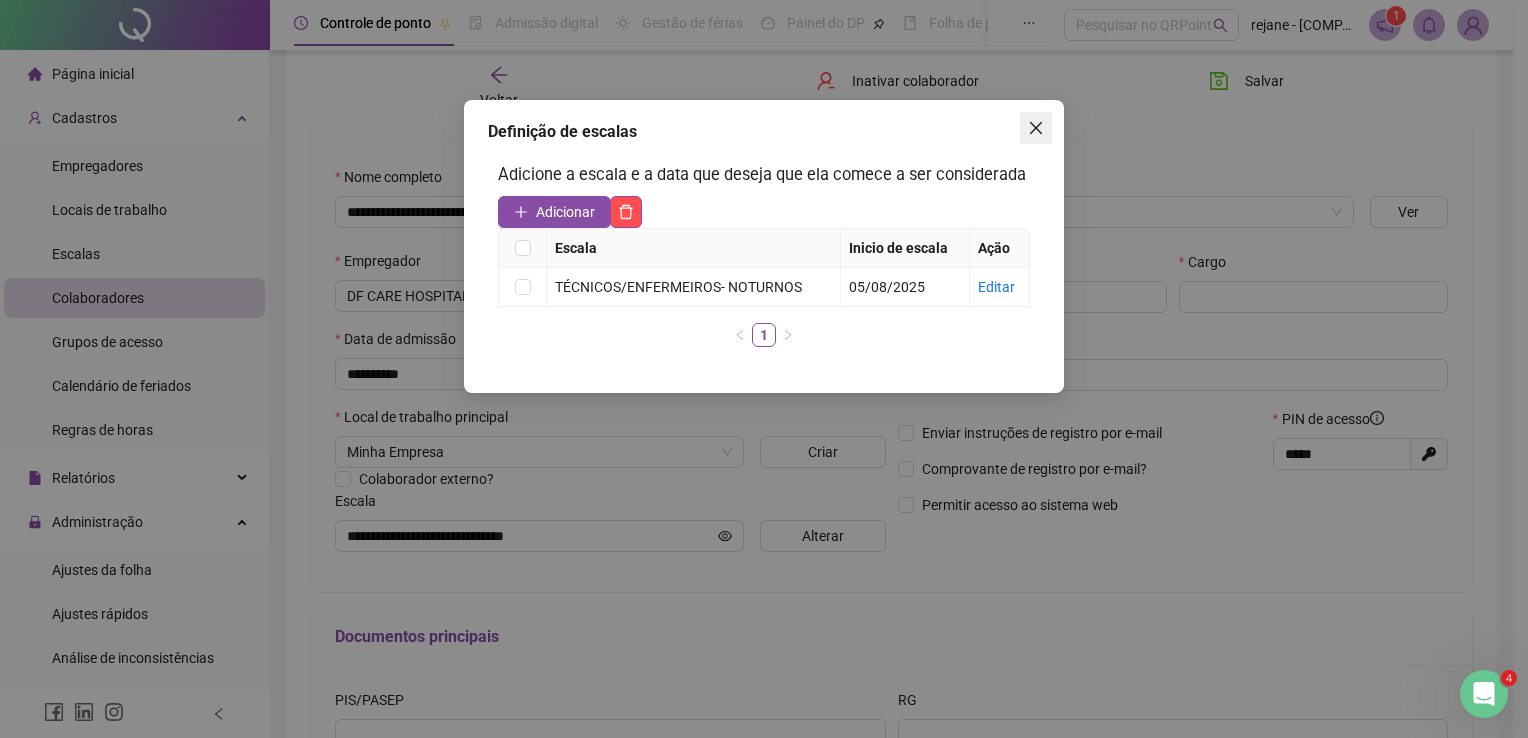 click at bounding box center [1036, 128] 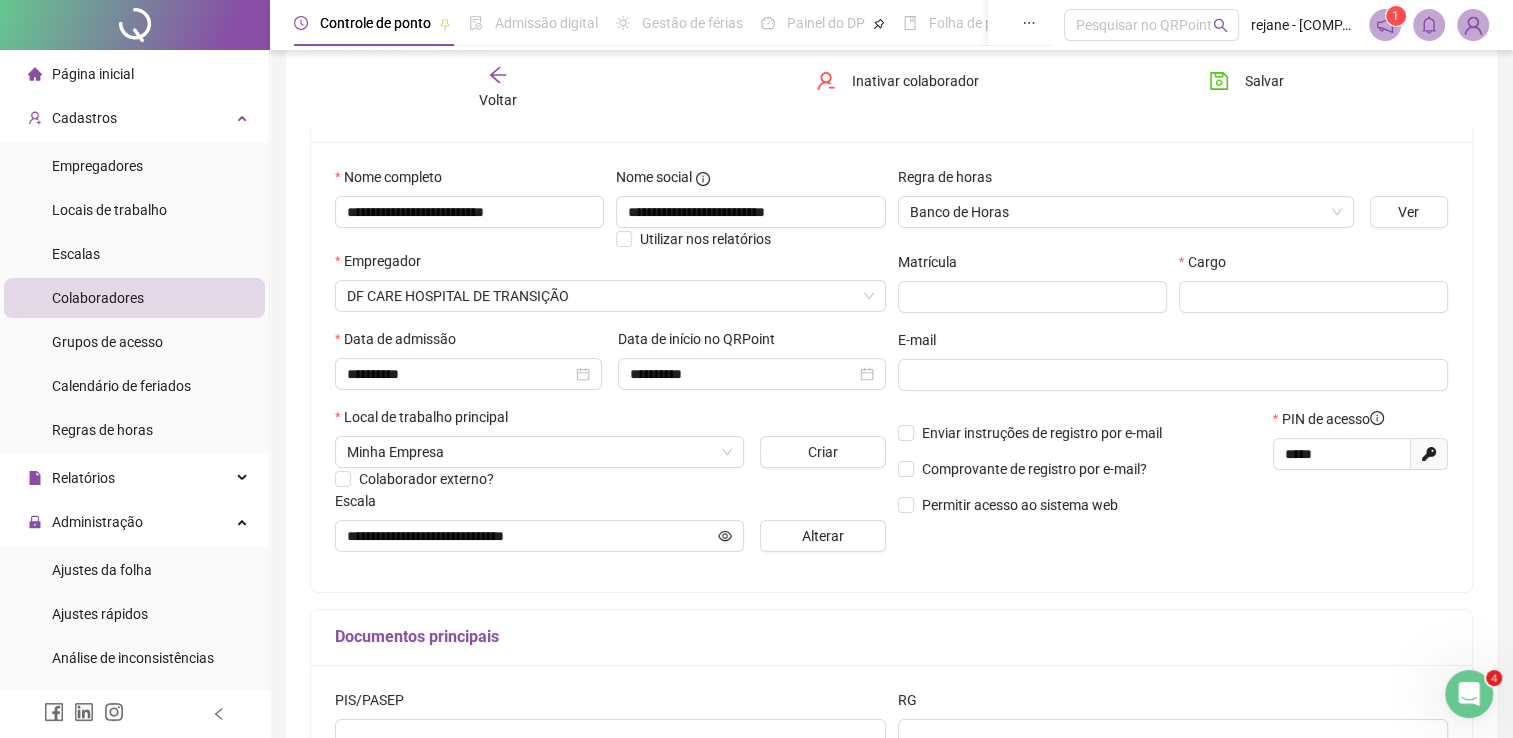 type 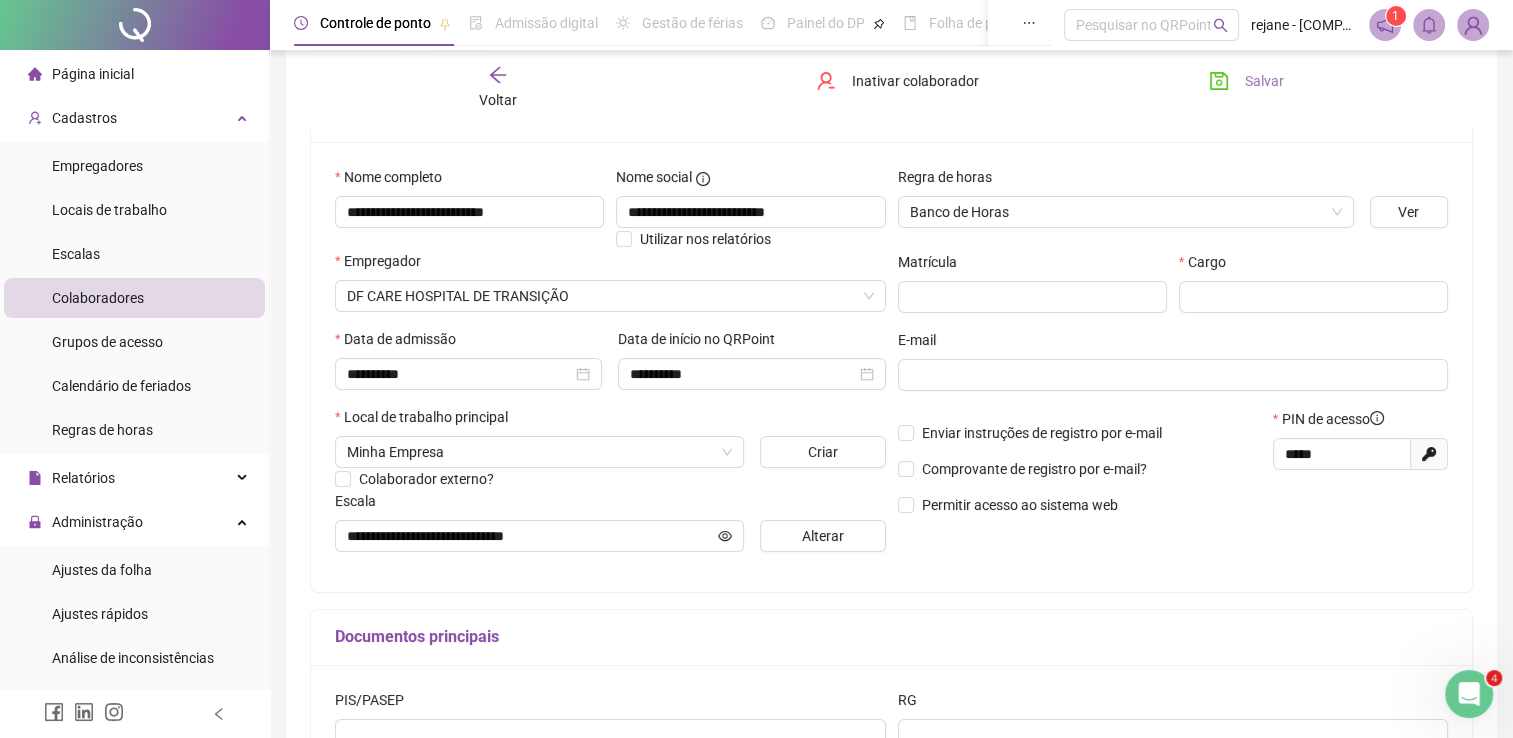 click on "Salvar" at bounding box center [1264, 81] 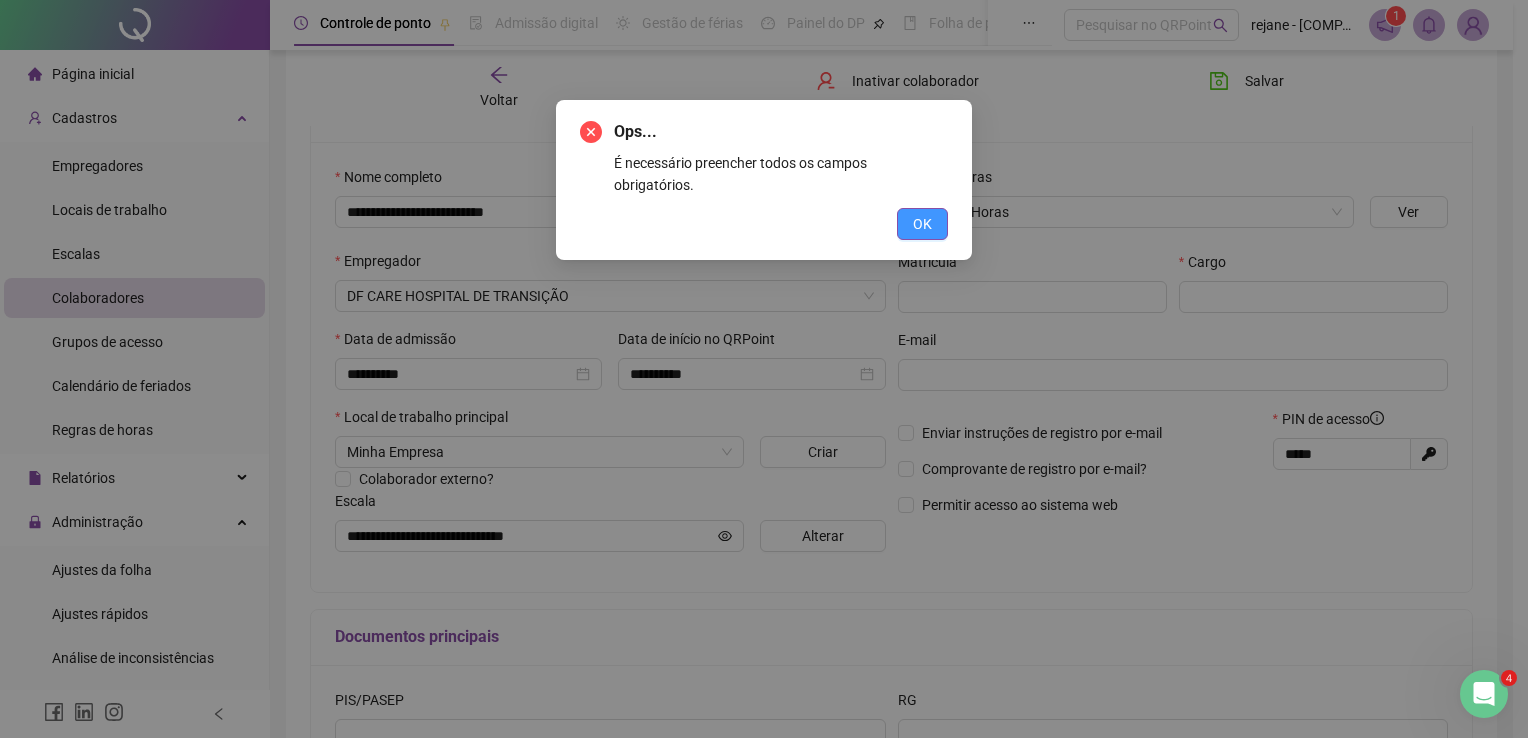 drag, startPoint x: 1228, startPoint y: 179, endPoint x: 919, endPoint y: 206, distance: 310.17737 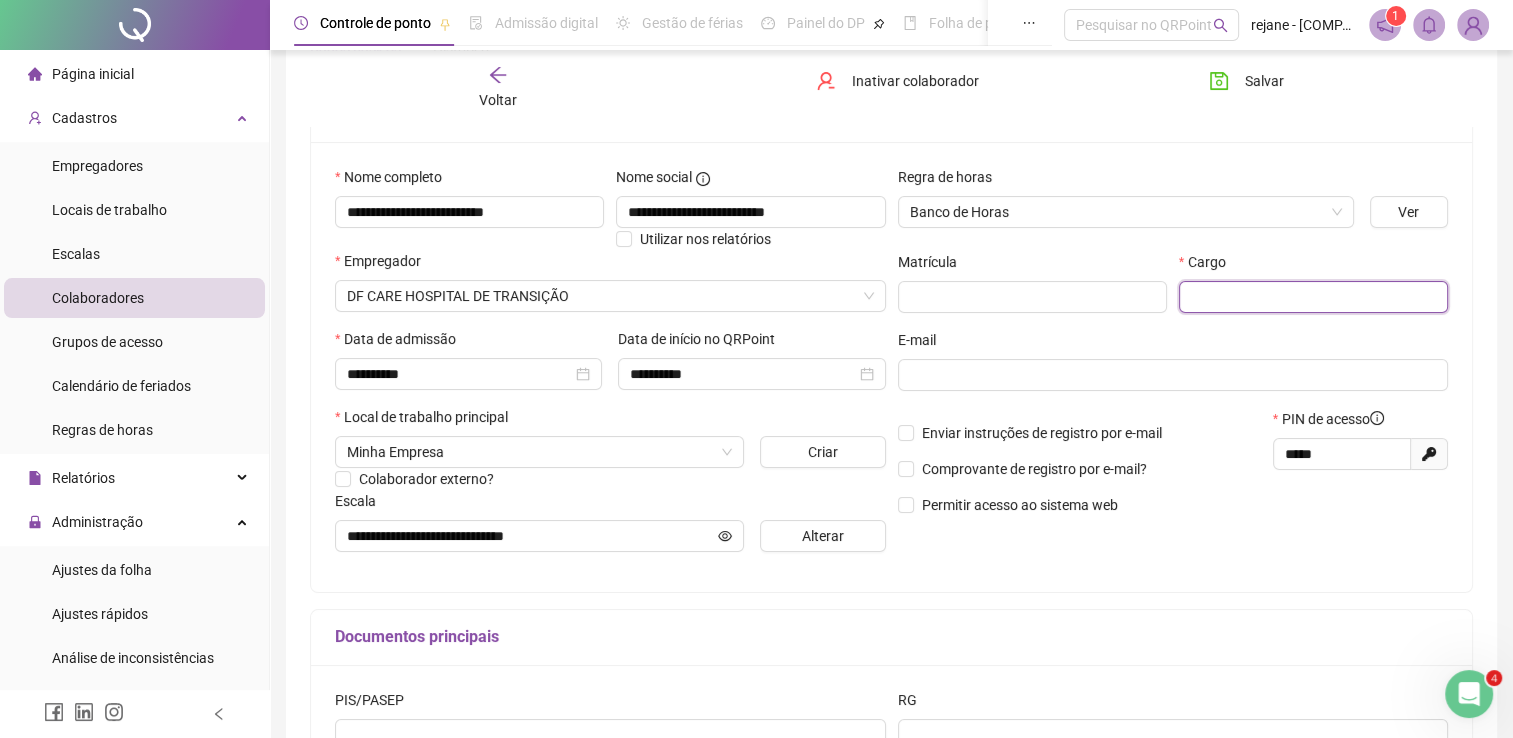click at bounding box center [1313, 297] 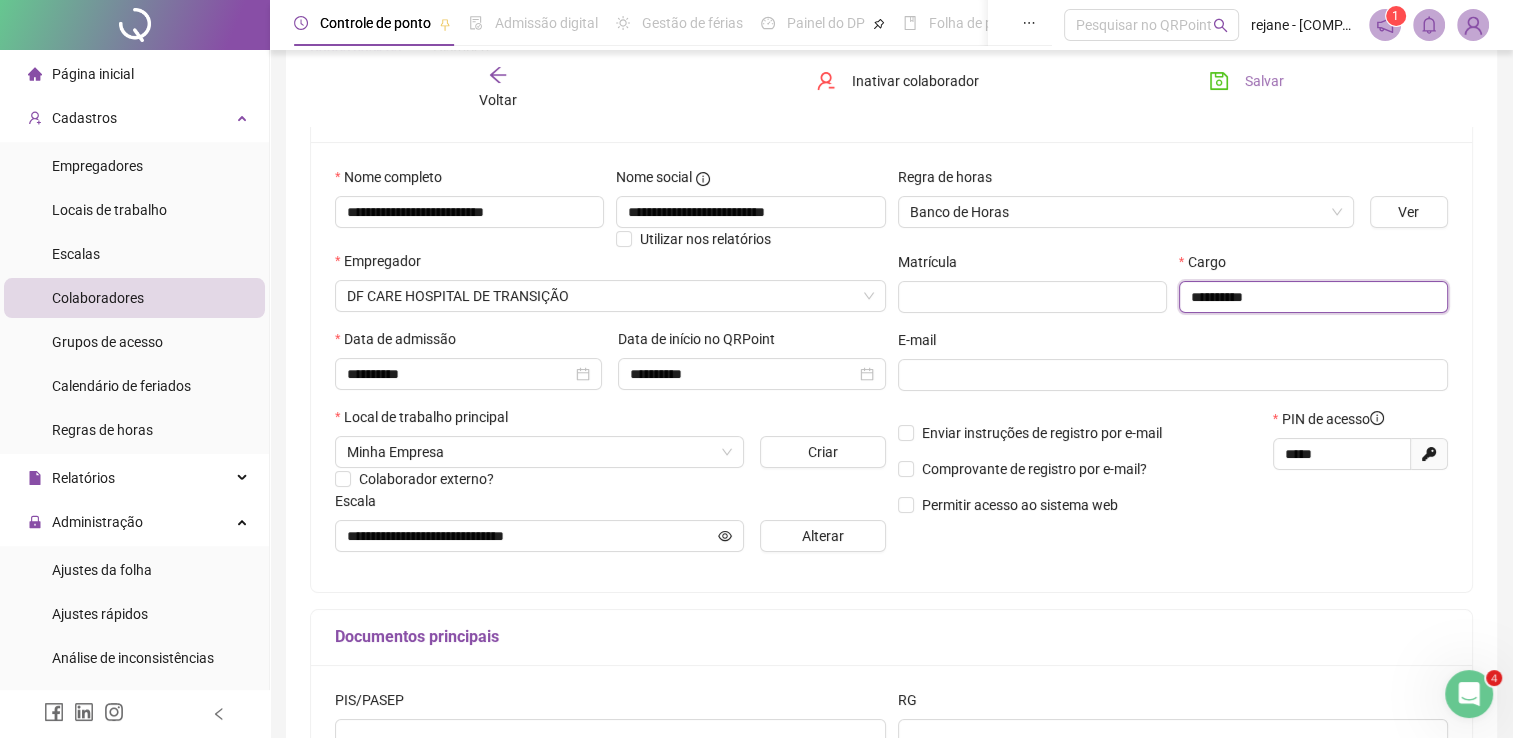 type on "**********" 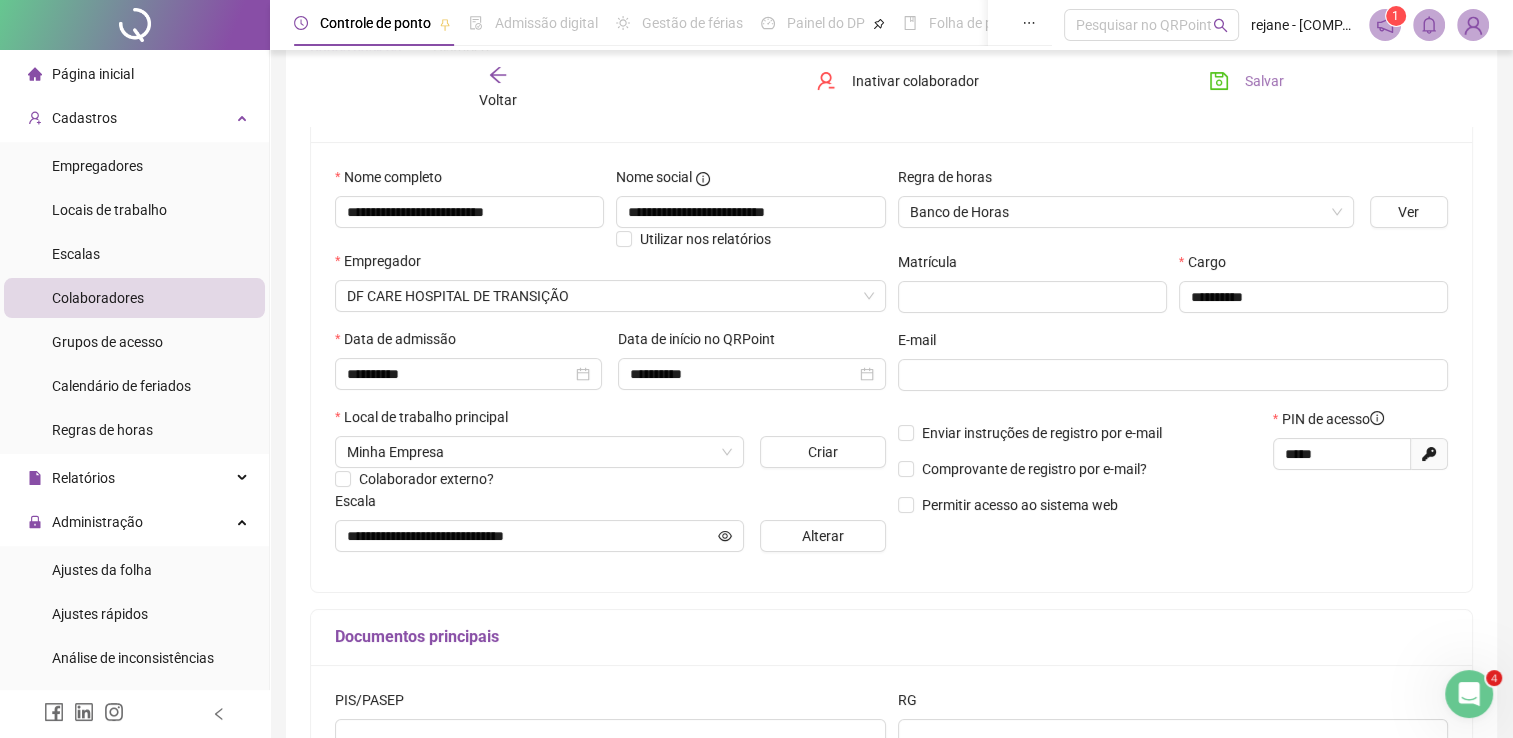click on "Salvar" at bounding box center (1264, 81) 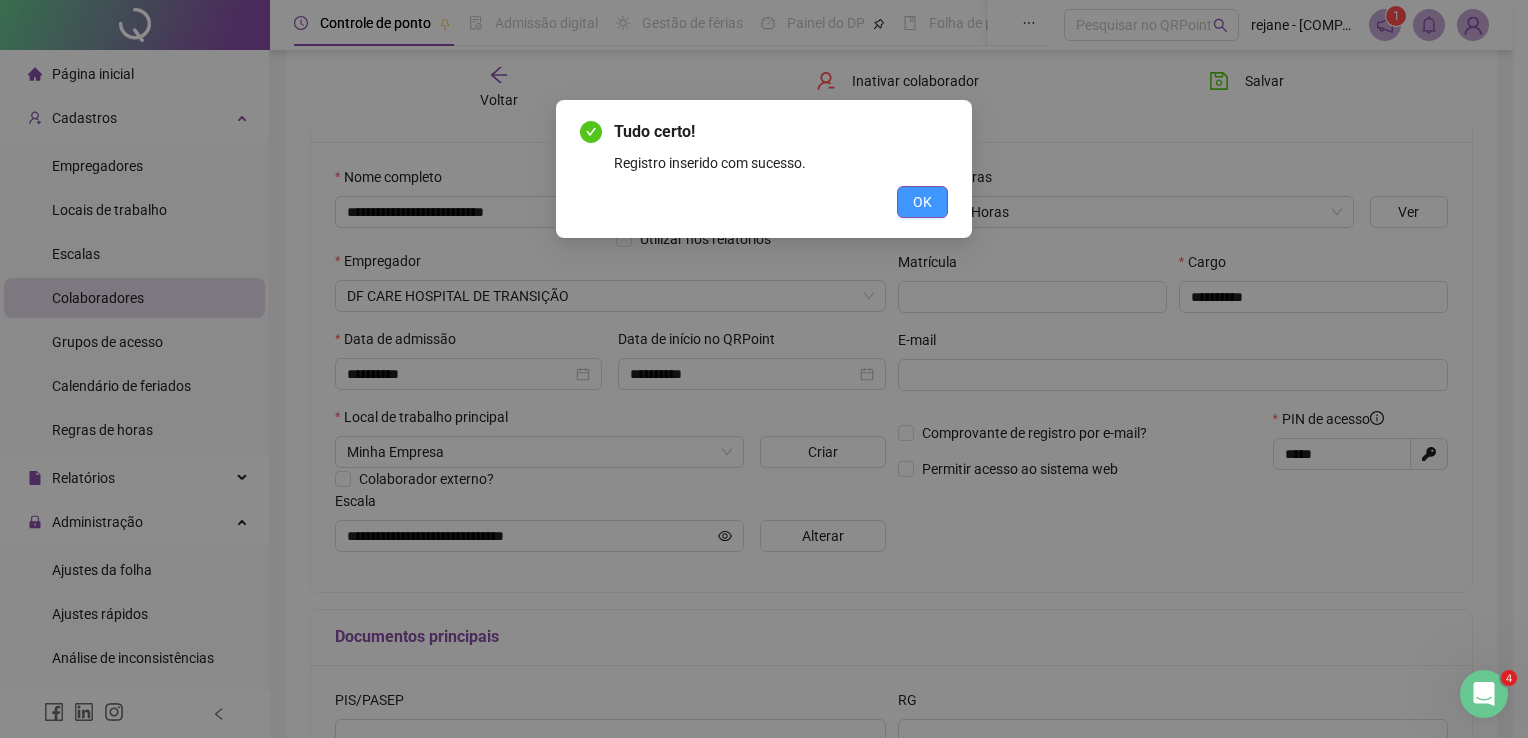 click on "OK" at bounding box center [922, 202] 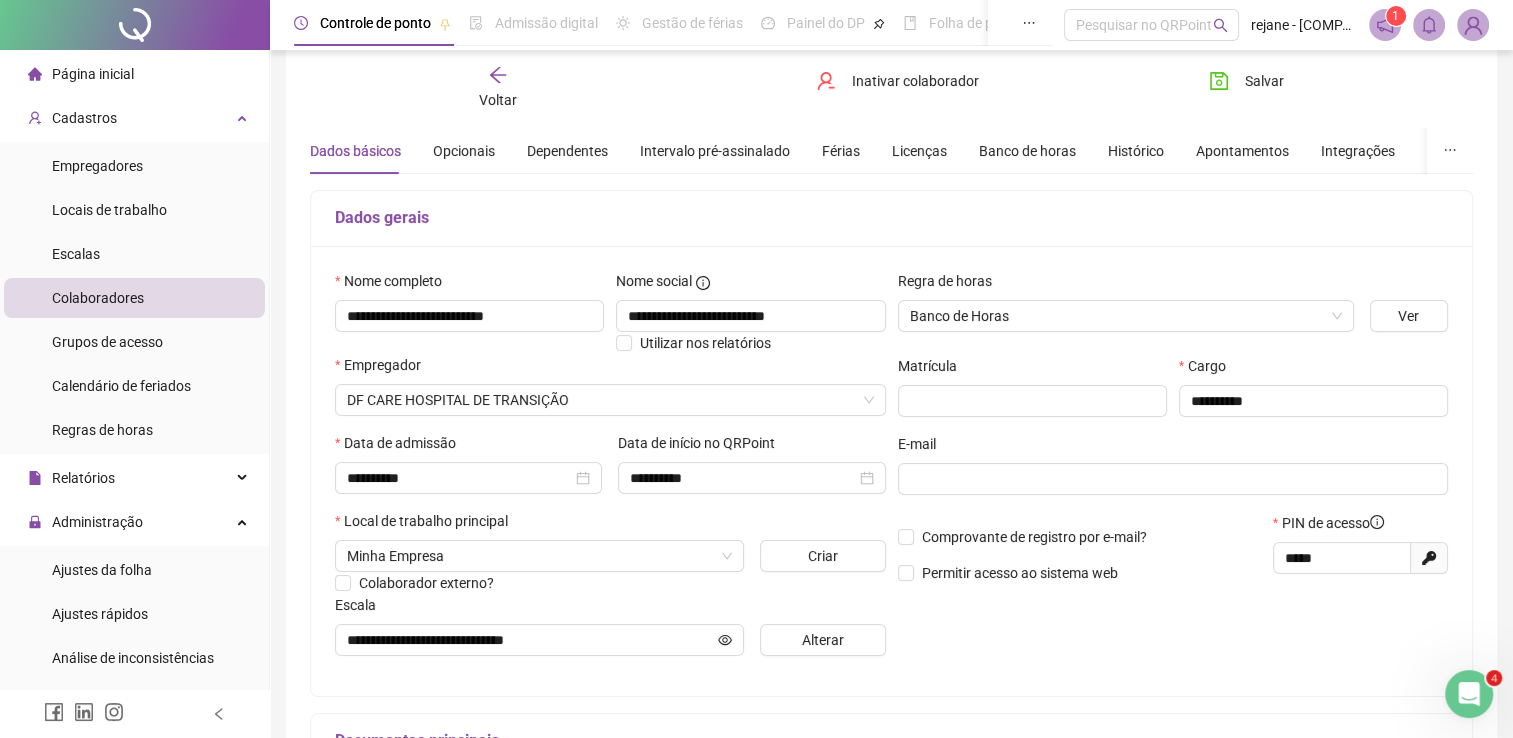scroll, scrollTop: 0, scrollLeft: 0, axis: both 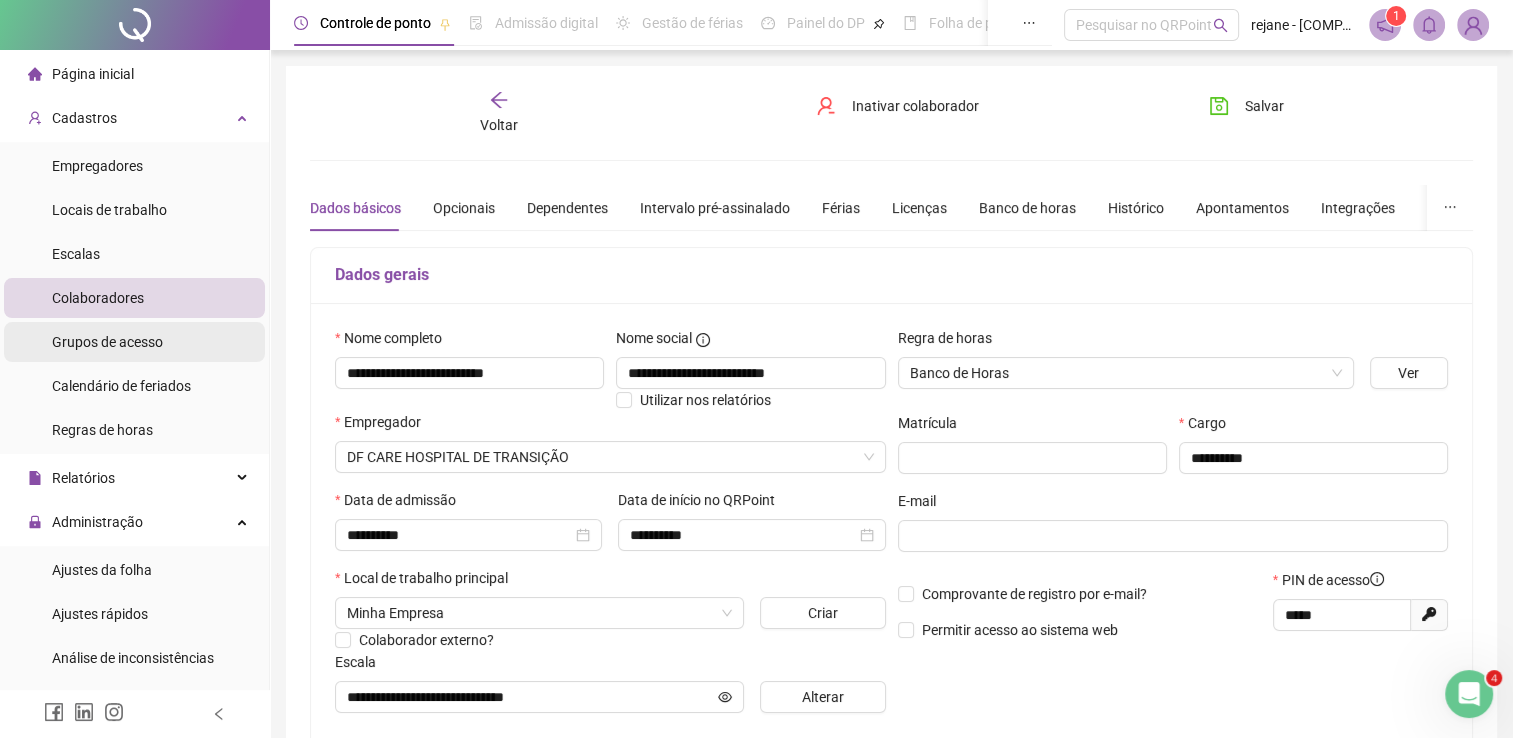 click on "Grupos de acesso" at bounding box center [107, 342] 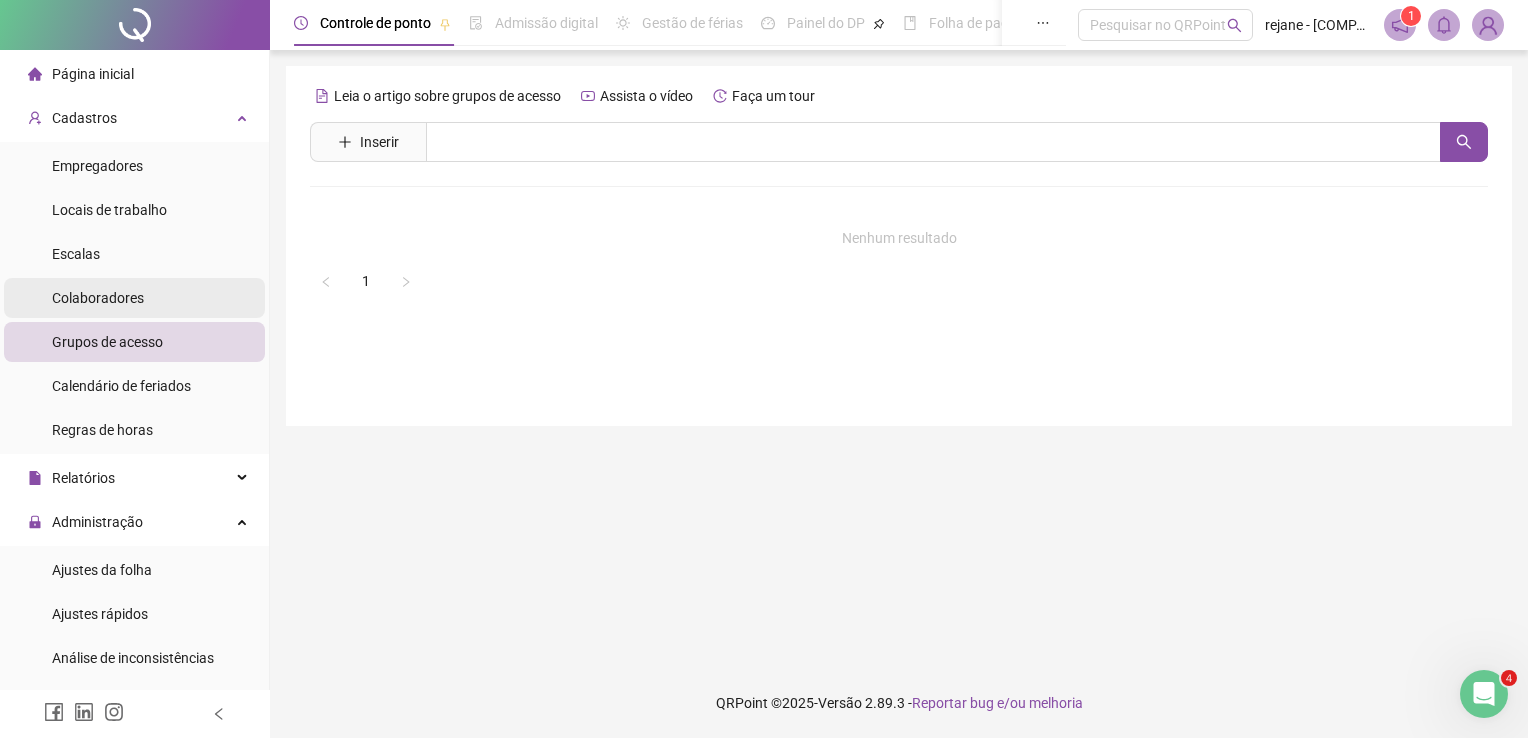click on "Colaboradores" at bounding box center [98, 298] 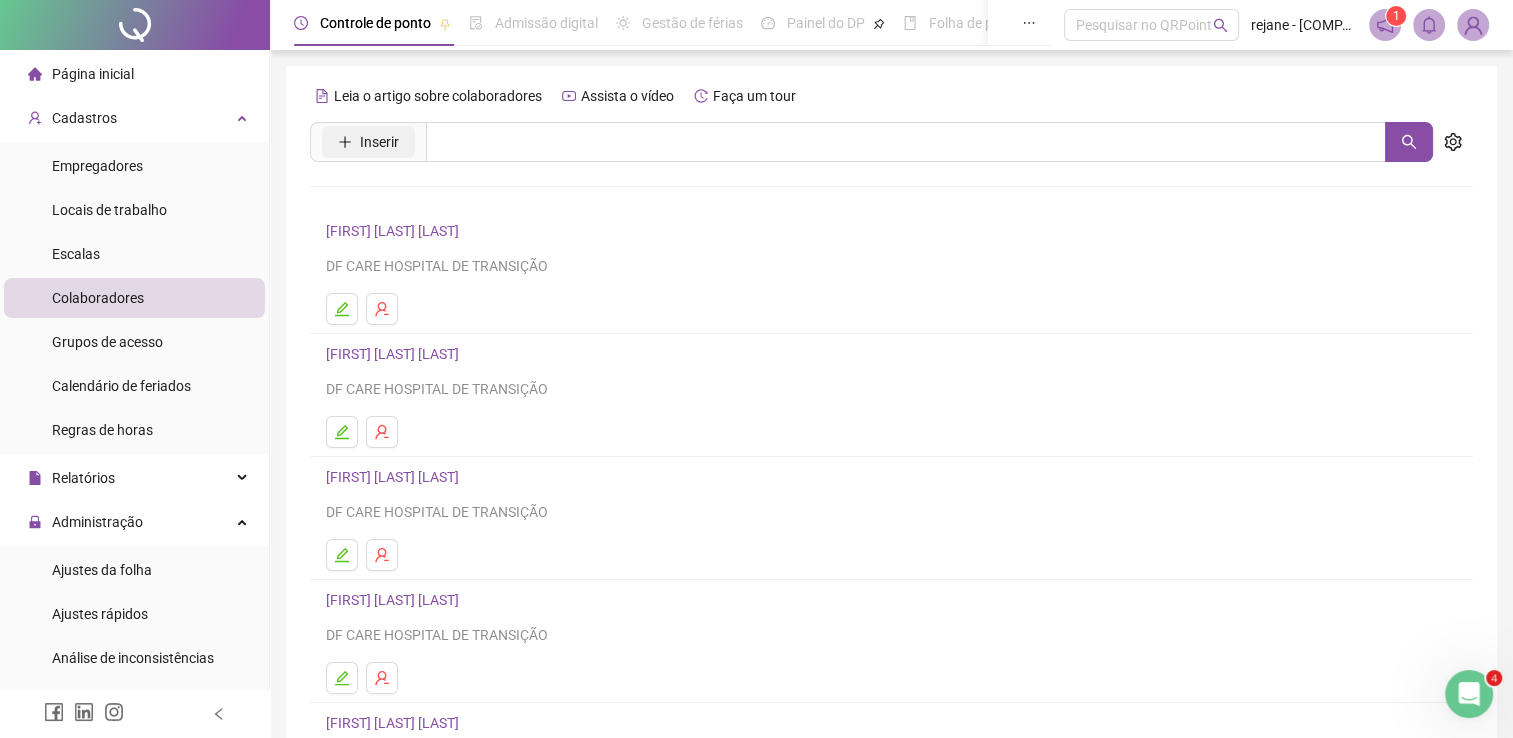click on "Inserir" at bounding box center (379, 142) 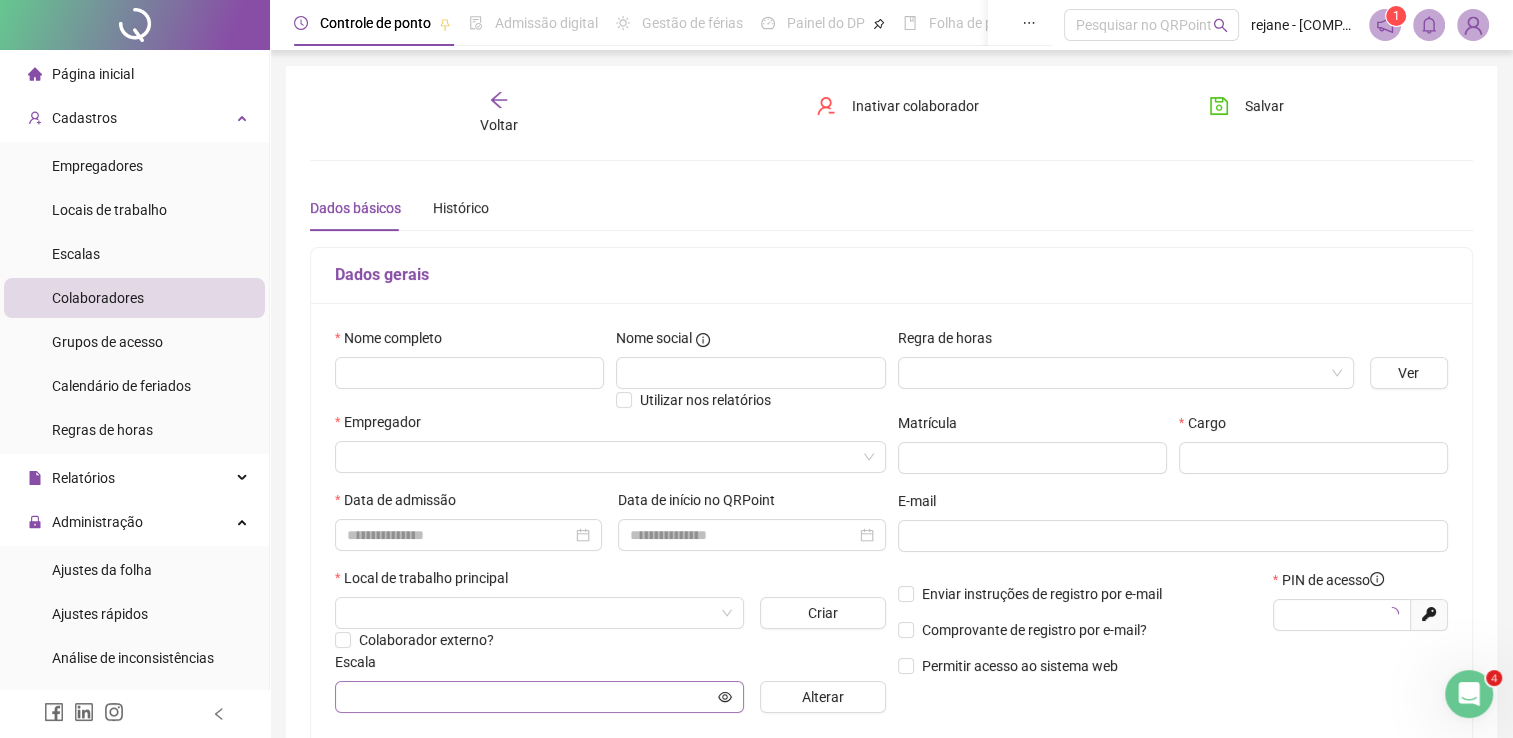 type on "*****" 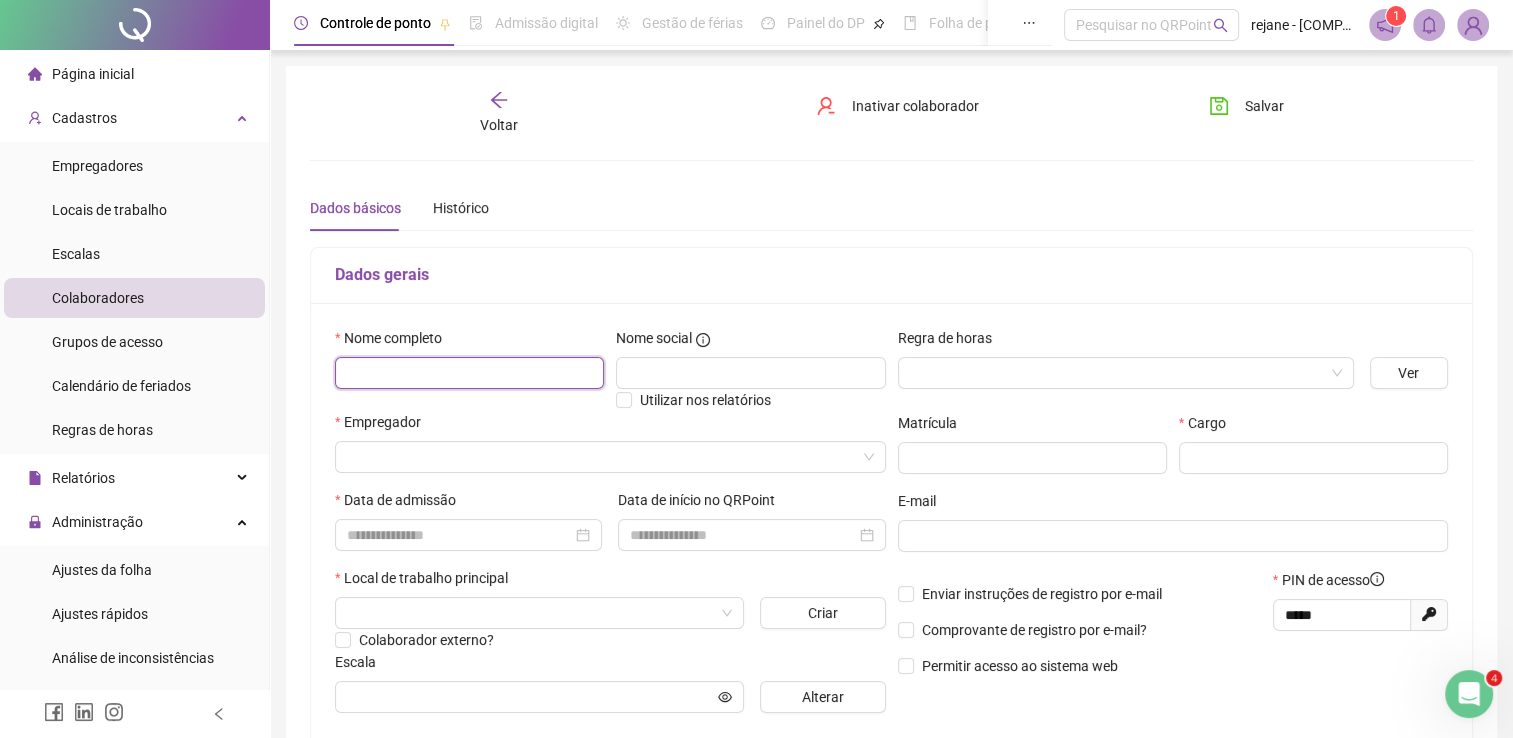 click at bounding box center [469, 373] 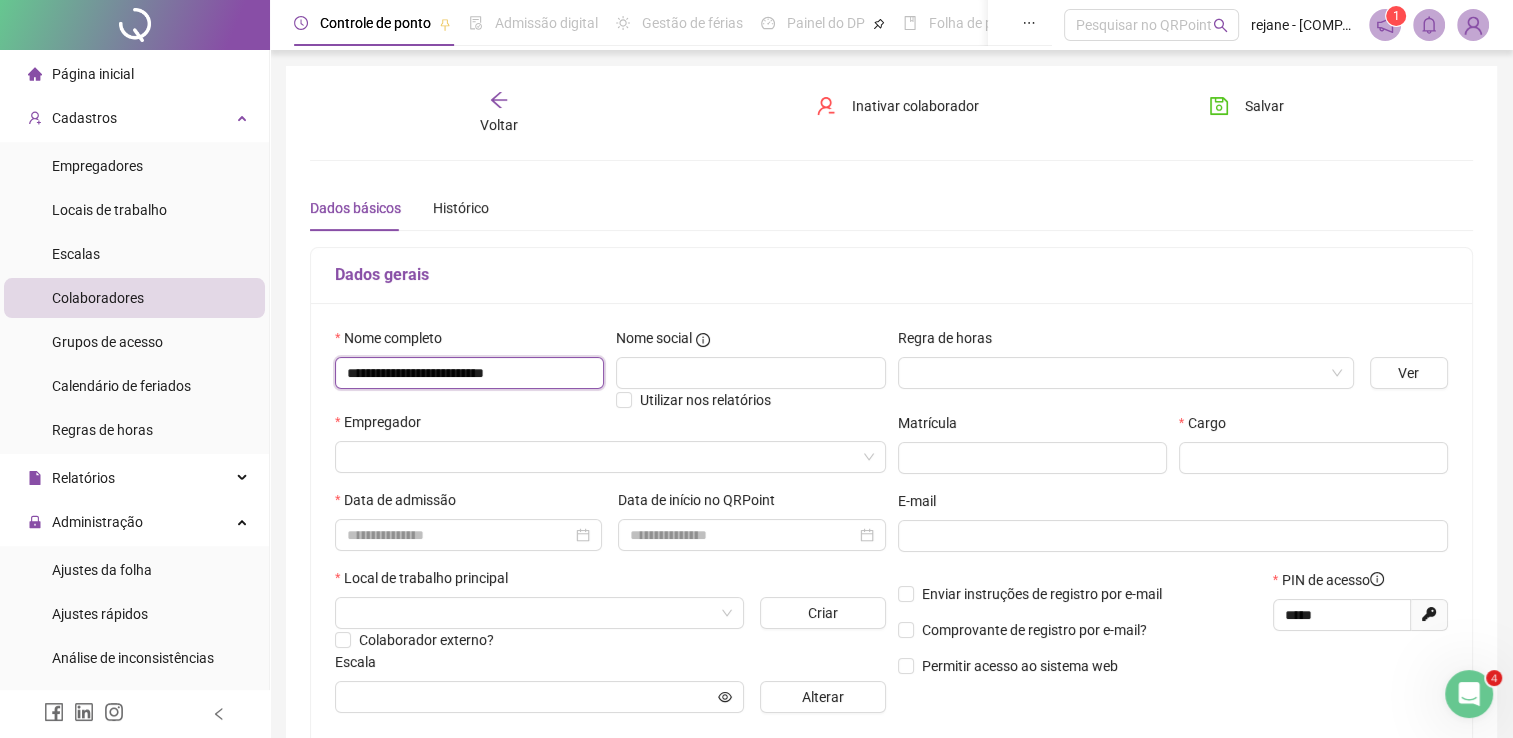 click on "**********" at bounding box center (469, 373) 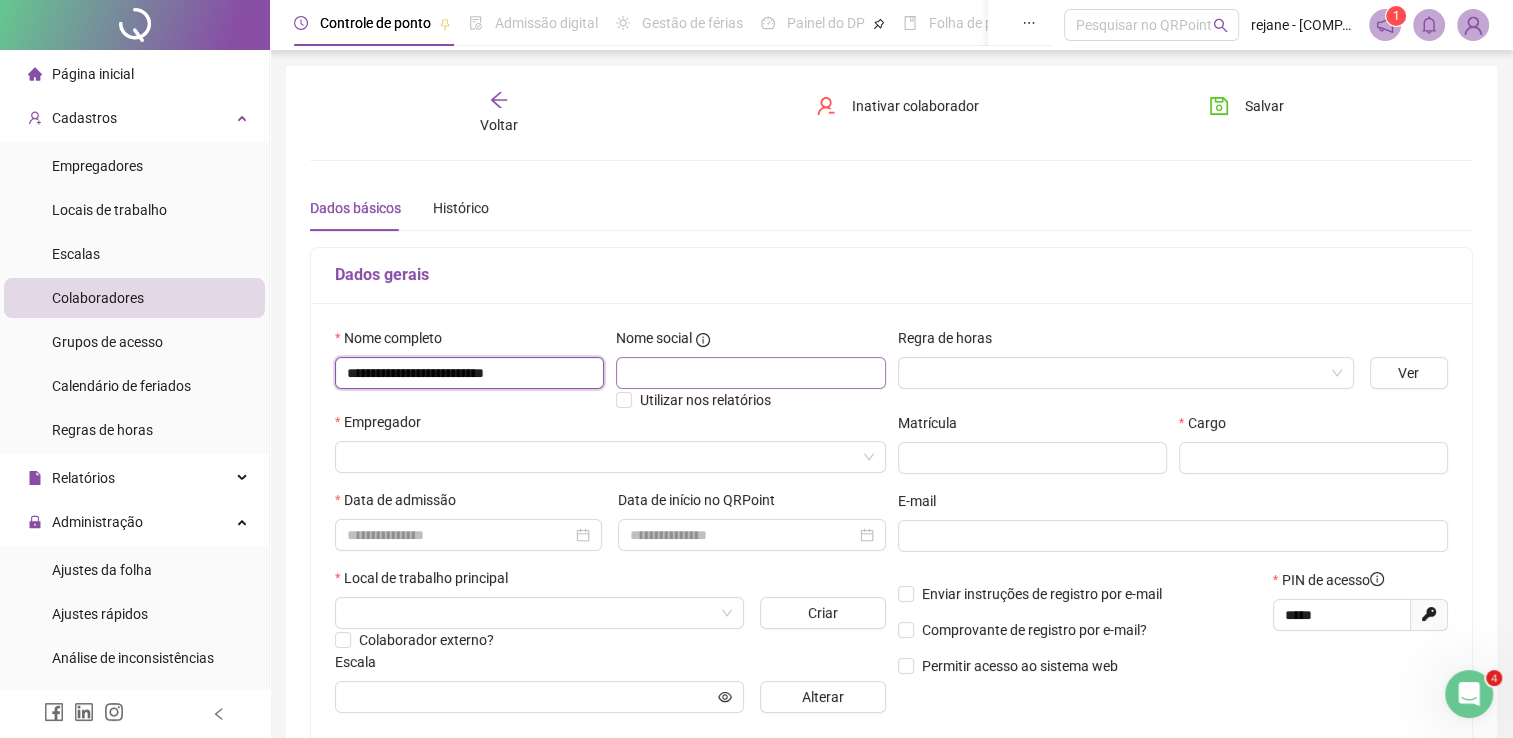 type on "**********" 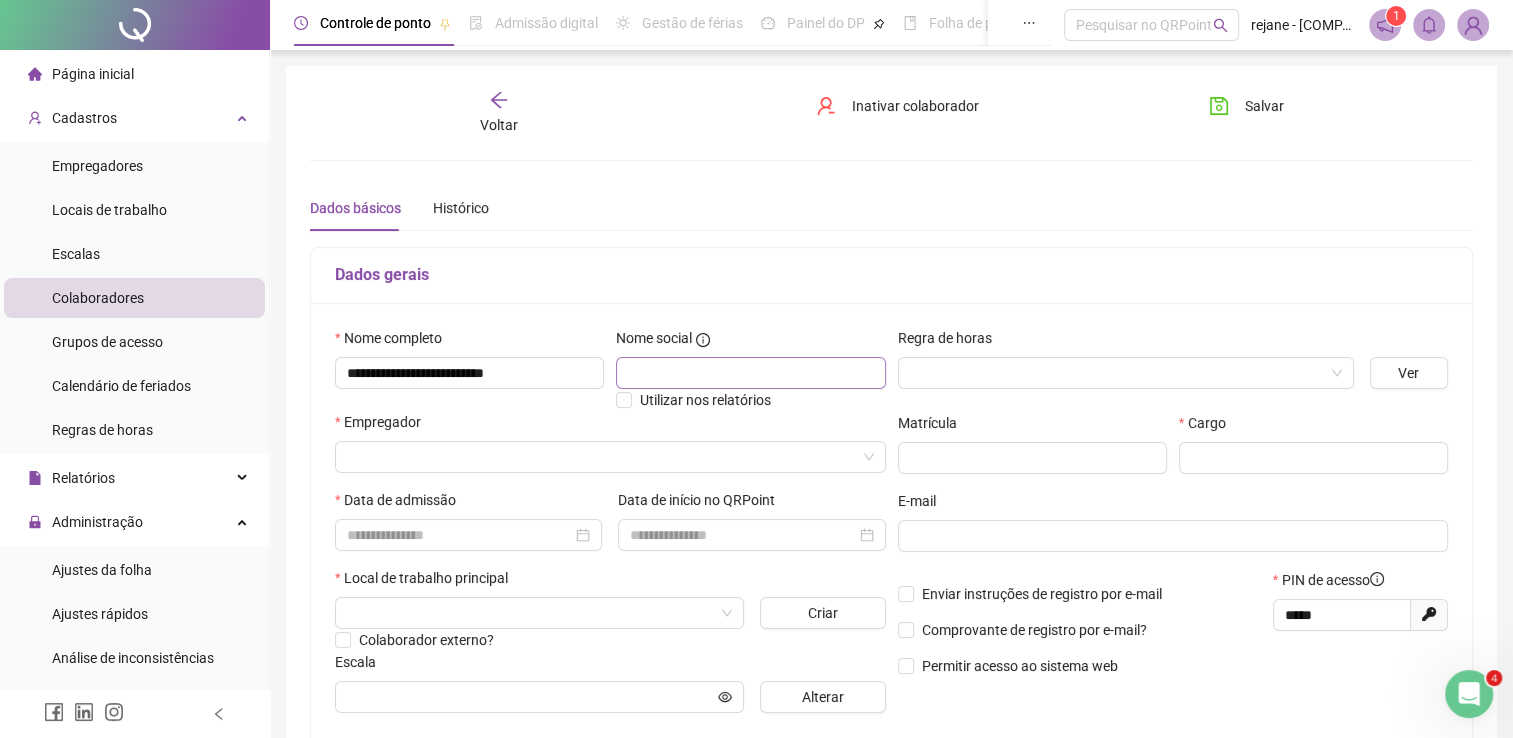 click on "Nome social" at bounding box center [750, 342] 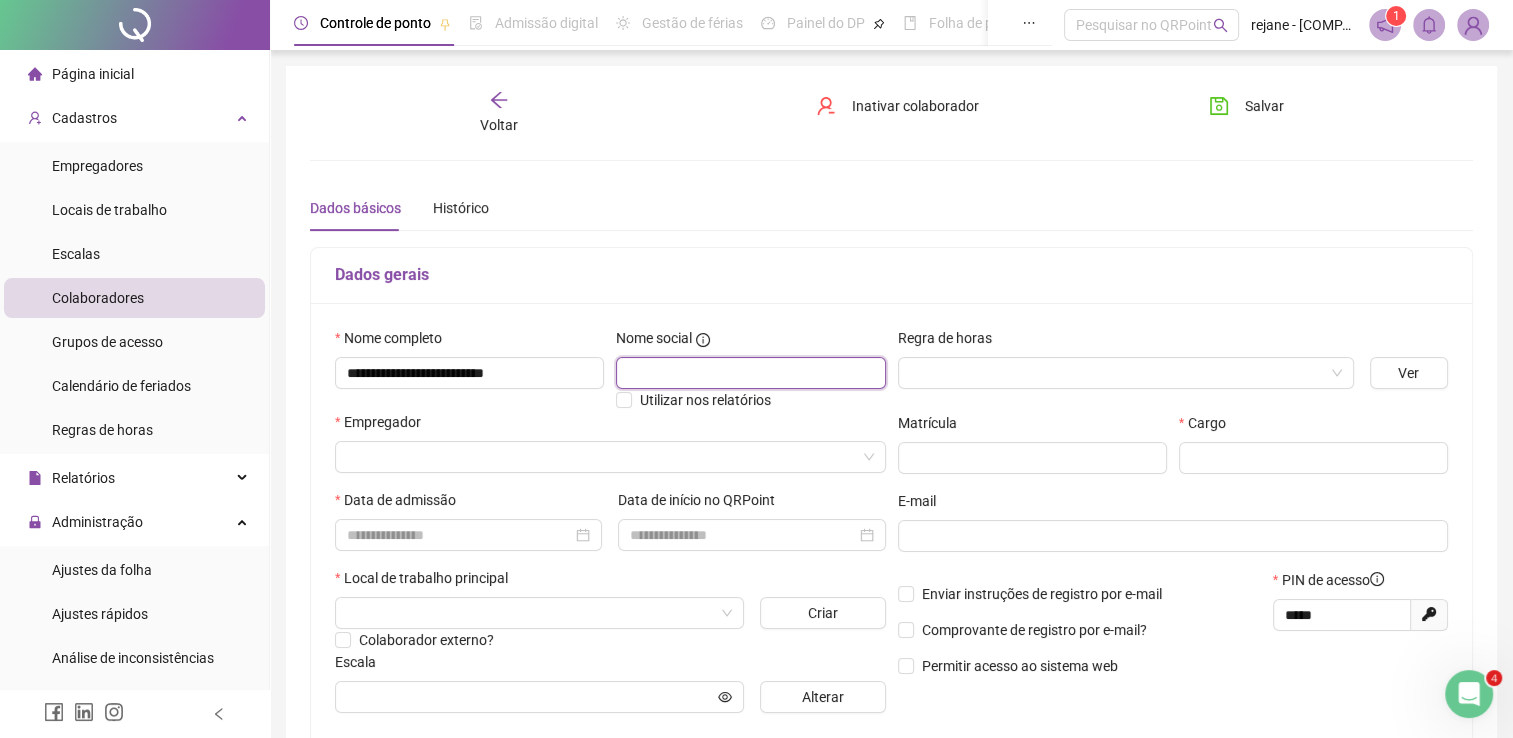click at bounding box center [750, 373] 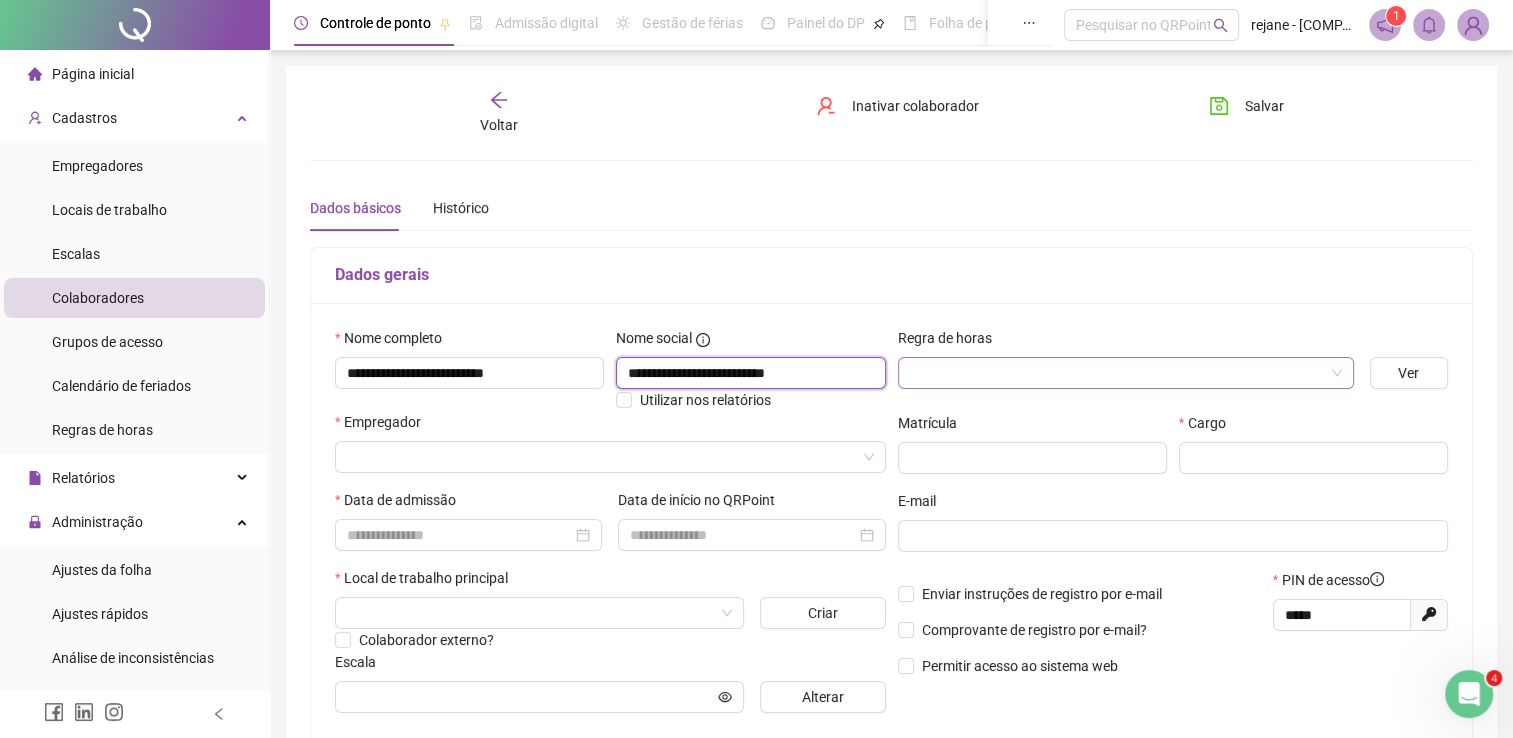type on "**********" 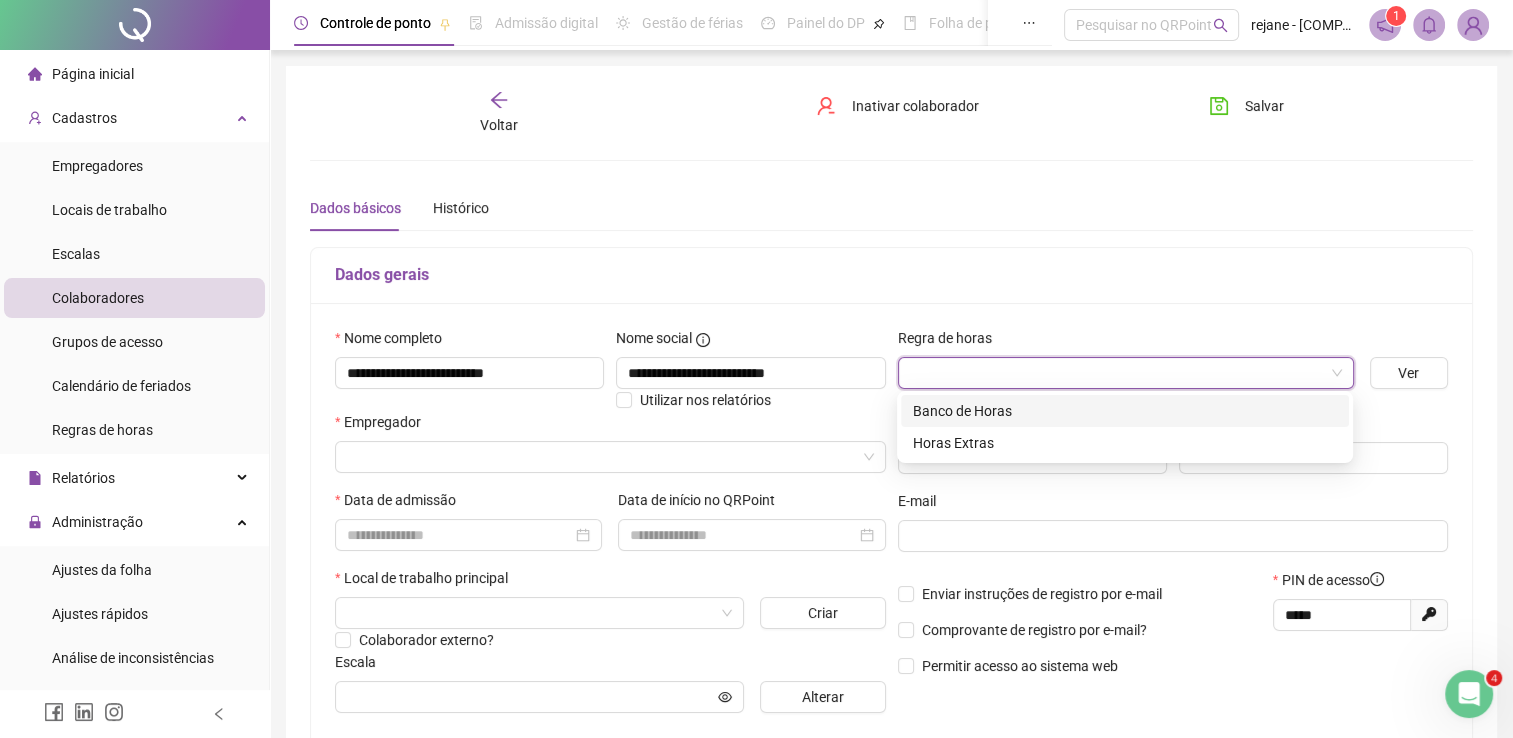 click at bounding box center (1117, 373) 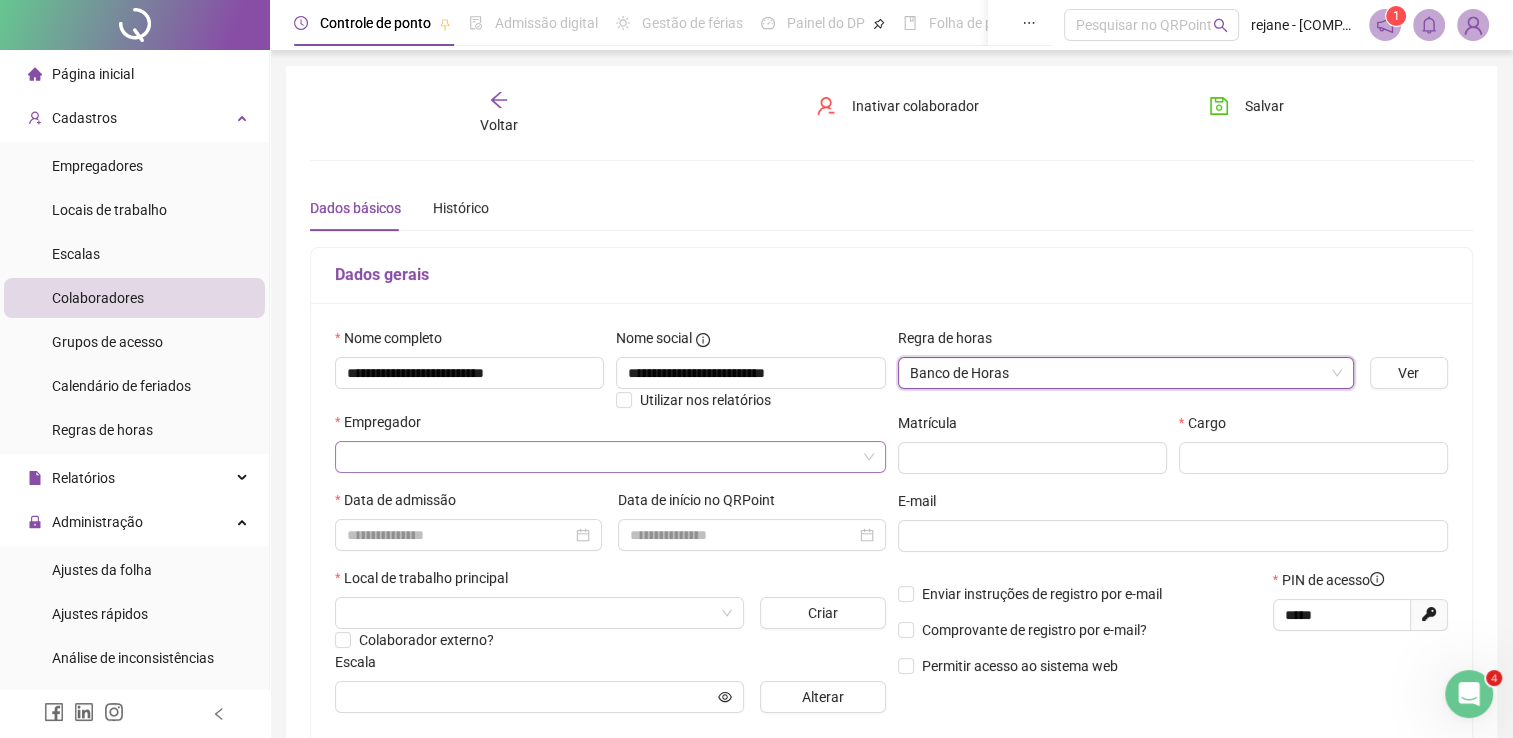 click at bounding box center [601, 457] 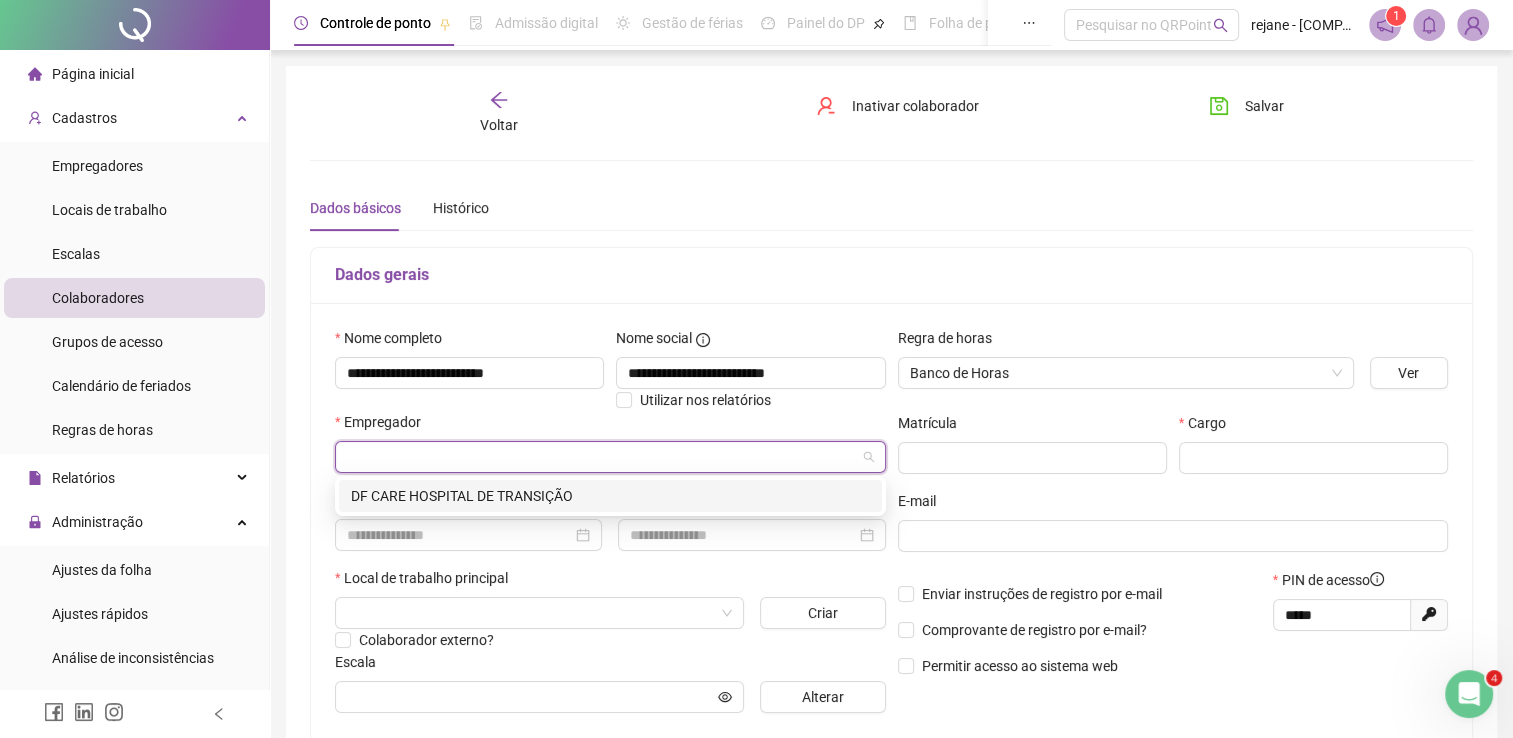 click on "DF CARE HOSPITAL DE TRANSIÇÃO" at bounding box center (610, 496) 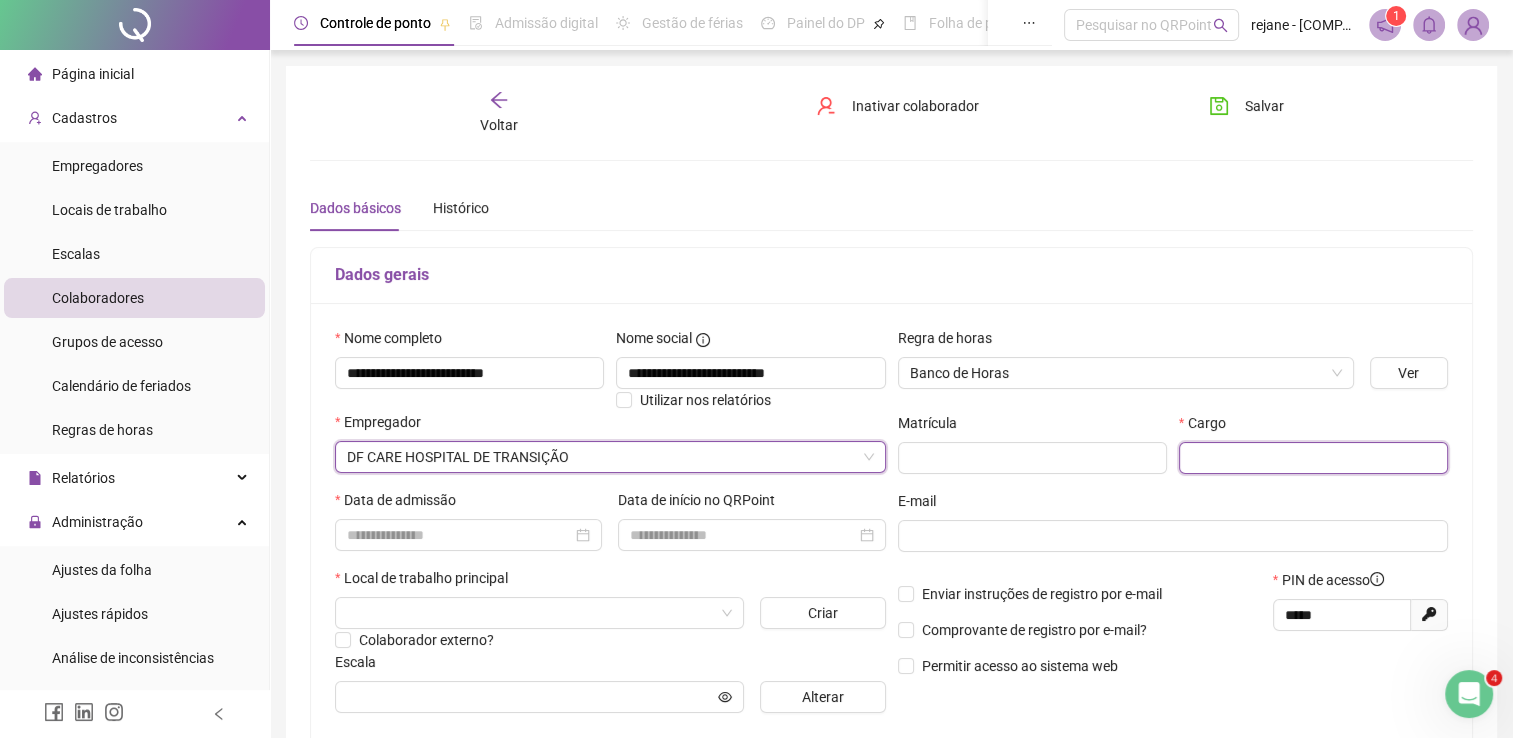click at bounding box center (1313, 458) 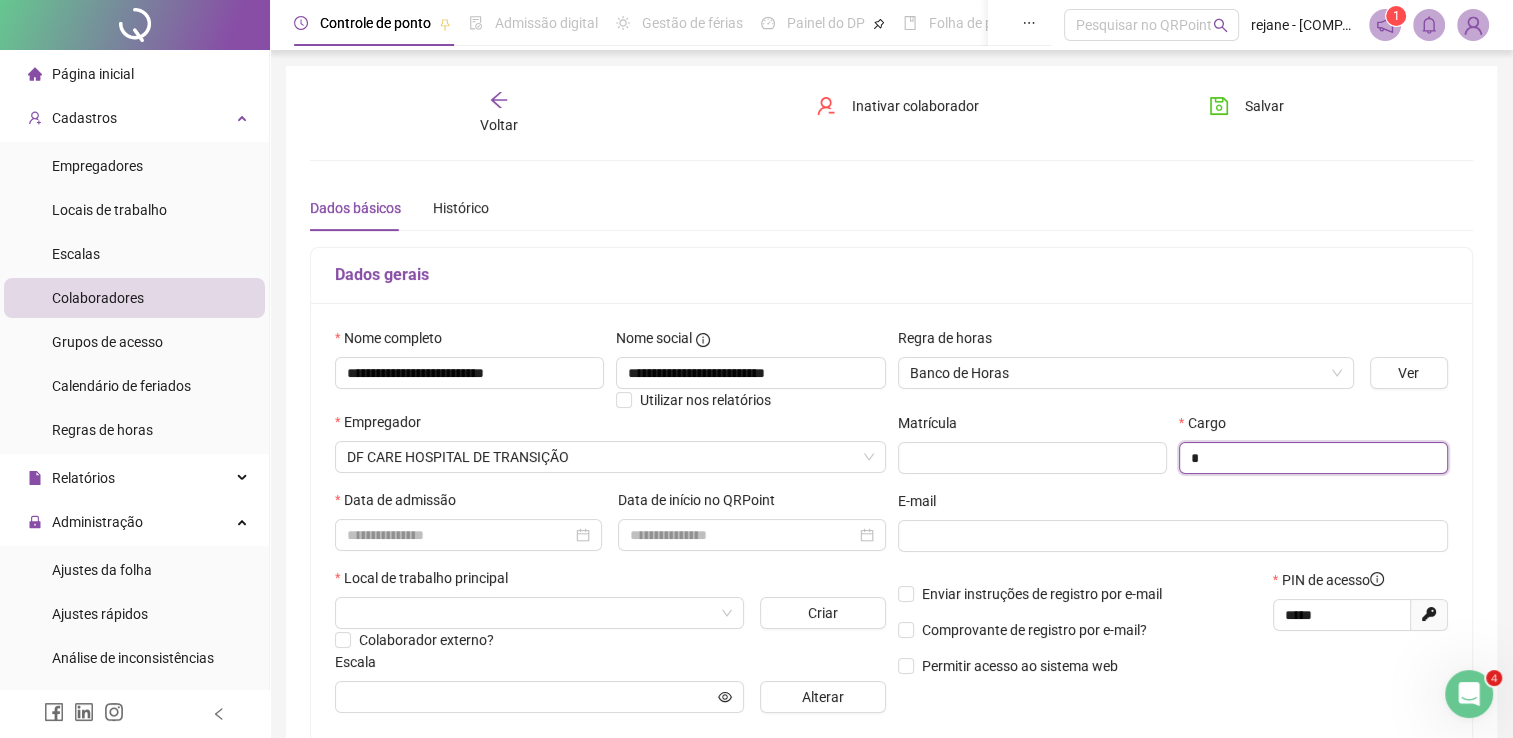 type on "**********" 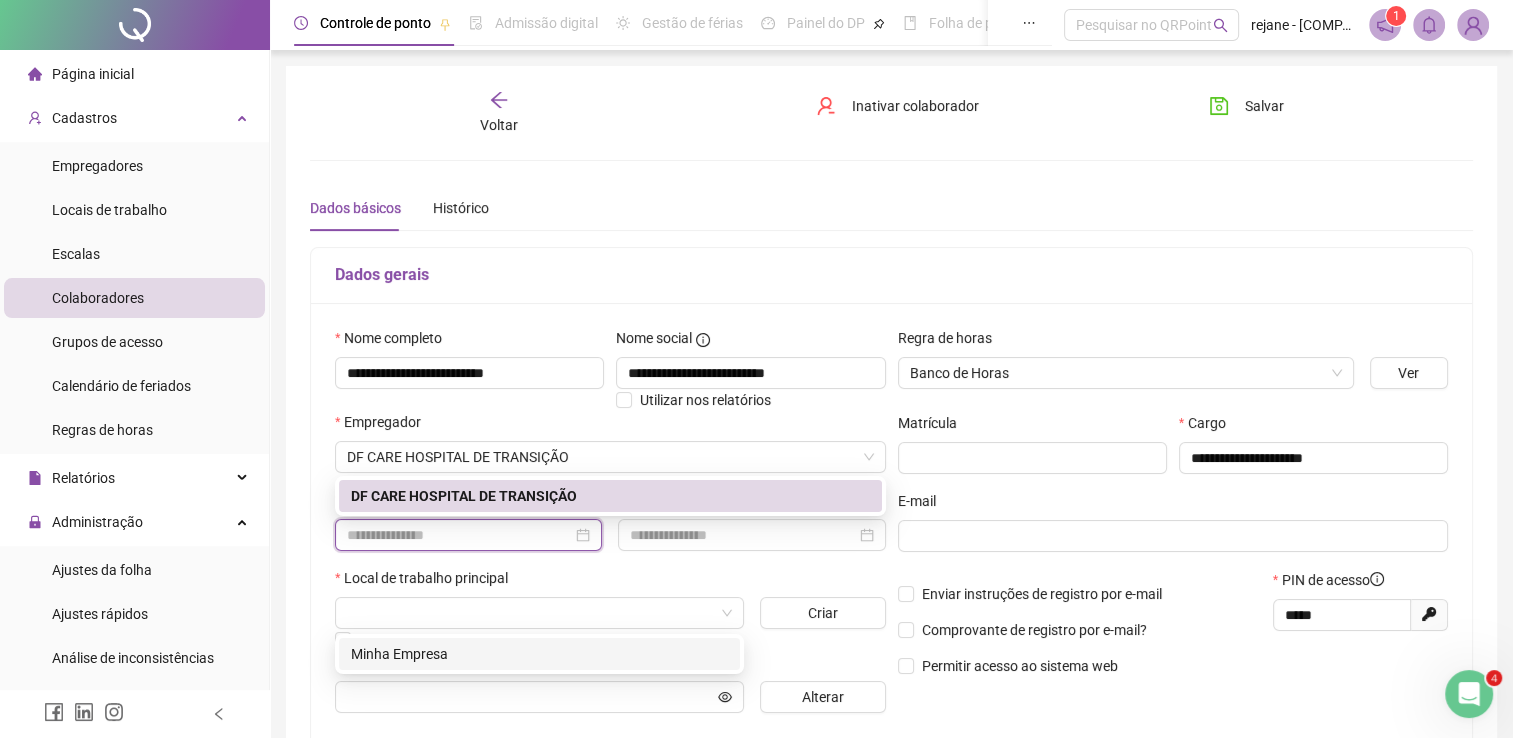click at bounding box center [459, 535] 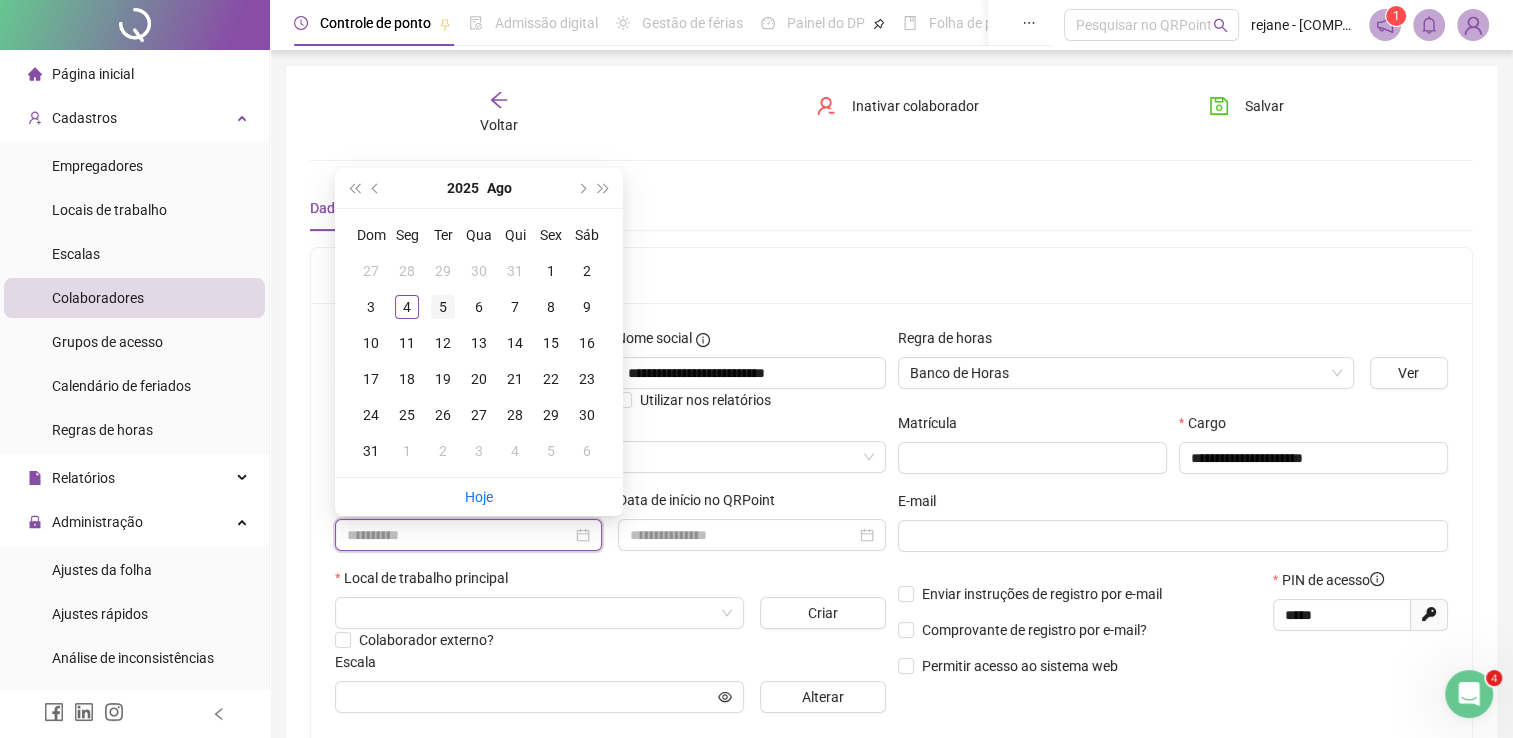 type on "**********" 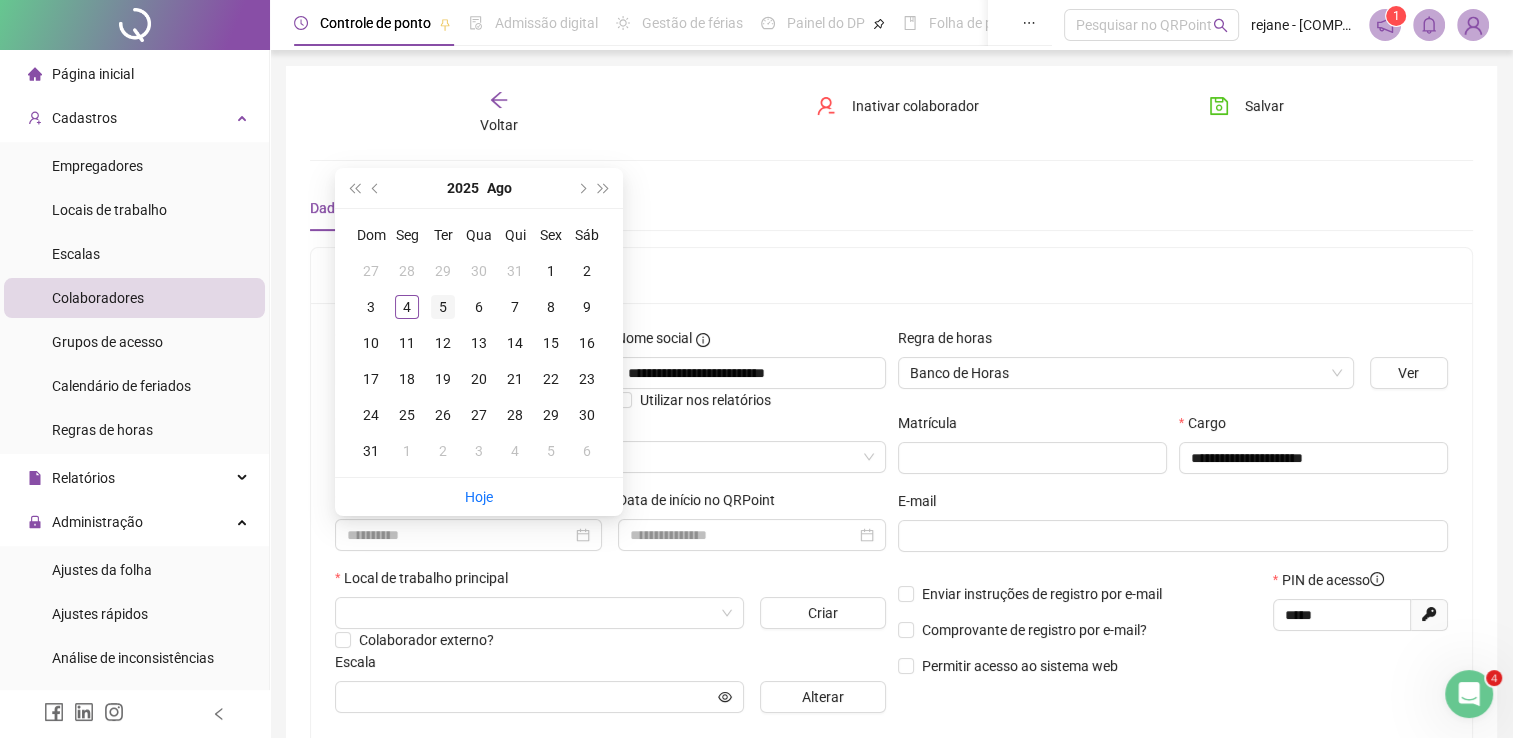 click on "5" at bounding box center (443, 307) 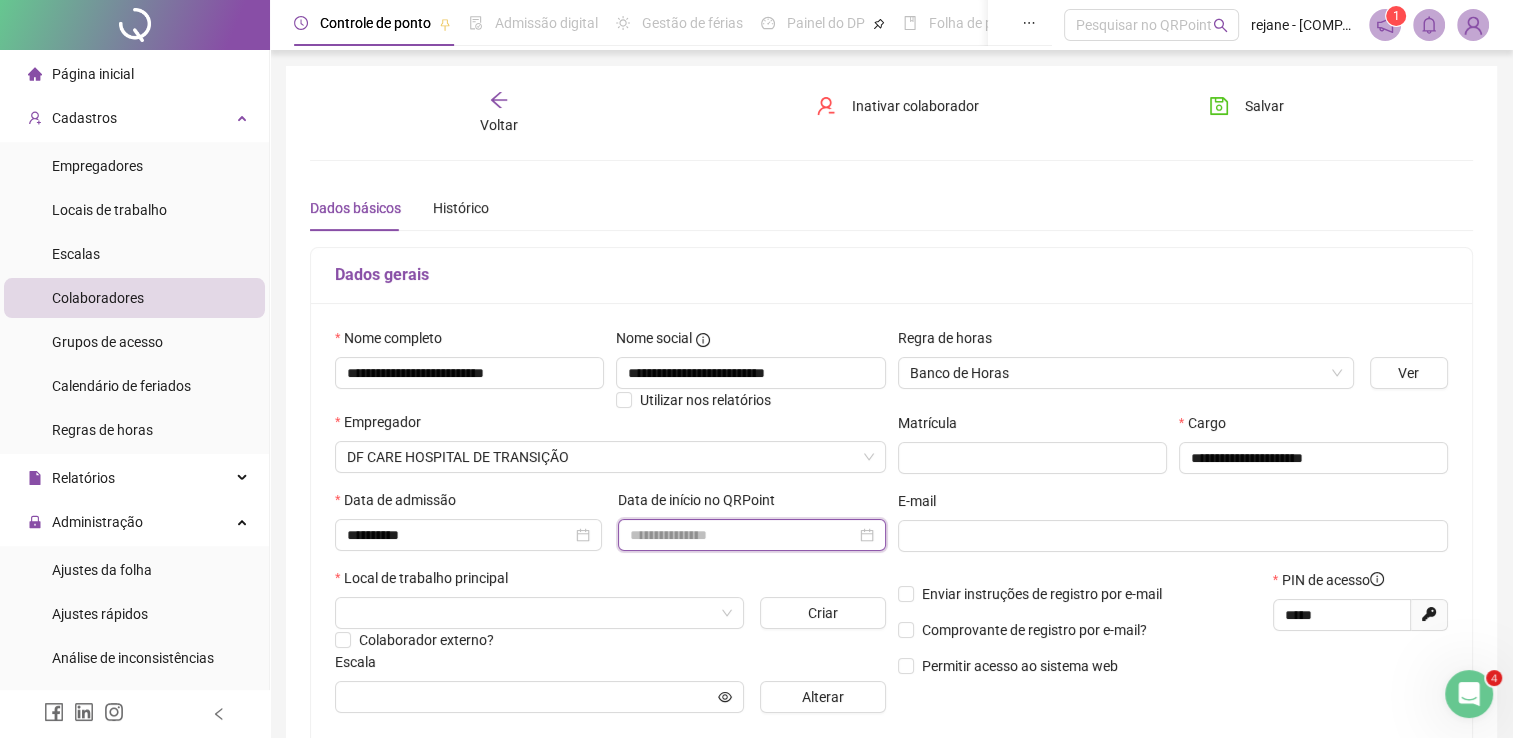 click at bounding box center [742, 535] 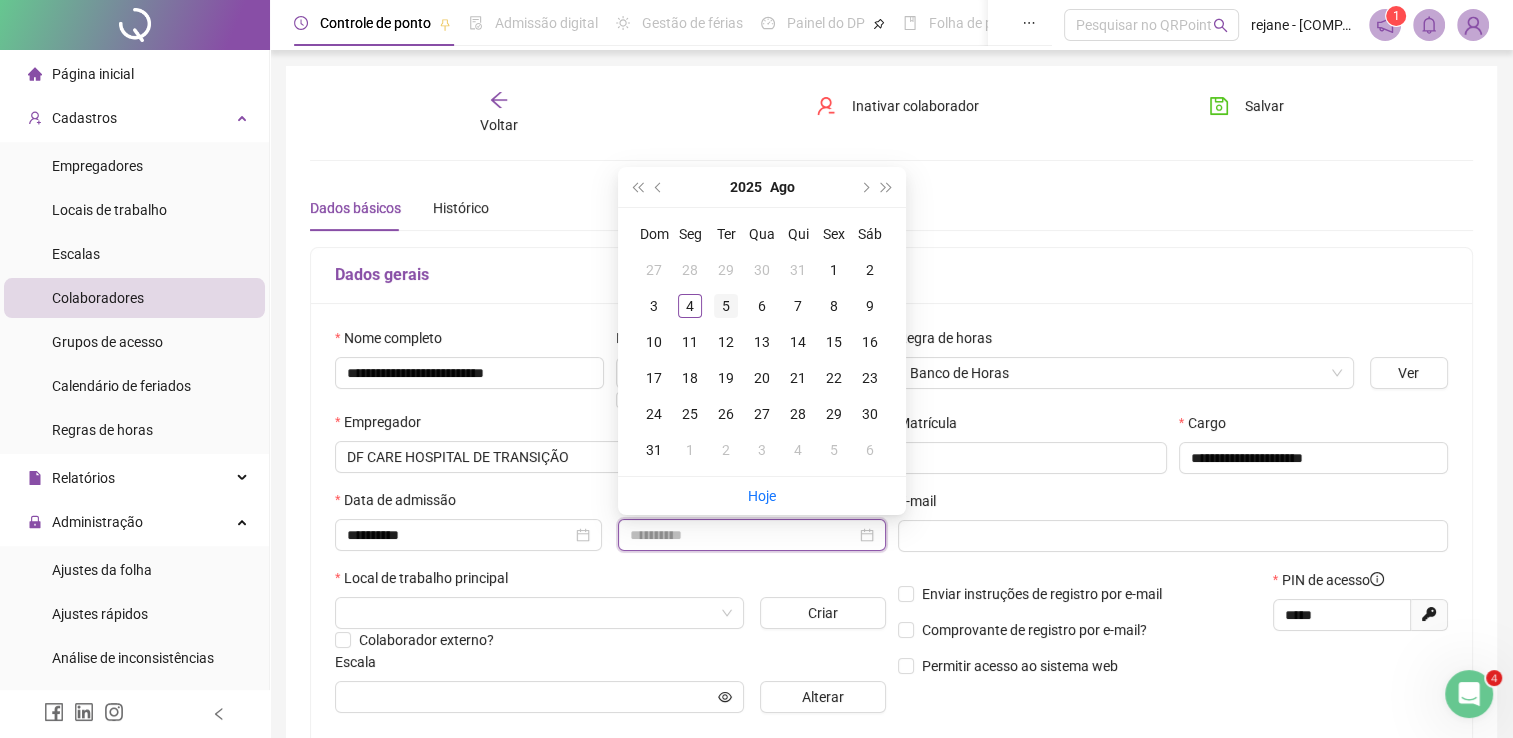 type on "**********" 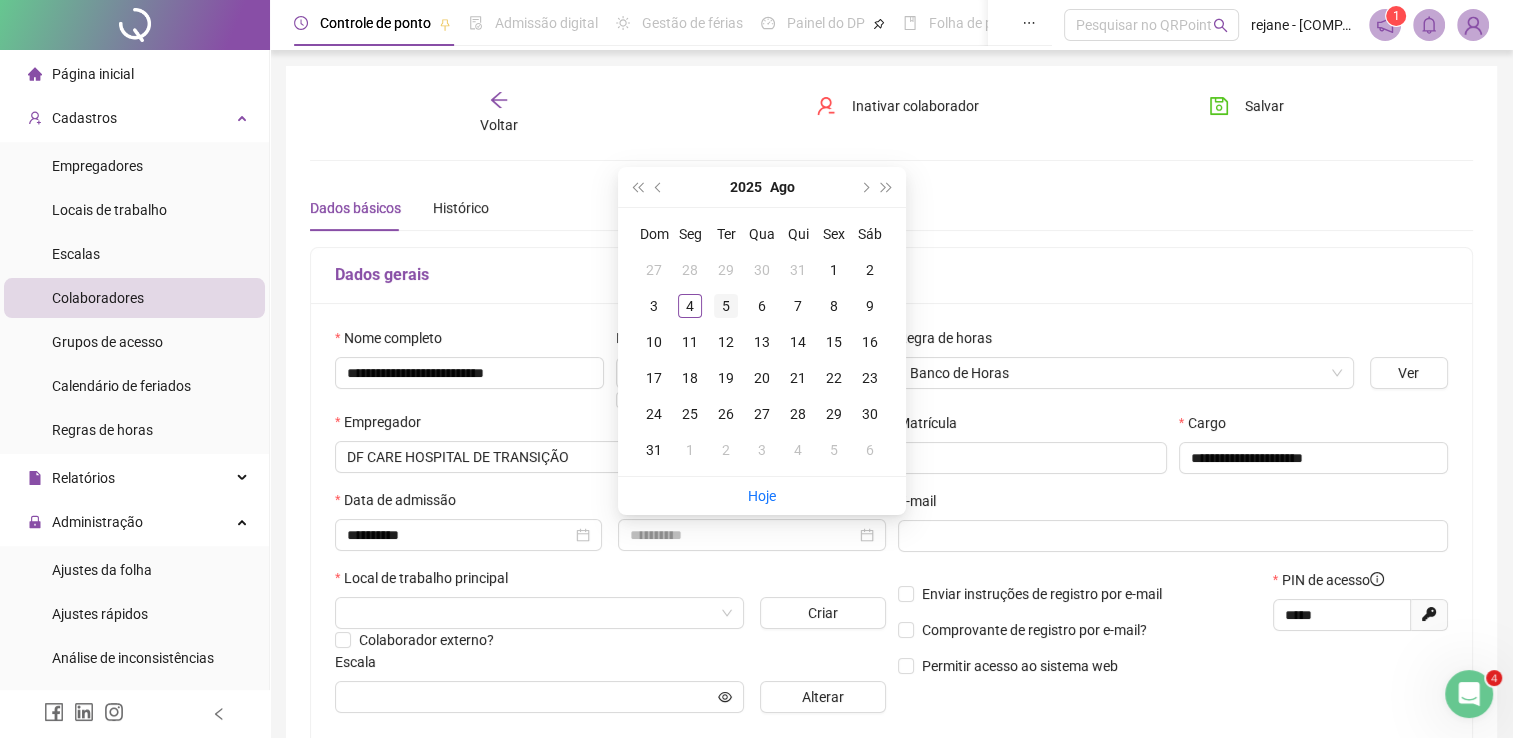 click on "5" at bounding box center (726, 306) 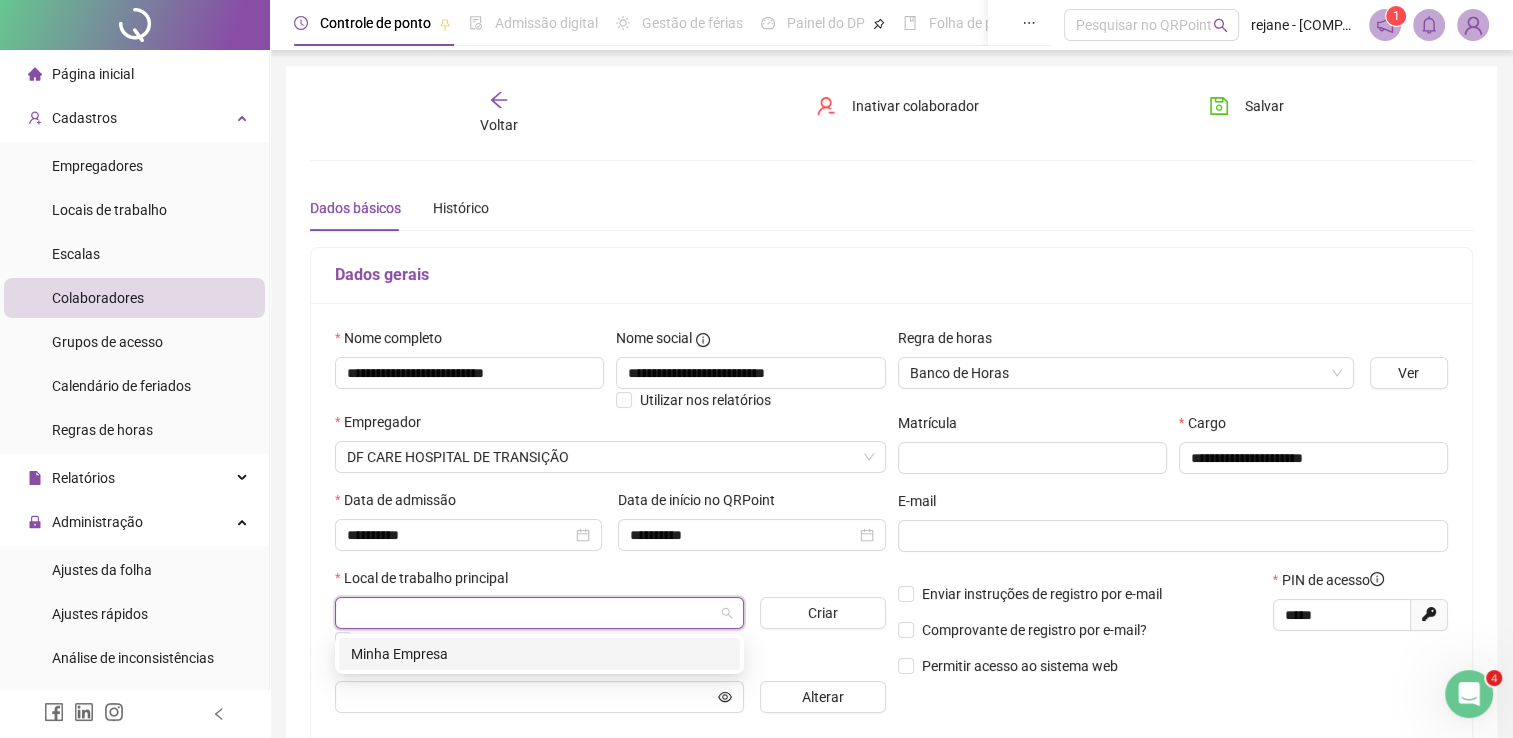 click at bounding box center (530, 613) 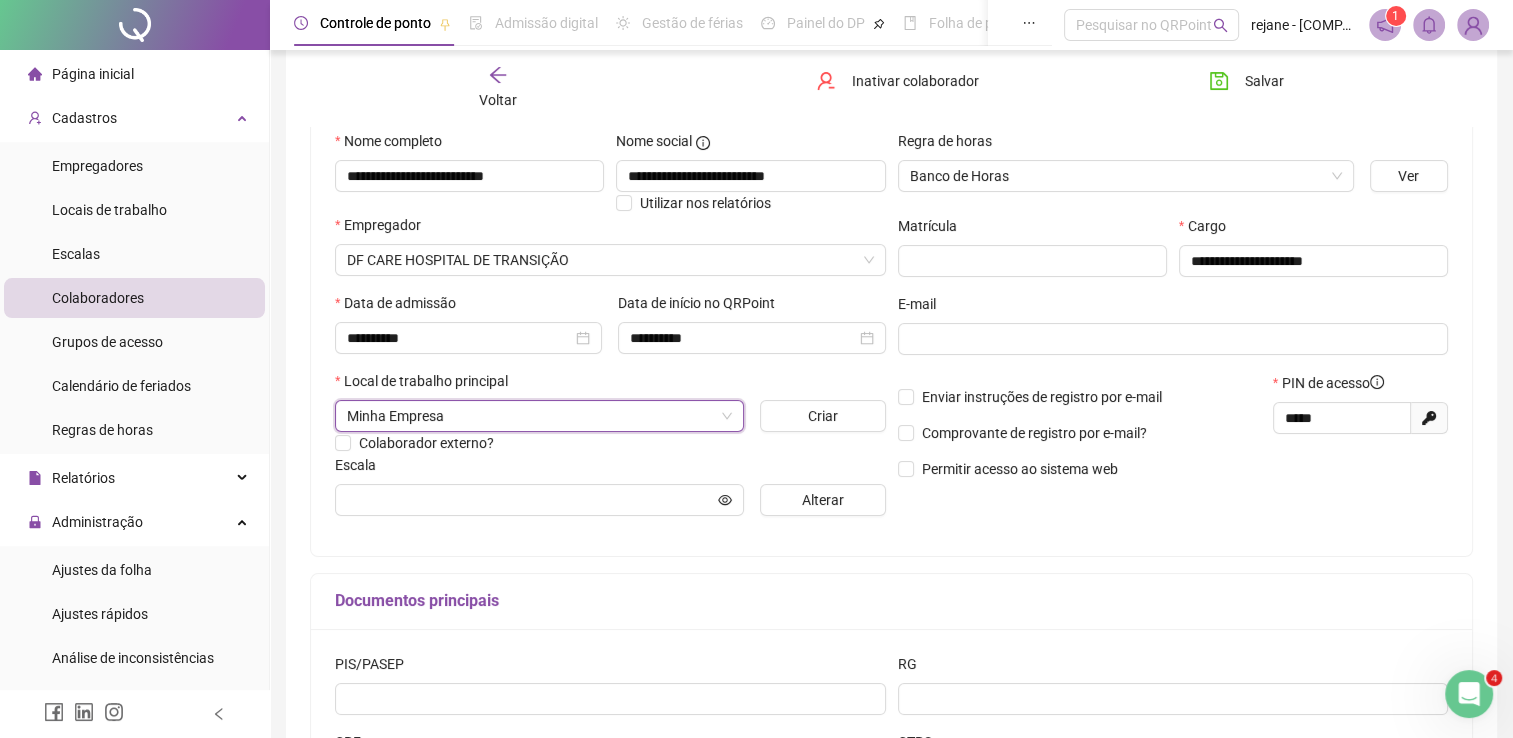 scroll, scrollTop: 240, scrollLeft: 0, axis: vertical 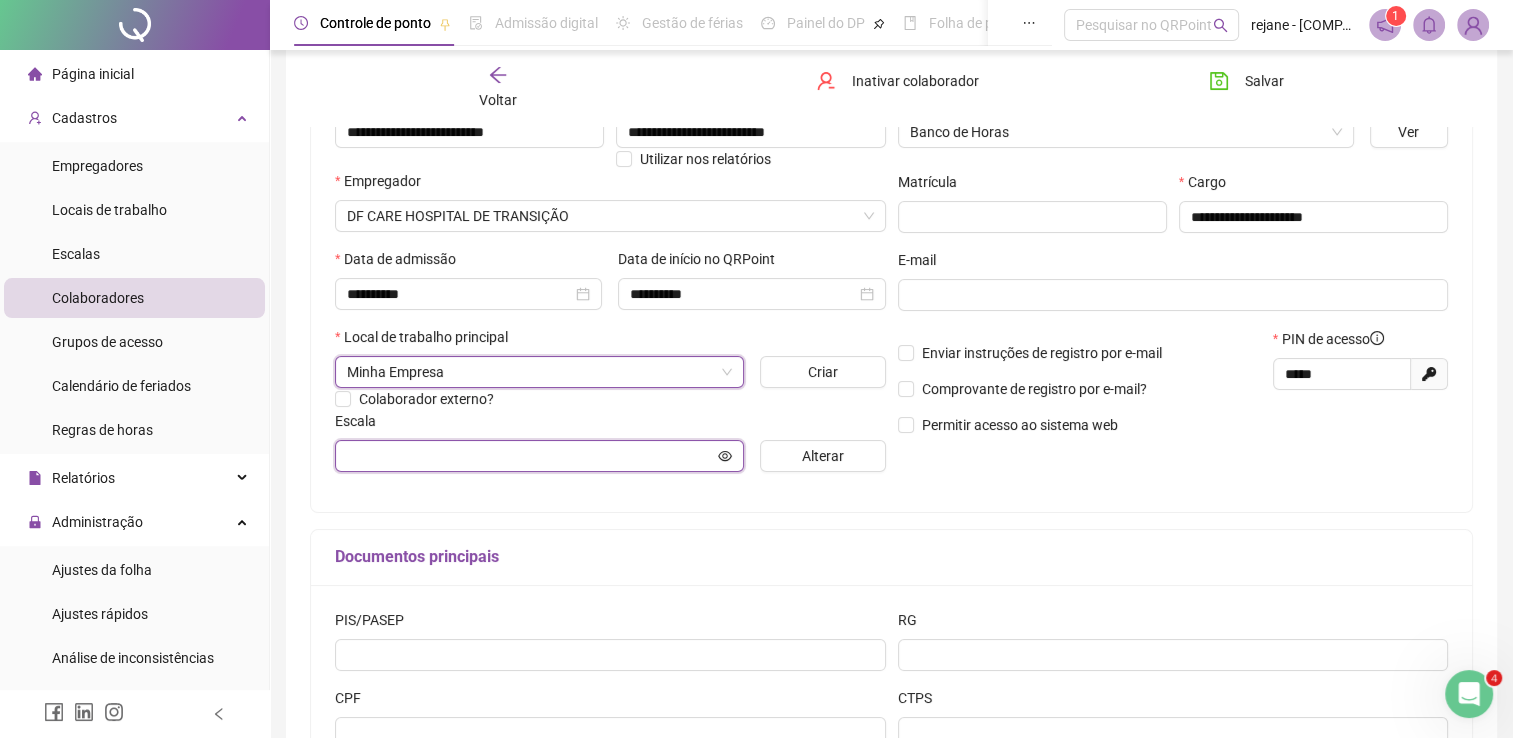 click 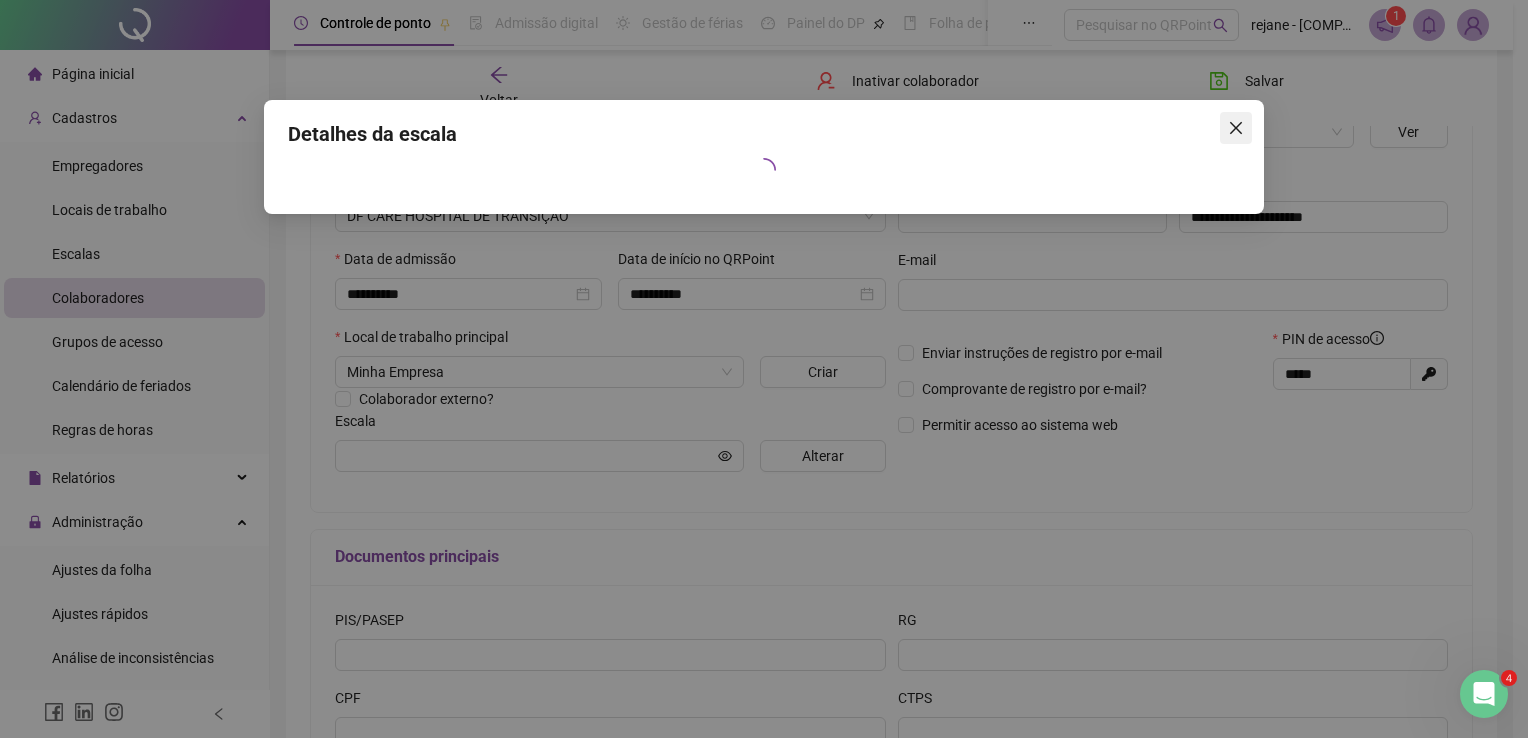 click 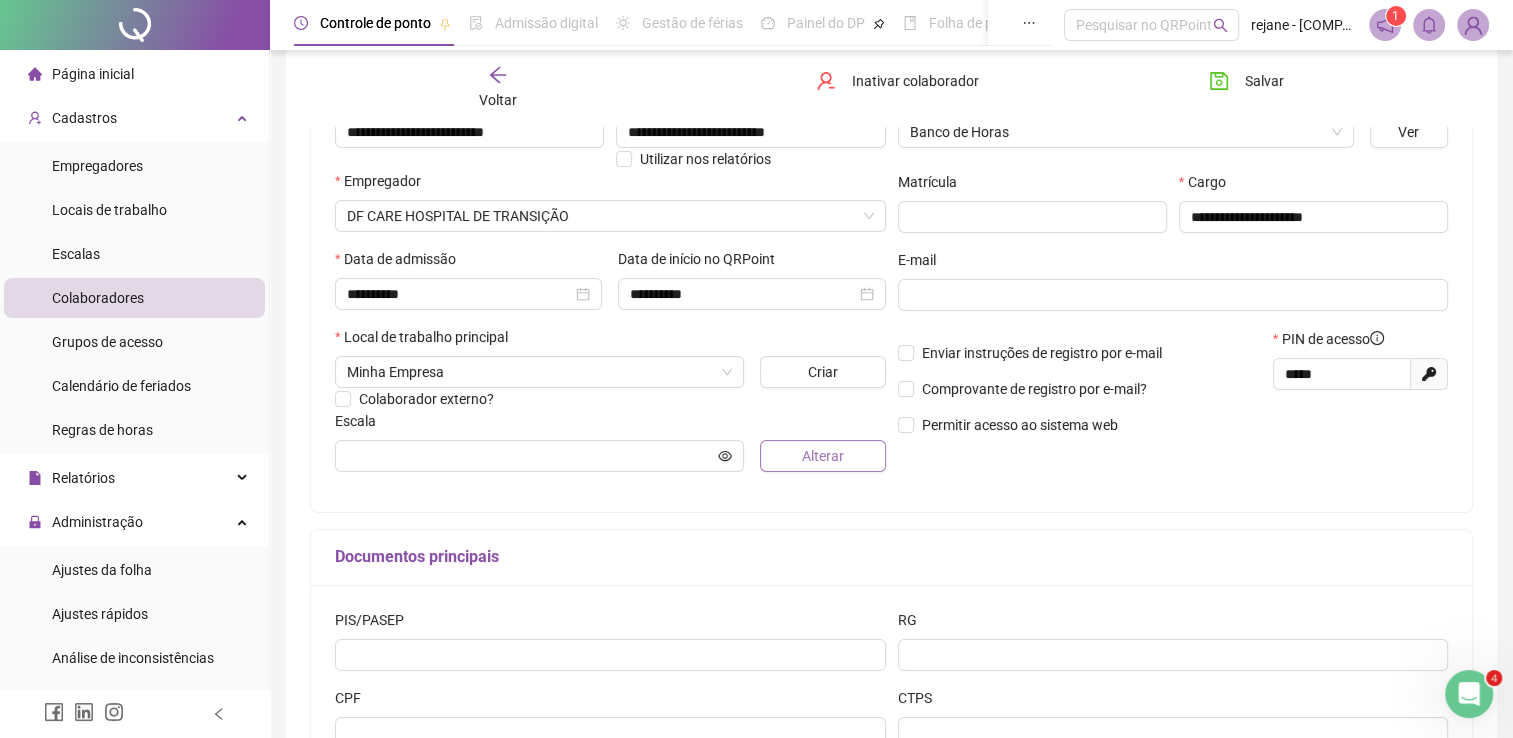 click on "Alterar" at bounding box center [823, 456] 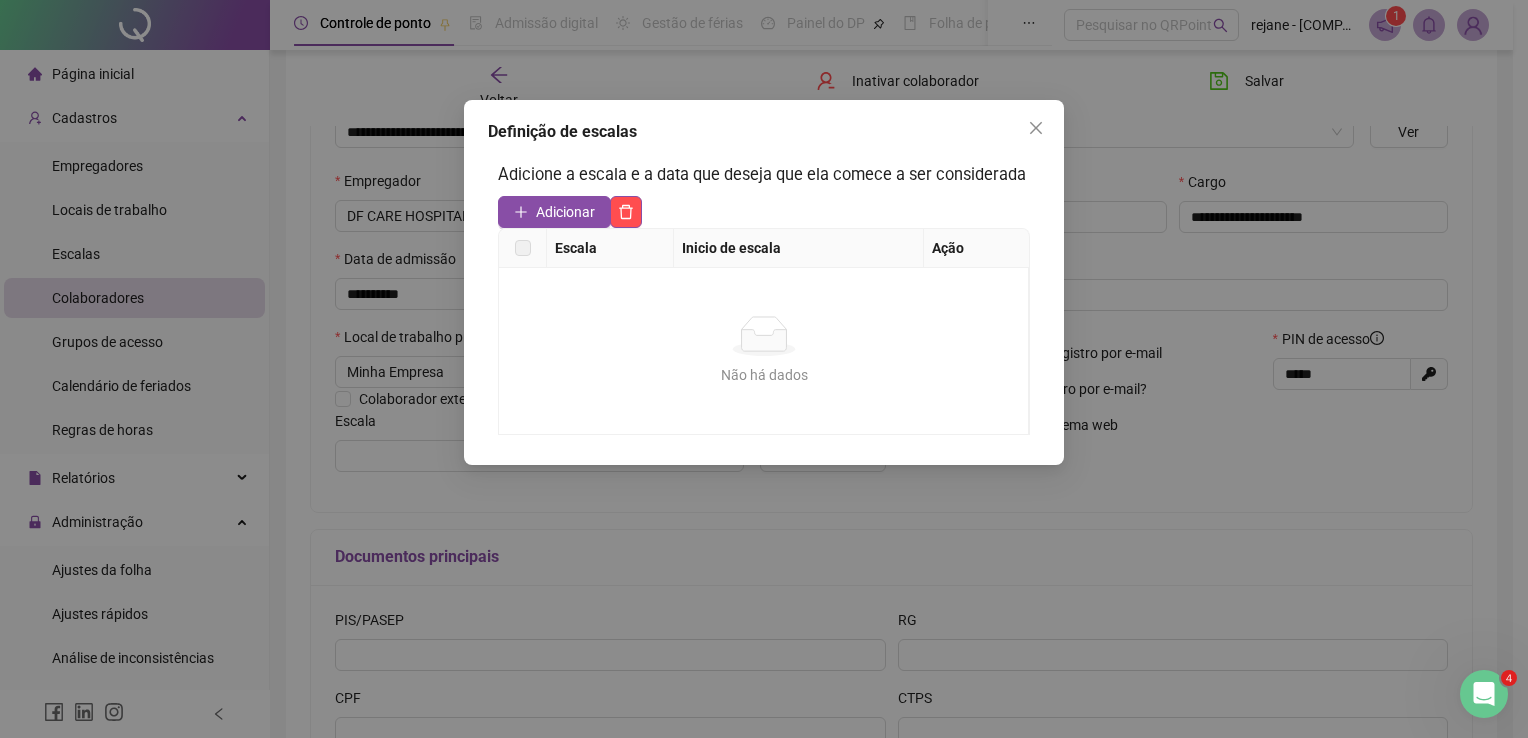 click at bounding box center (523, 248) 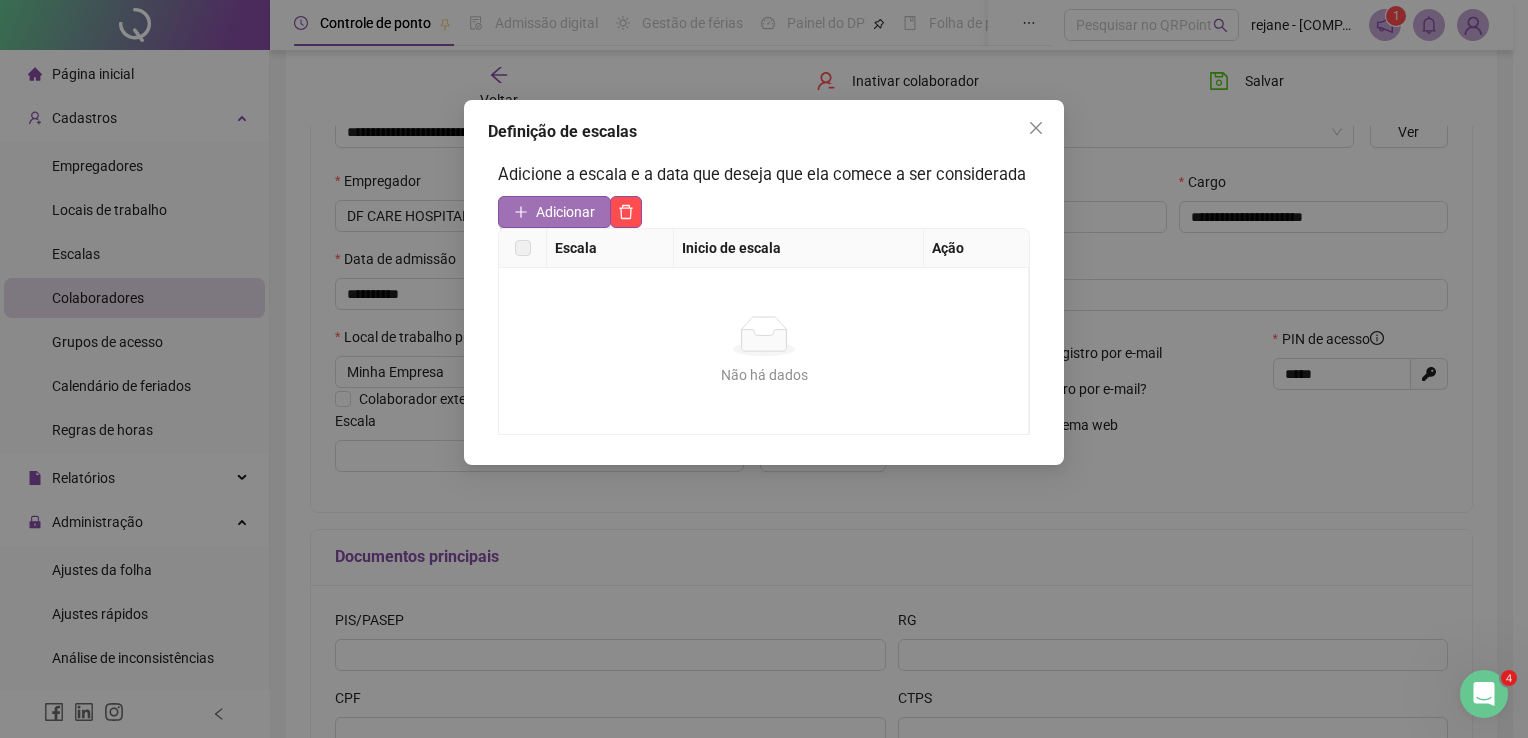click on "Adicionar" at bounding box center (565, 212) 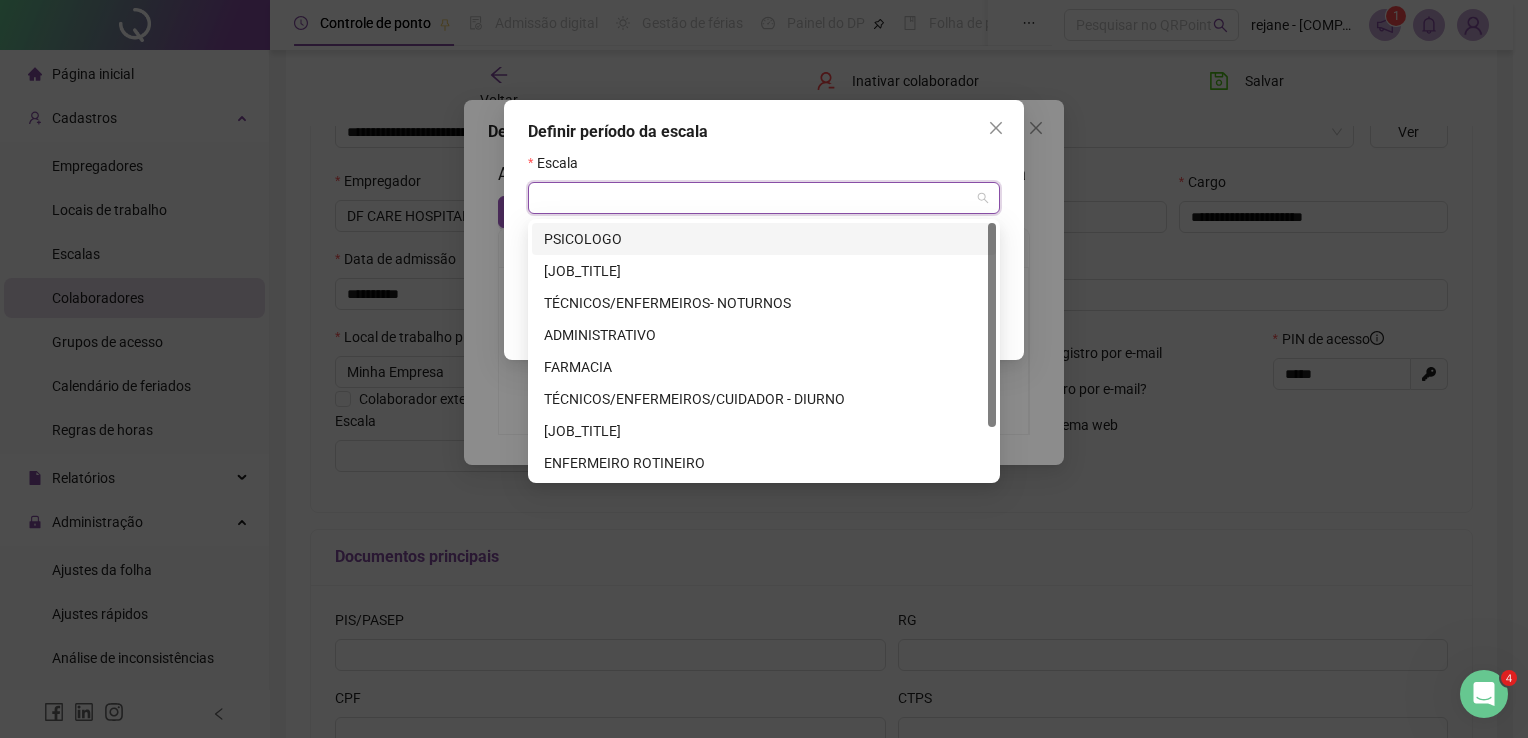 click at bounding box center [755, 198] 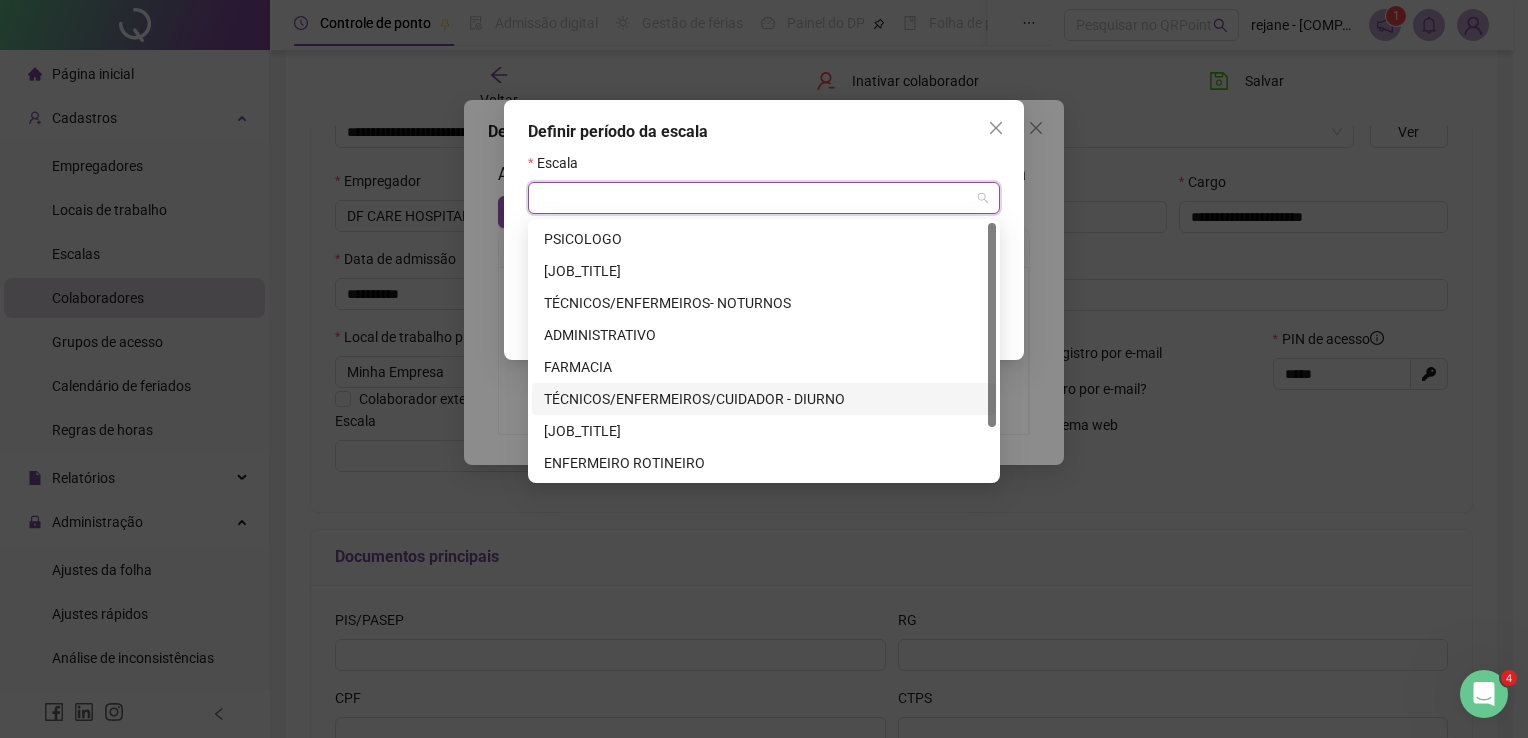click on "TÉCNICOS/ENFERMEIROS/CUIDADOR - DIURNO" at bounding box center [764, 399] 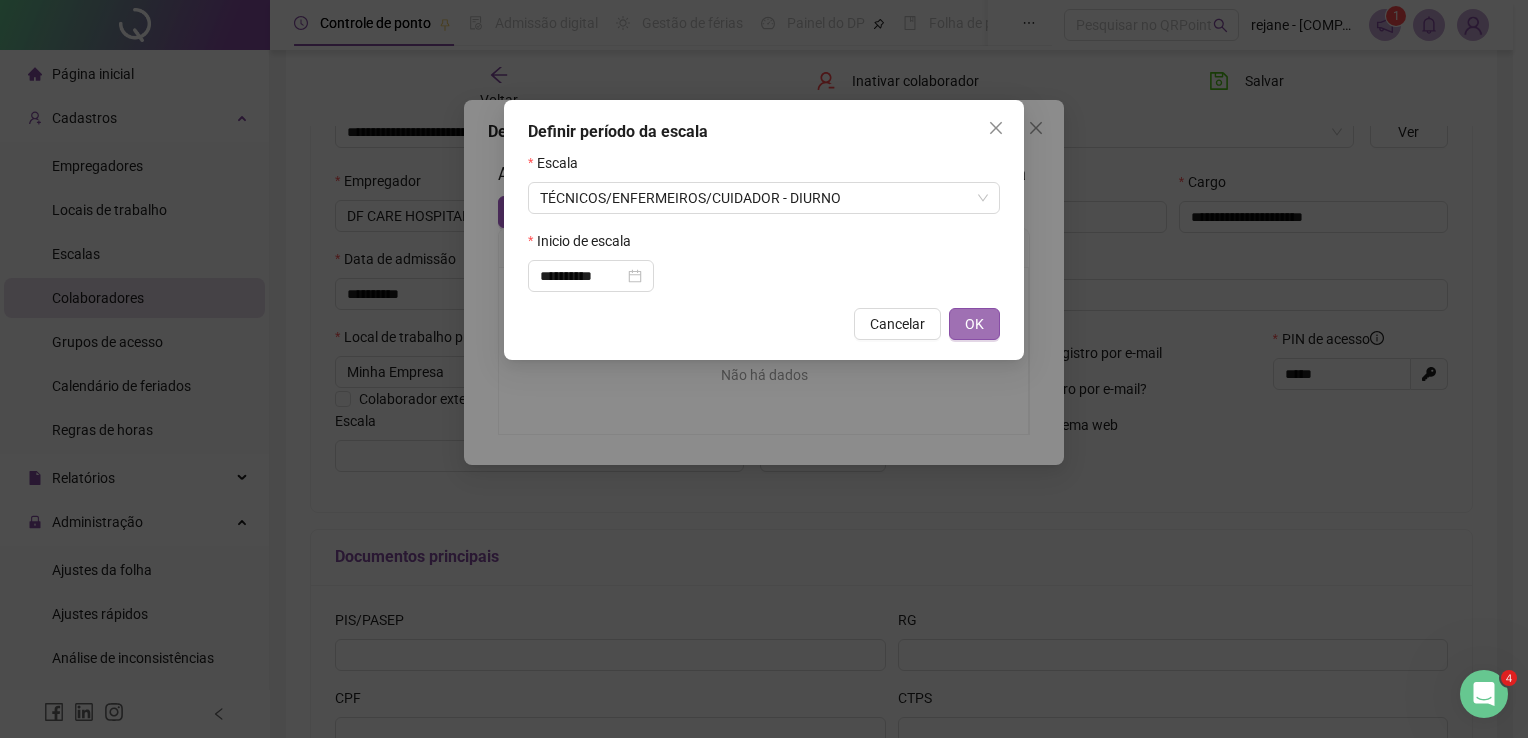 click on "OK" at bounding box center [974, 324] 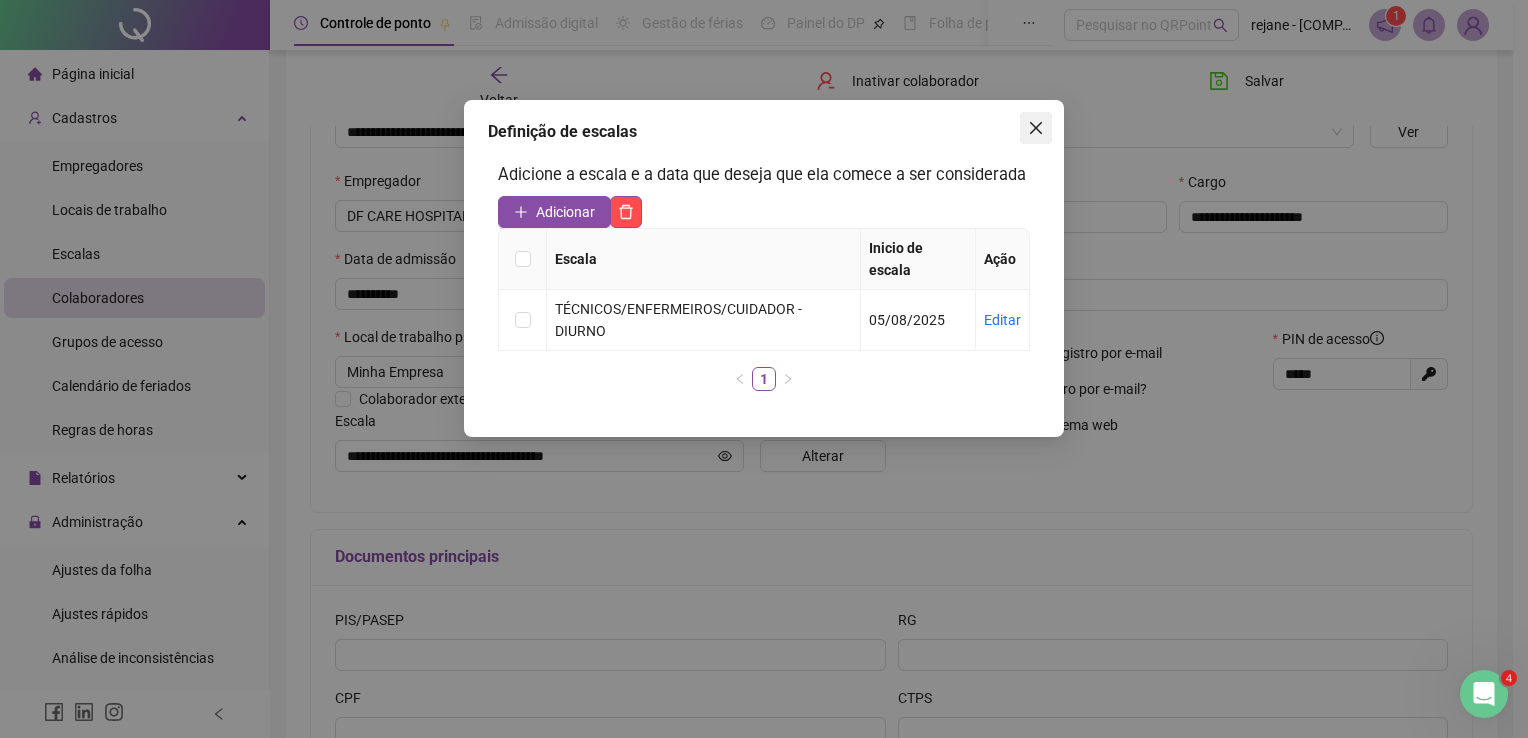 click 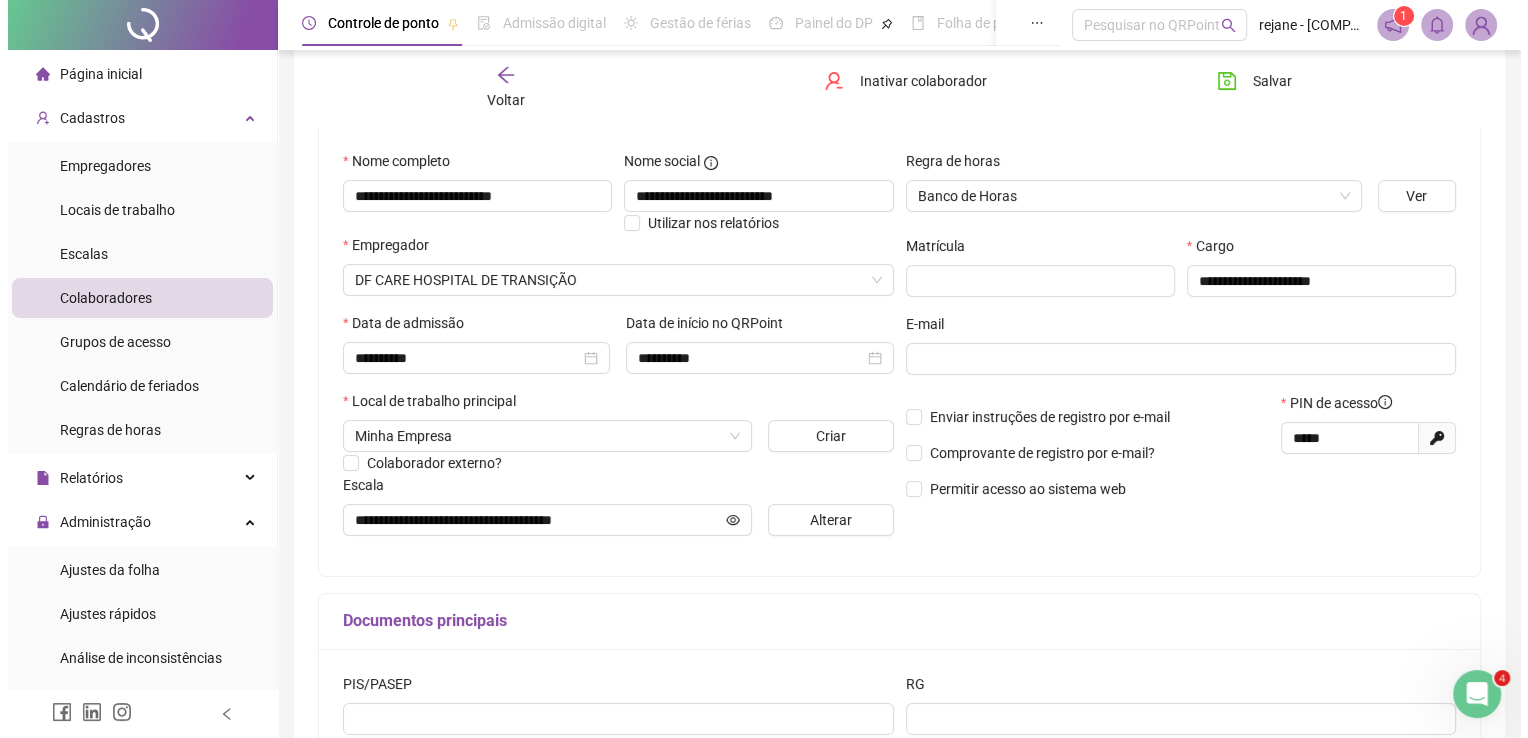 scroll, scrollTop: 160, scrollLeft: 0, axis: vertical 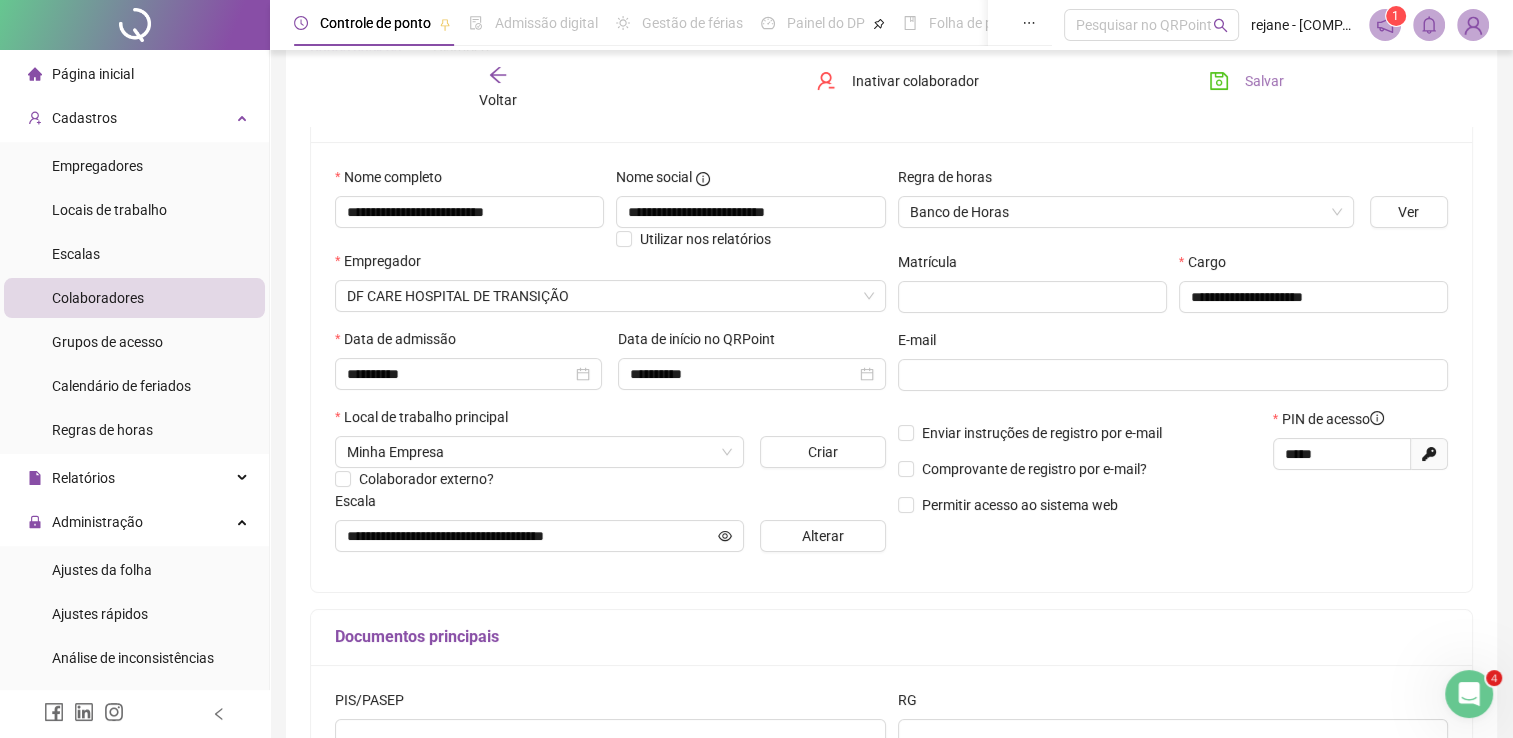 click on "Salvar" at bounding box center (1264, 81) 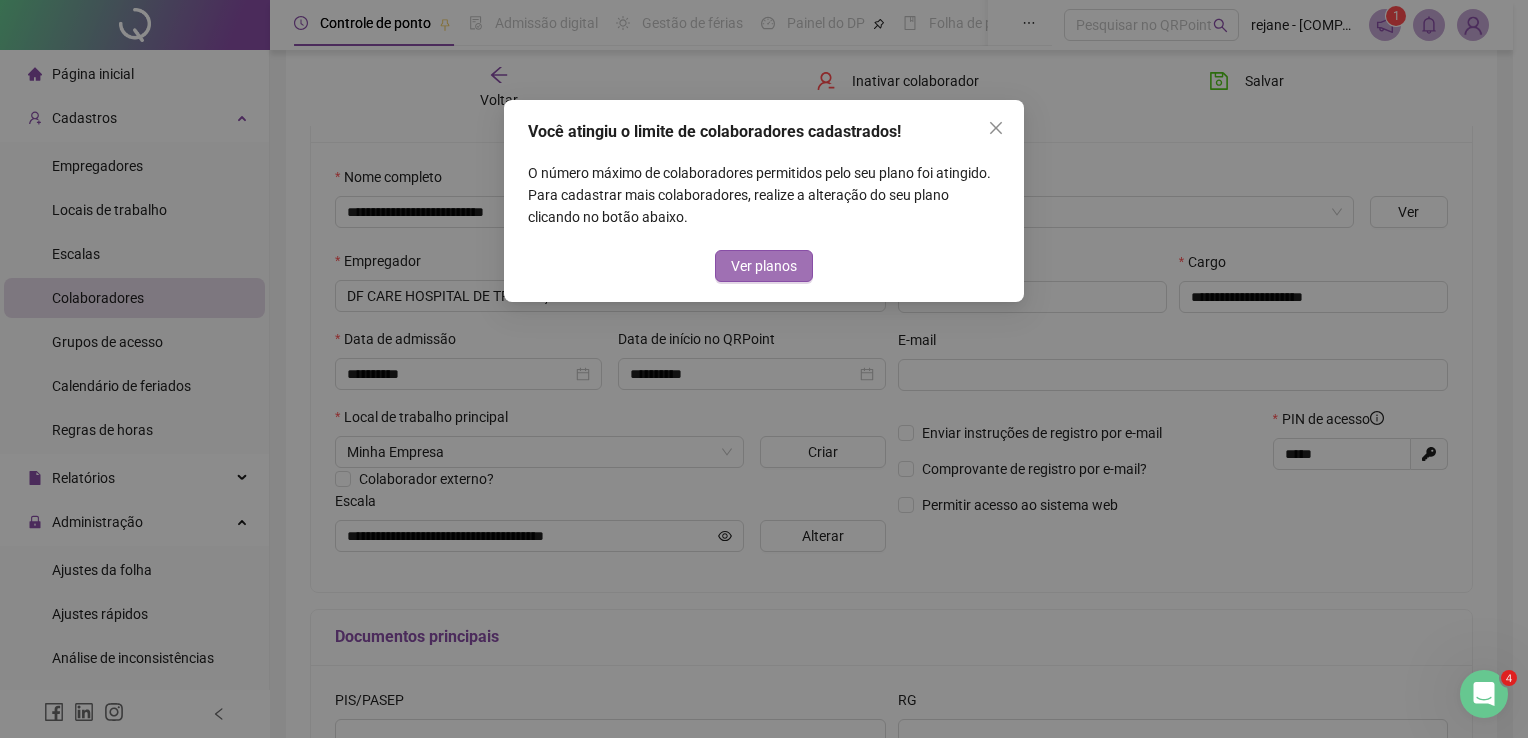 click on "Ver planos" at bounding box center (764, 266) 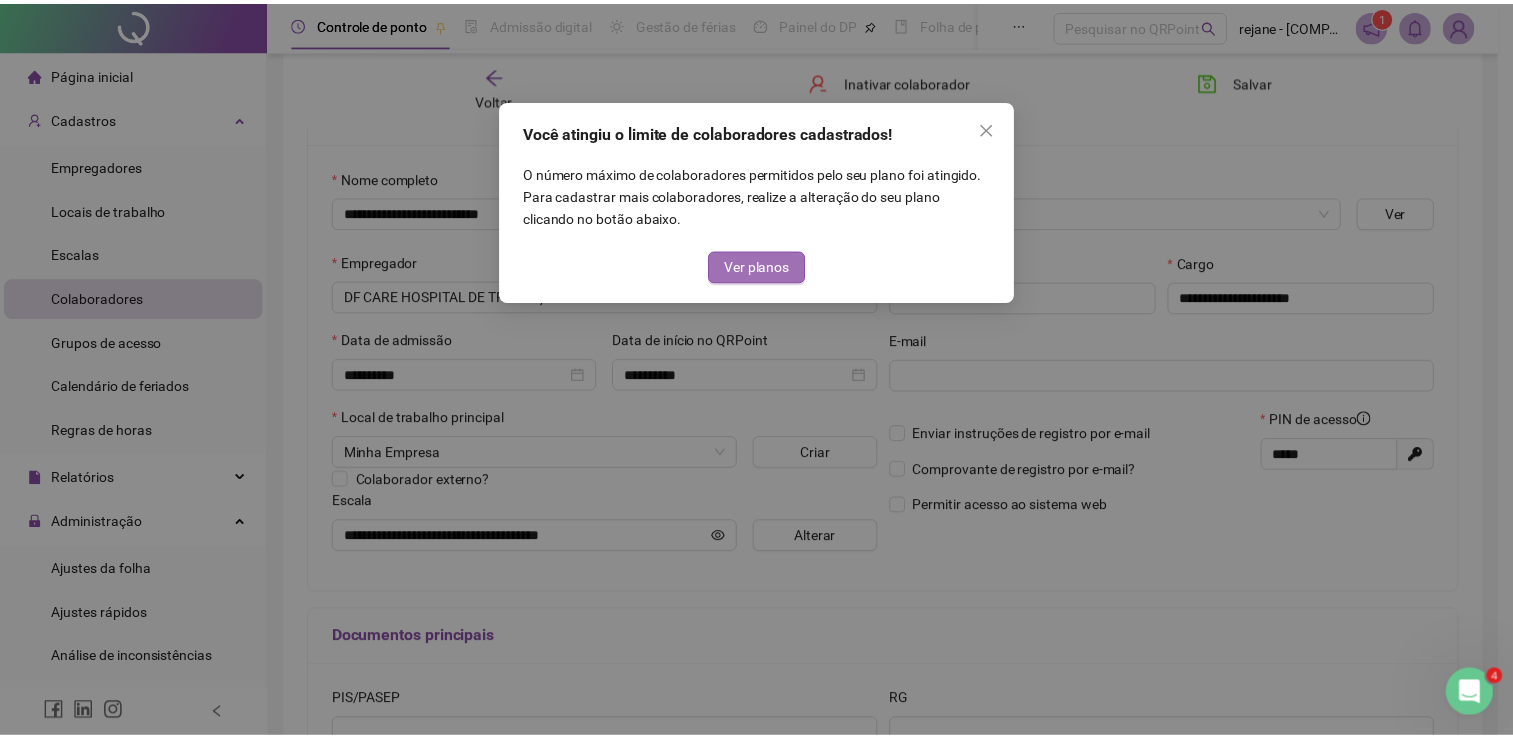 scroll, scrollTop: 0, scrollLeft: 0, axis: both 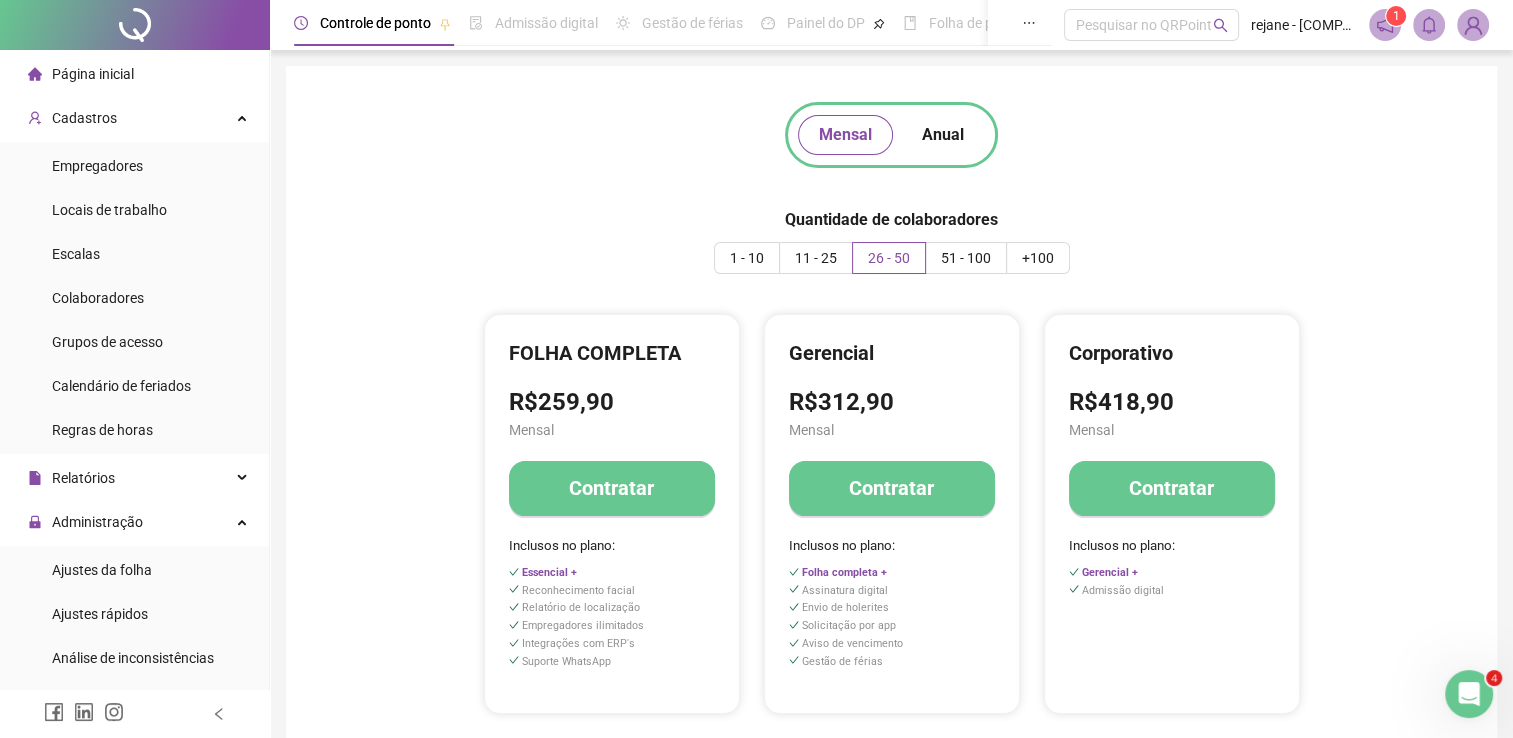 click on "Mensal Anual Quantidade de colaboradores 1 - 10 11 - 25 26 - 50 51 - 100 +100 ESSENCIAL R$66,90 Mensal Contratar Inclusos no plano: FOLHA COMPLETA R$259,90 Mensal Contratar Inclusos no plano:   Essencial +   Reconhecimento facial   Relatório de localização   Empregadores ilimitados   Integrações com ERP's   Suporte WhatsApp Gerencial R$312,90 Mensal Contratar Inclusos no plano:   Folha completa +   Assinatura digital   Envio de holerites   Solicitação por app   Aviso de vencimento   Gestão de férias Corporativo R$418,90 Mensal Contratar Inclusos no plano:   Gerencial +   Admissão digital Ver termos de uso" at bounding box center (891, 444) 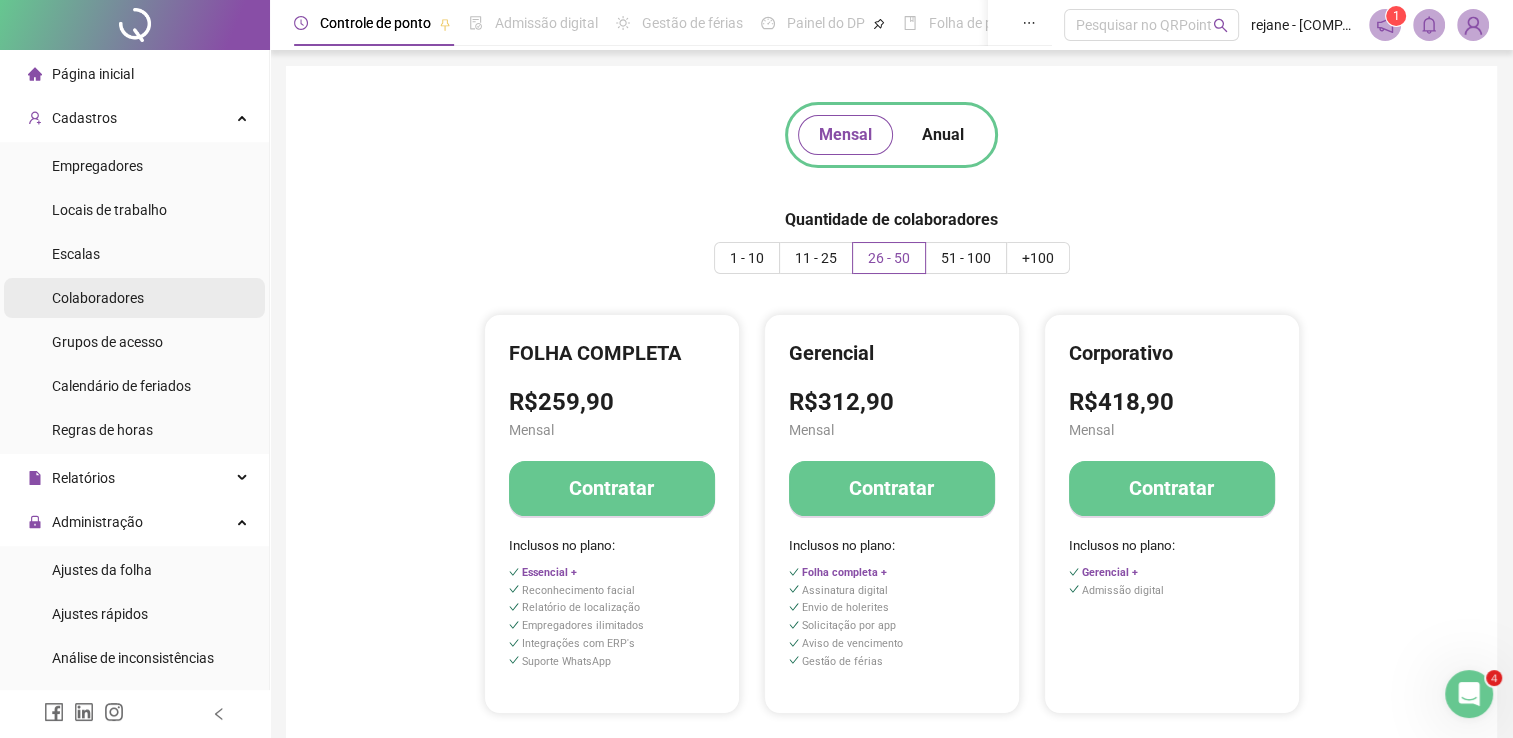click on "Colaboradores" at bounding box center (98, 298) 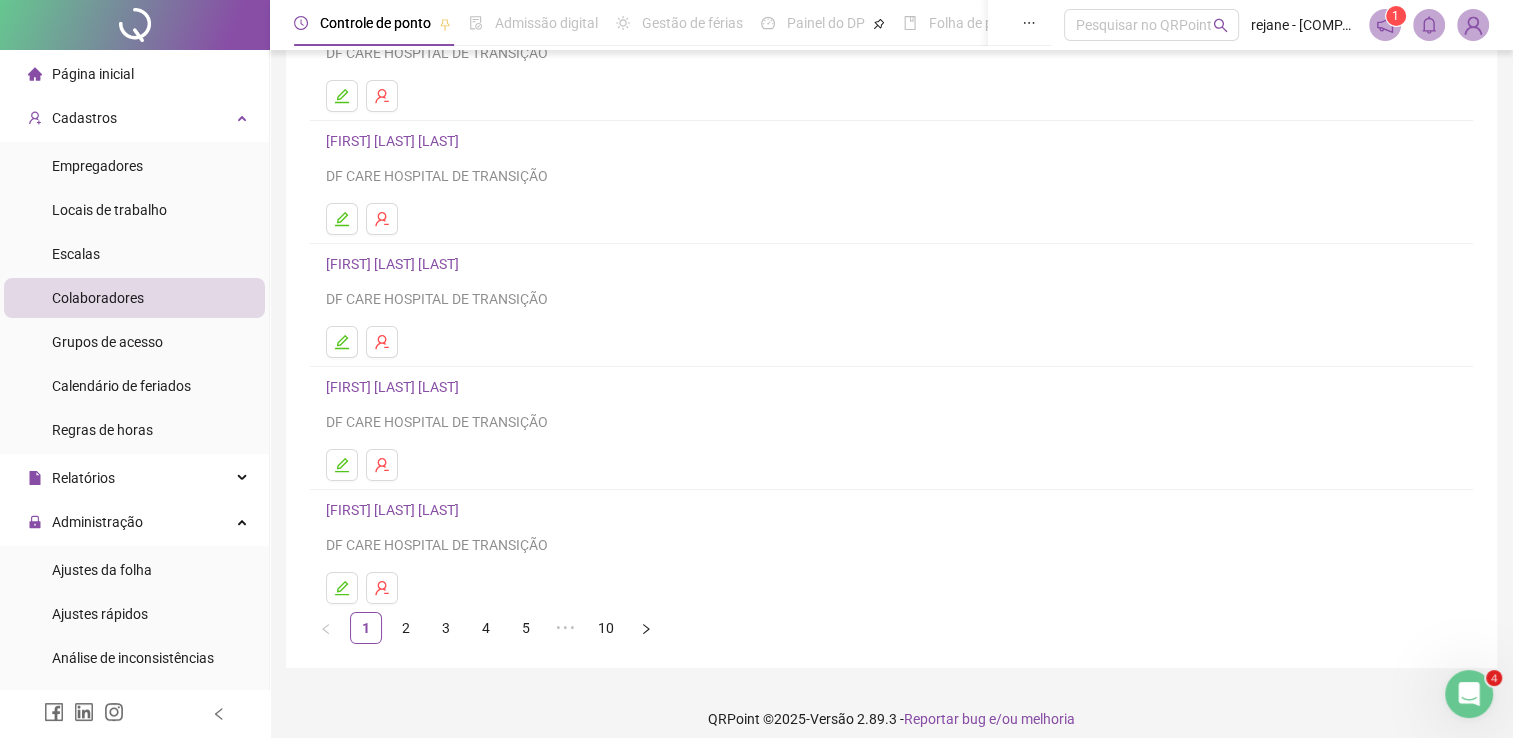 scroll, scrollTop: 228, scrollLeft: 0, axis: vertical 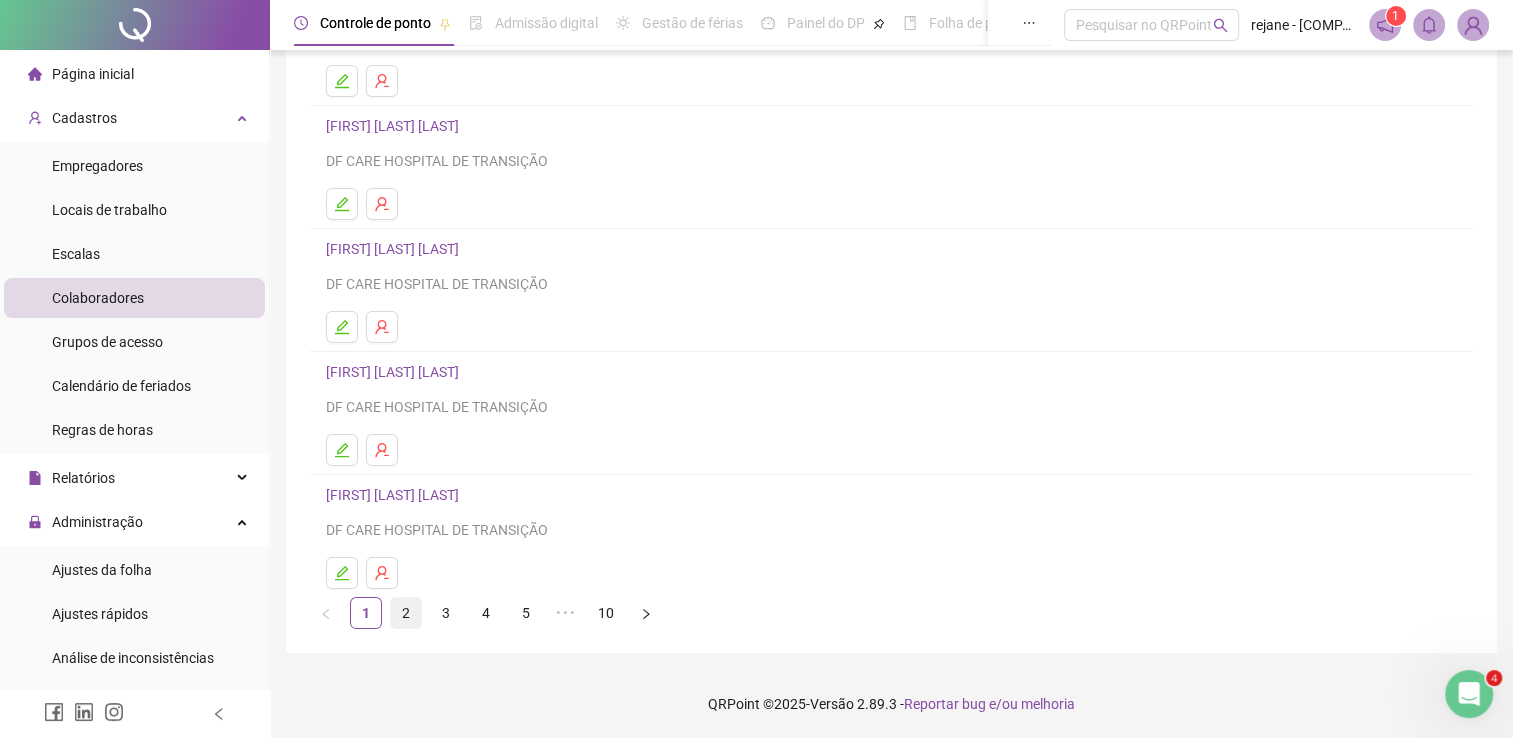 click on "2" at bounding box center (406, 613) 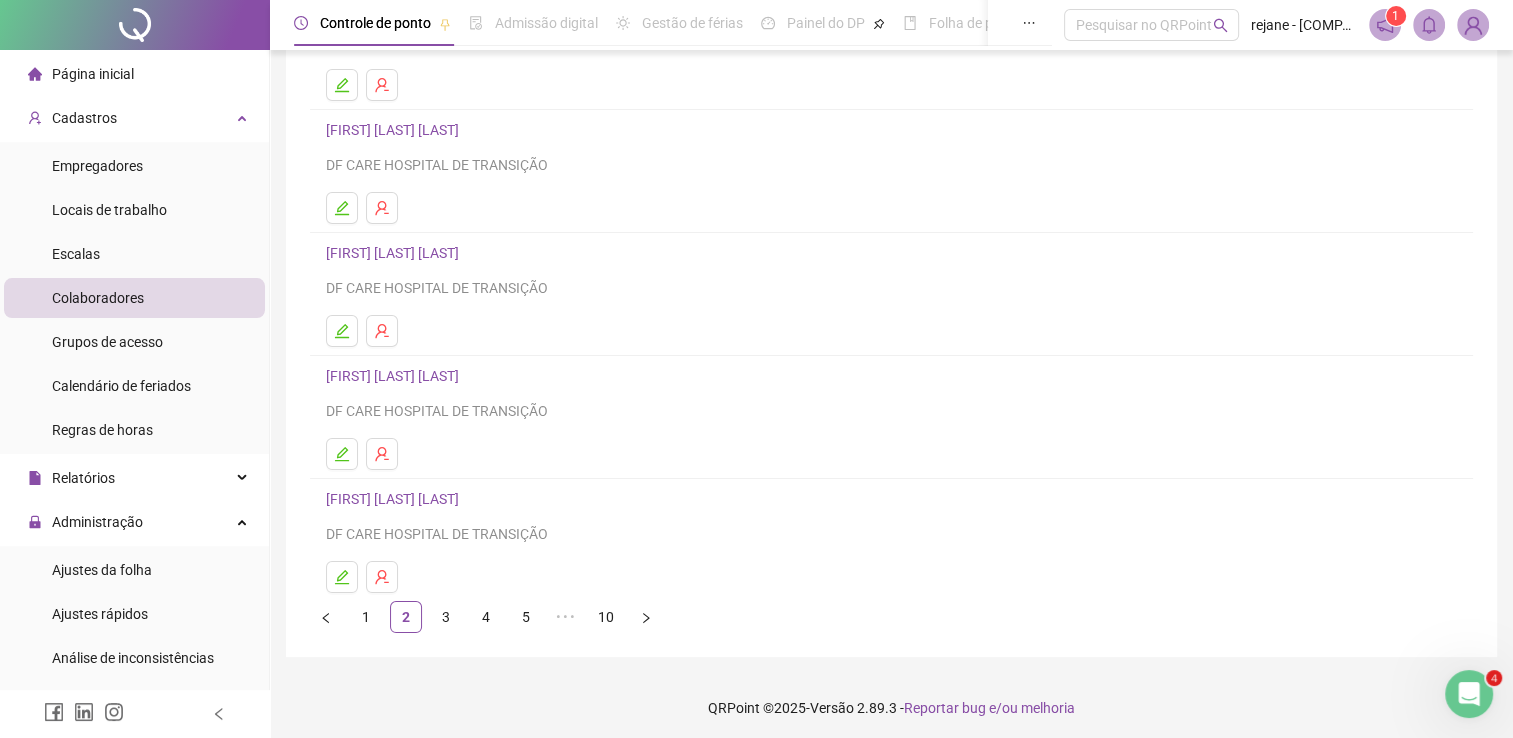 scroll, scrollTop: 228, scrollLeft: 0, axis: vertical 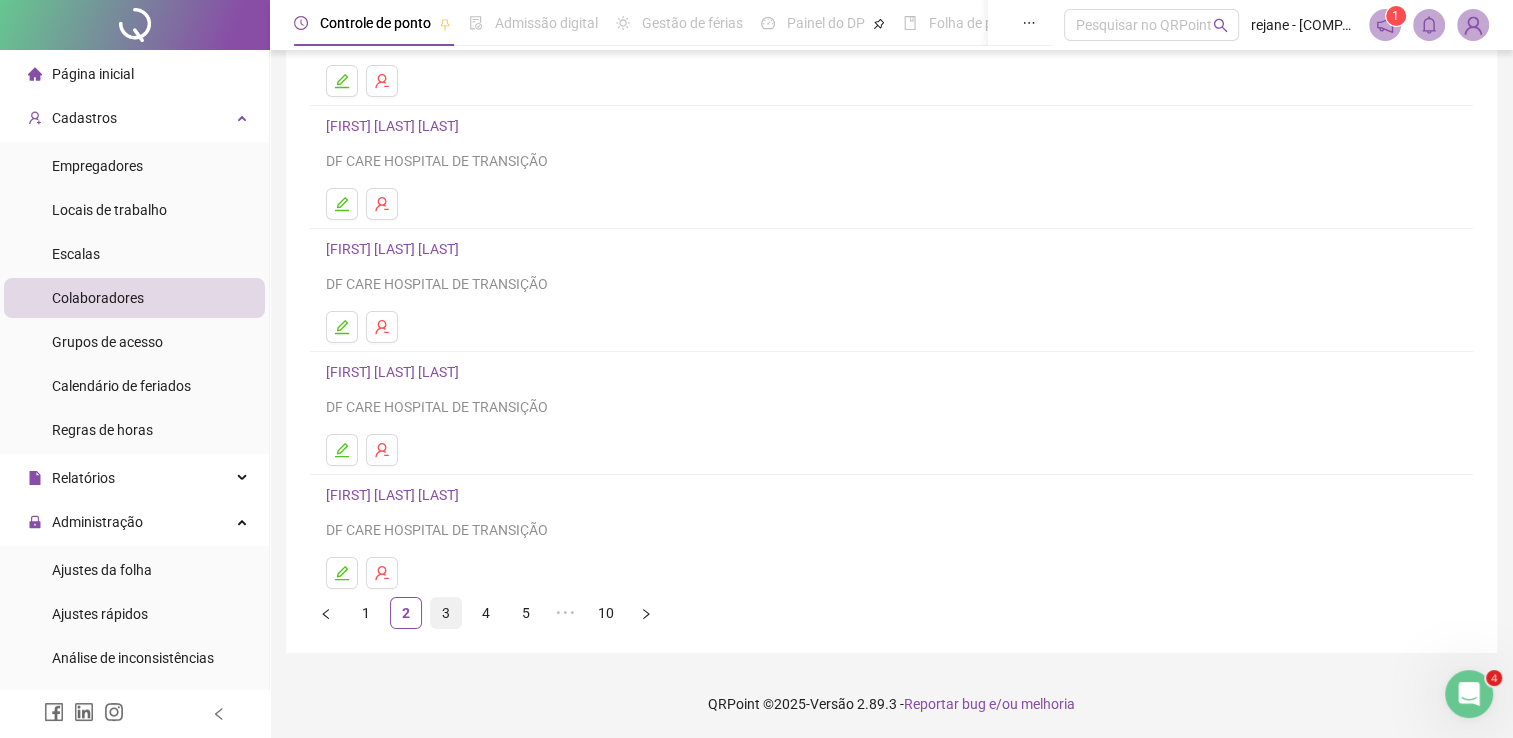 click on "3" at bounding box center (446, 613) 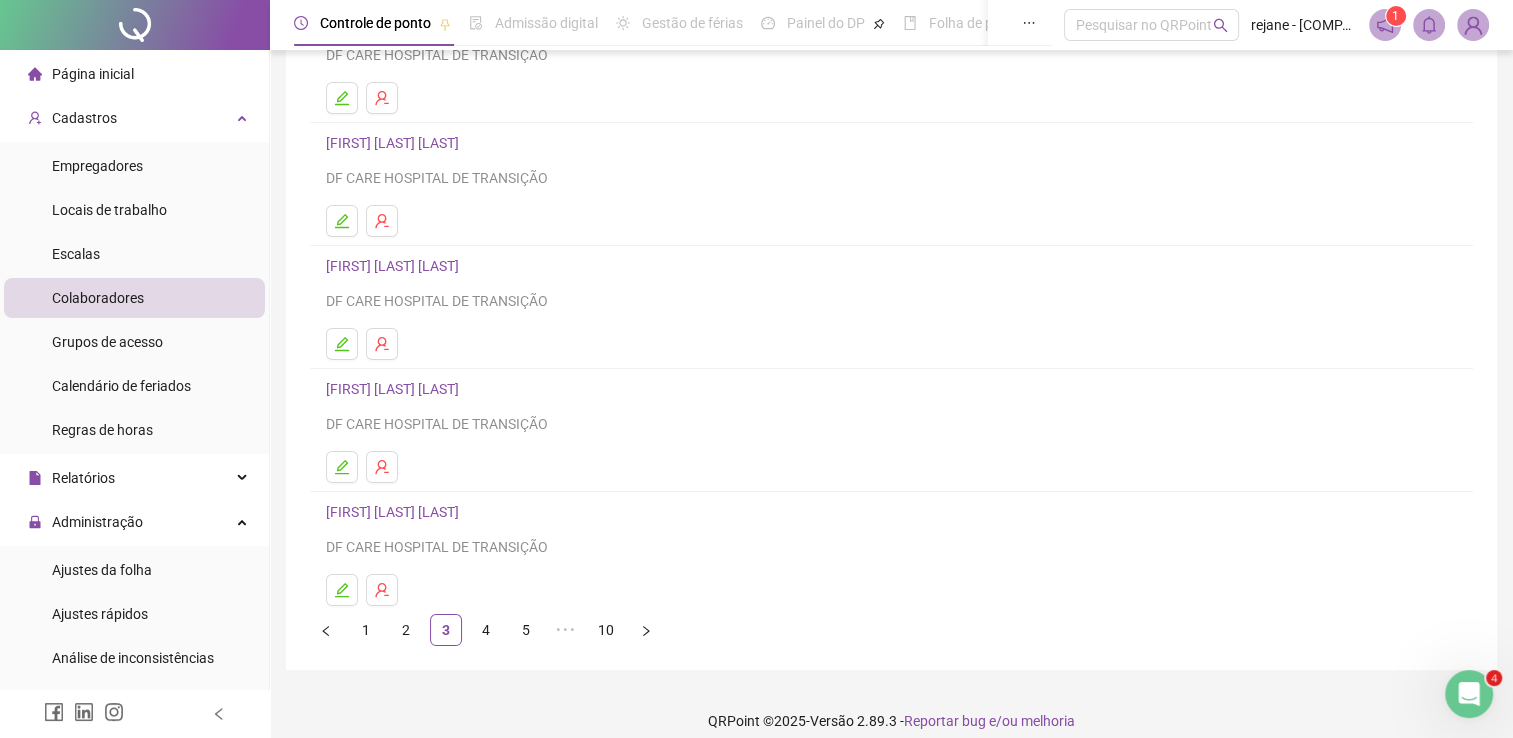 scroll, scrollTop: 228, scrollLeft: 0, axis: vertical 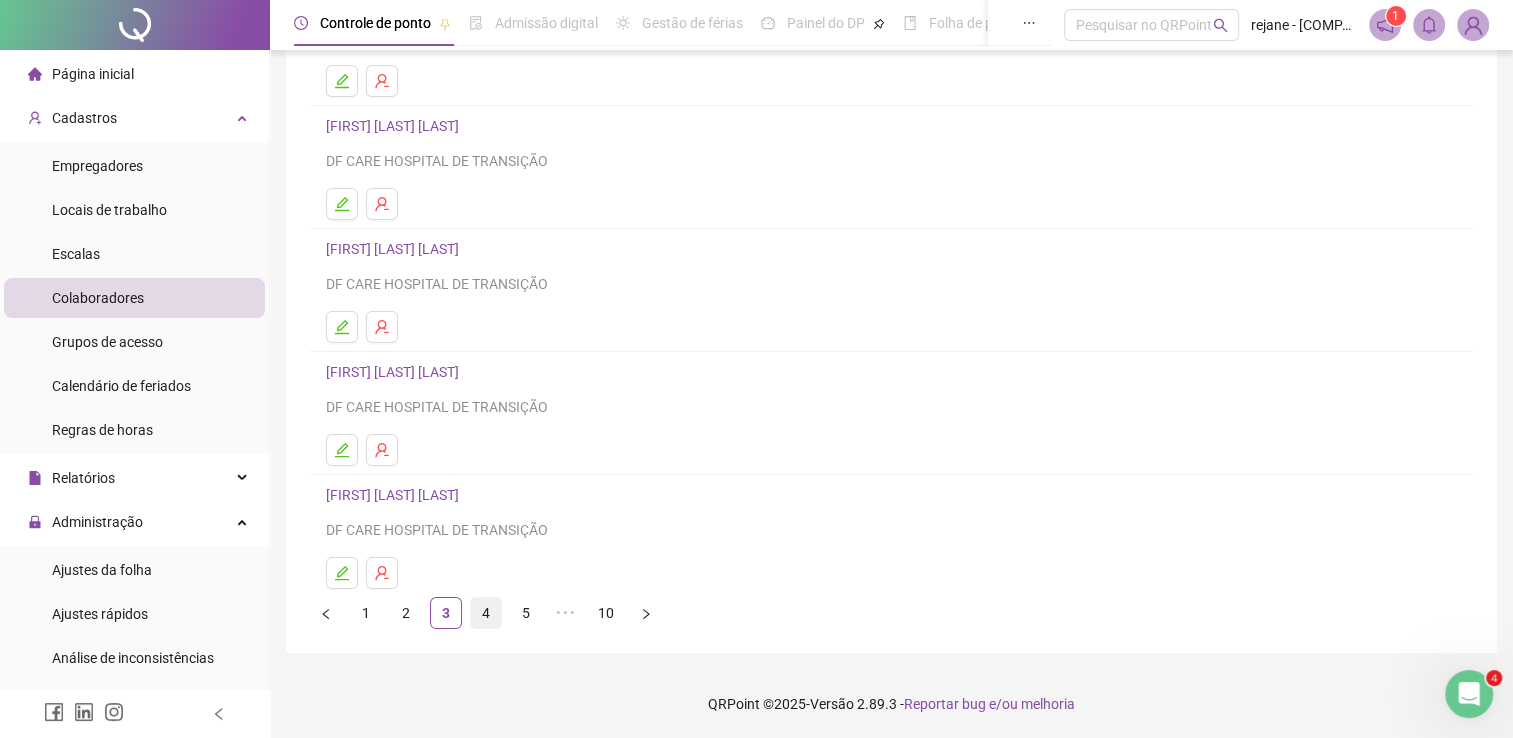 click on "4" at bounding box center [486, 613] 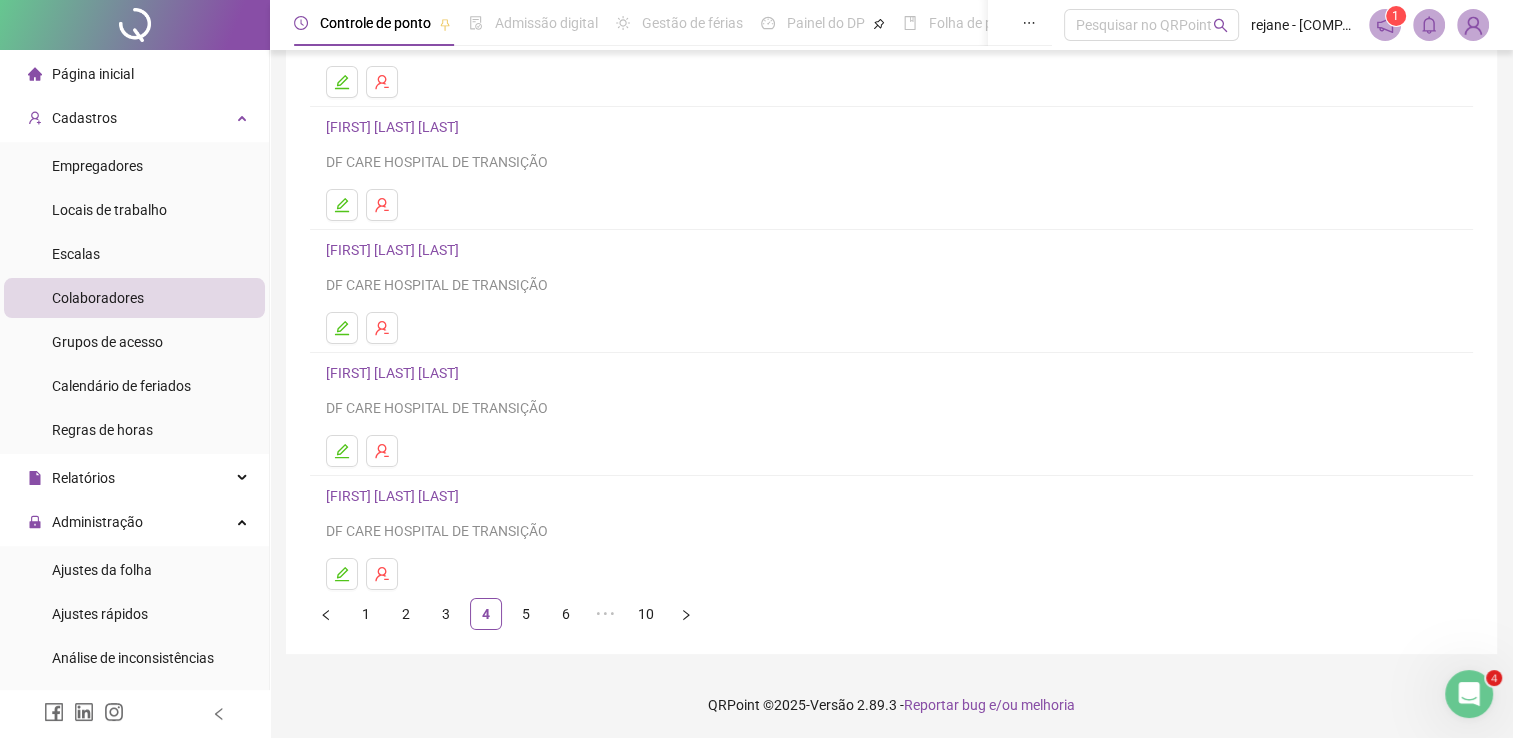 scroll, scrollTop: 228, scrollLeft: 0, axis: vertical 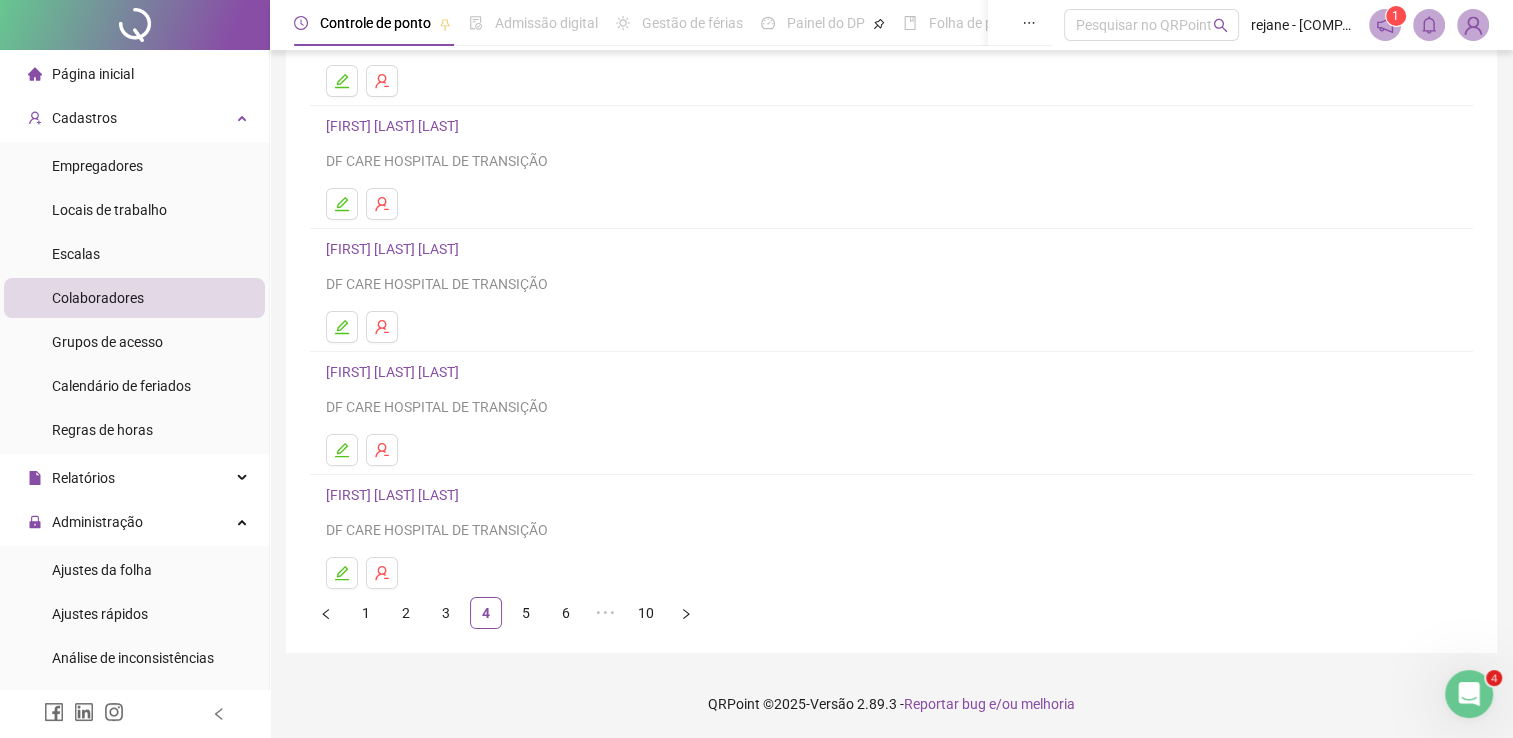 click on "[FIRST] [LAST] [LAST]" at bounding box center [891, 495] 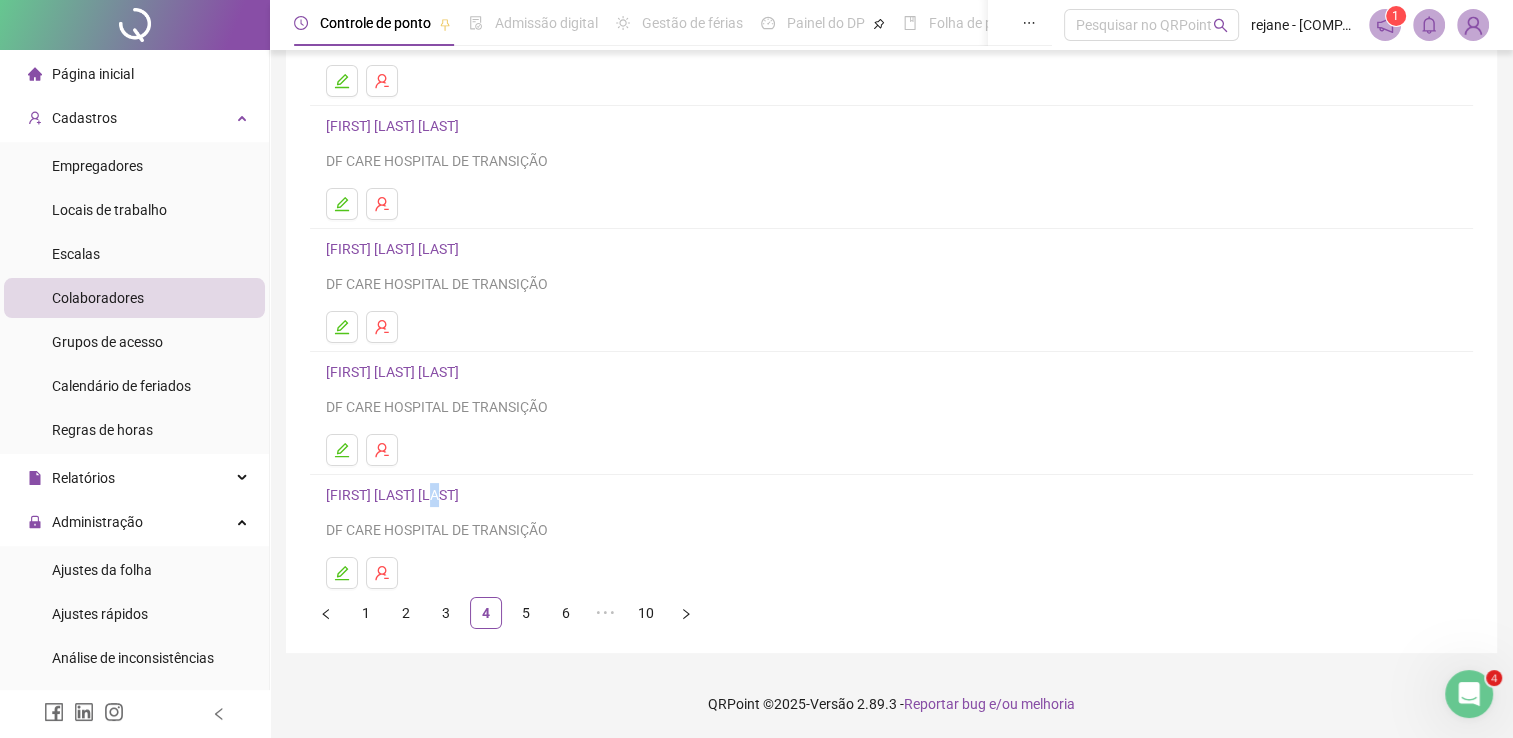 click on "[FIRST] [LAST] [LAST]" at bounding box center [891, 495] 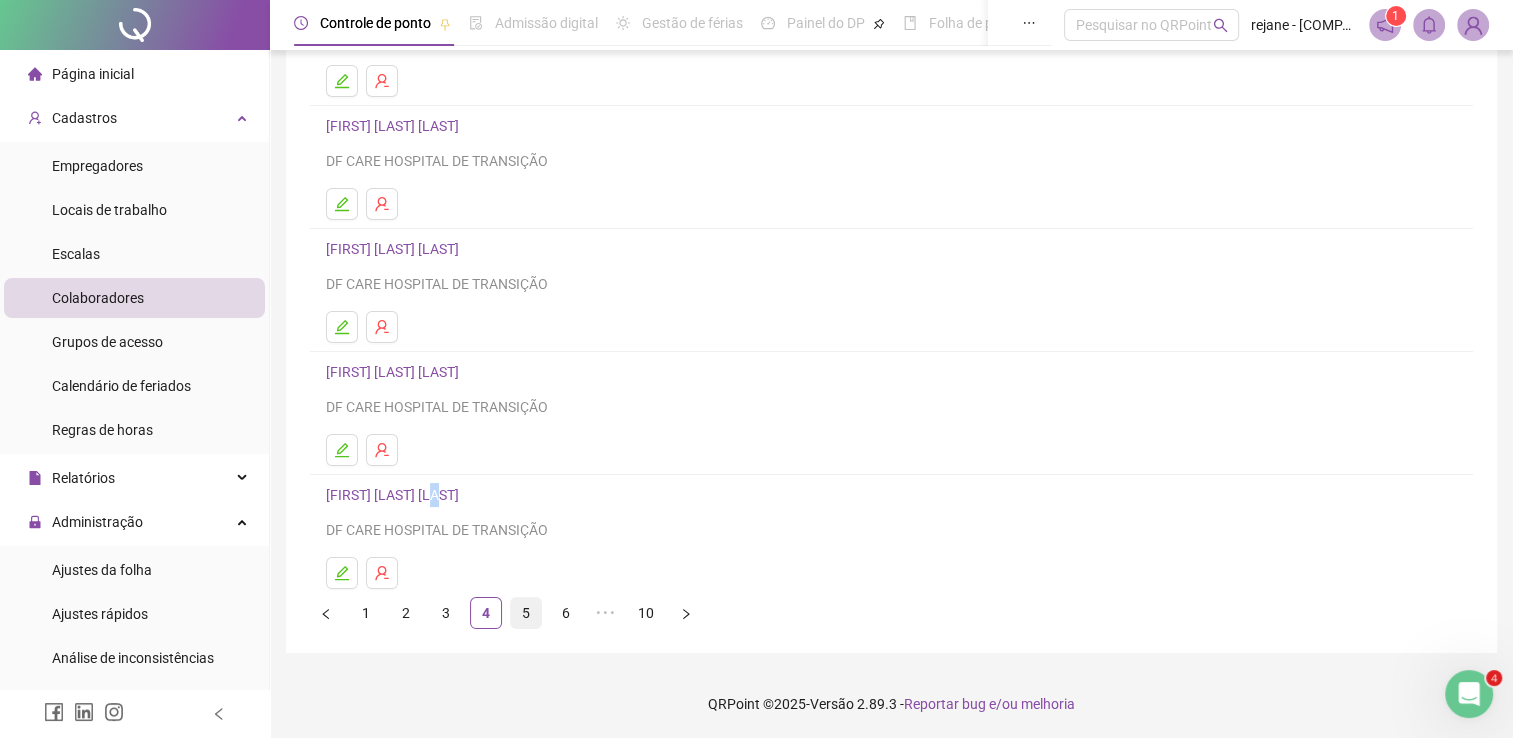click on "5" at bounding box center (526, 613) 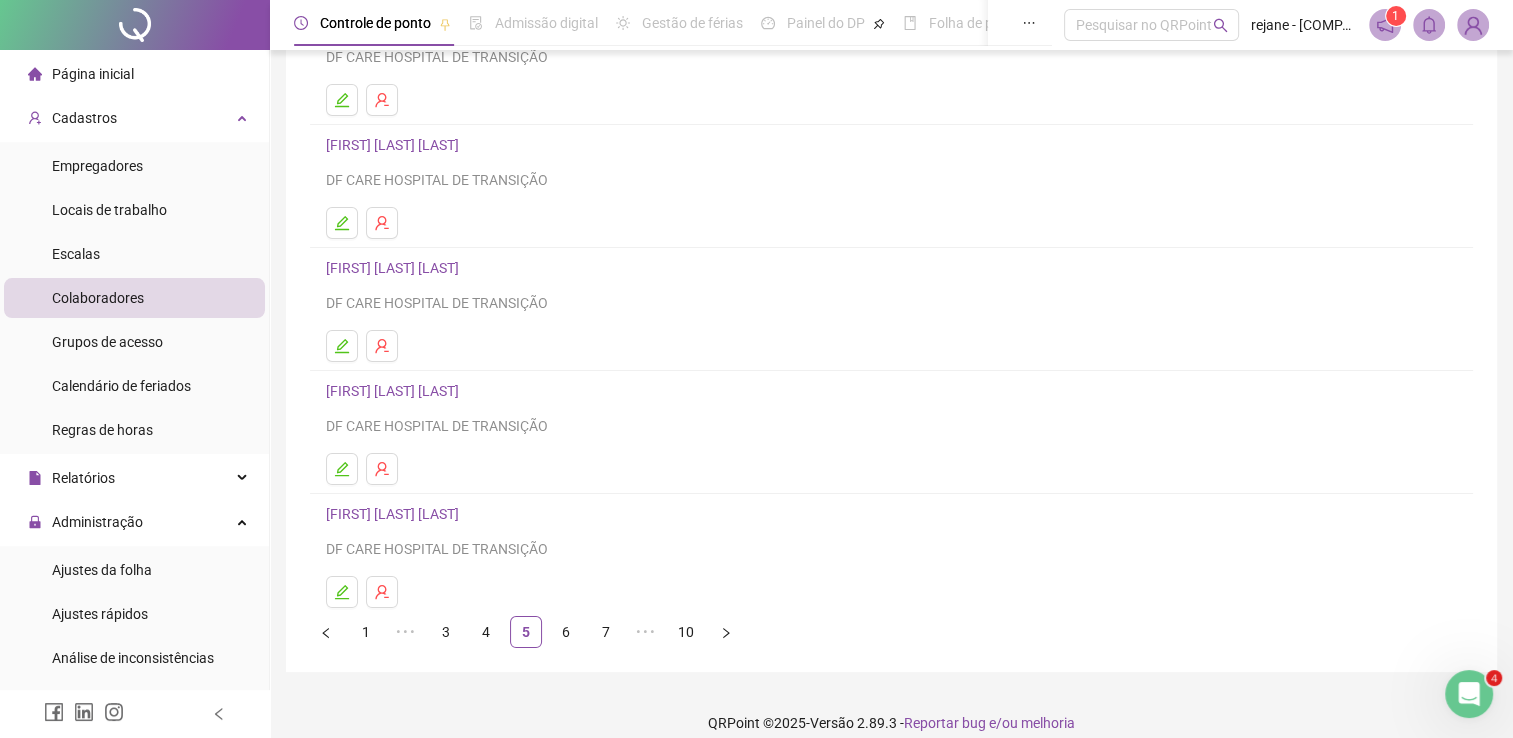 scroll, scrollTop: 228, scrollLeft: 0, axis: vertical 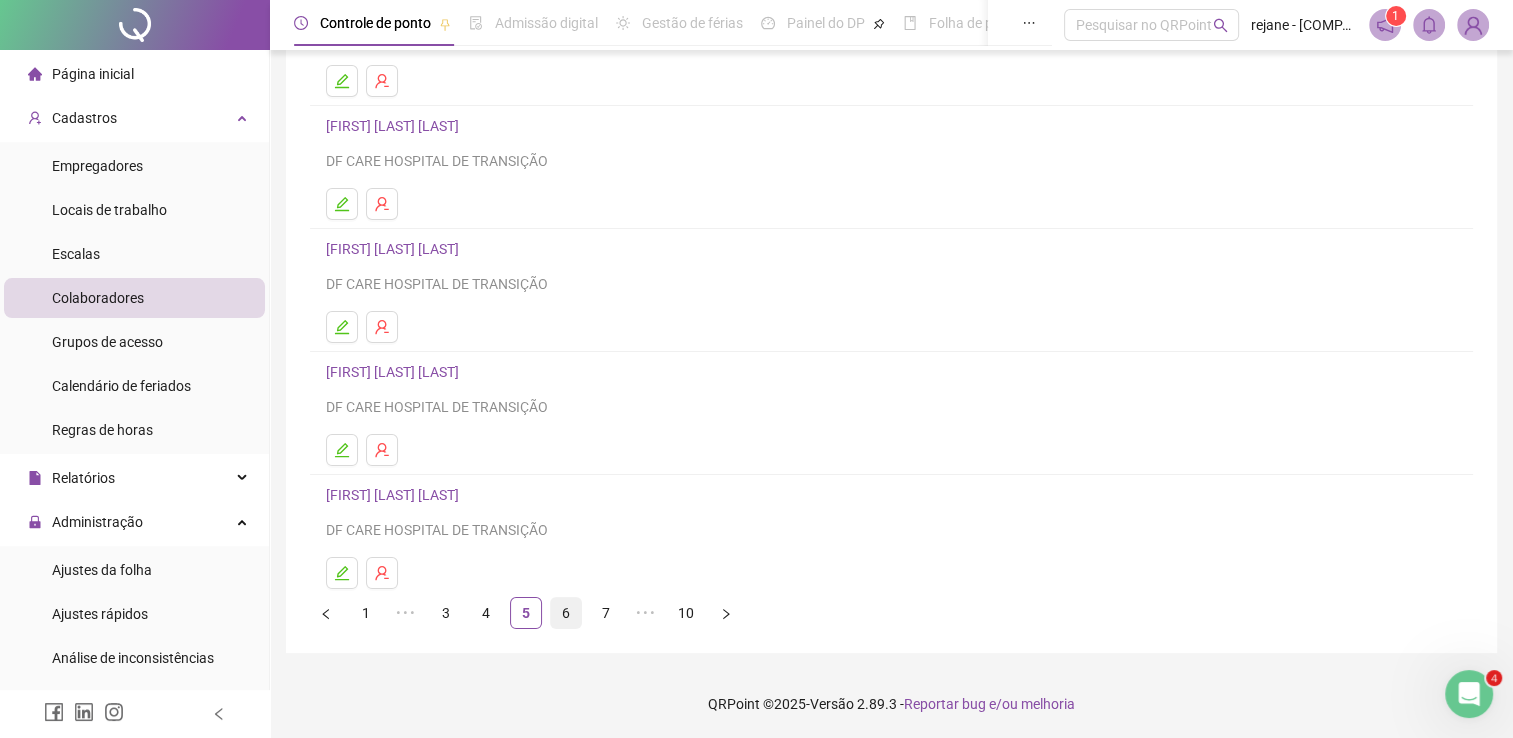 click on "6" at bounding box center [566, 613] 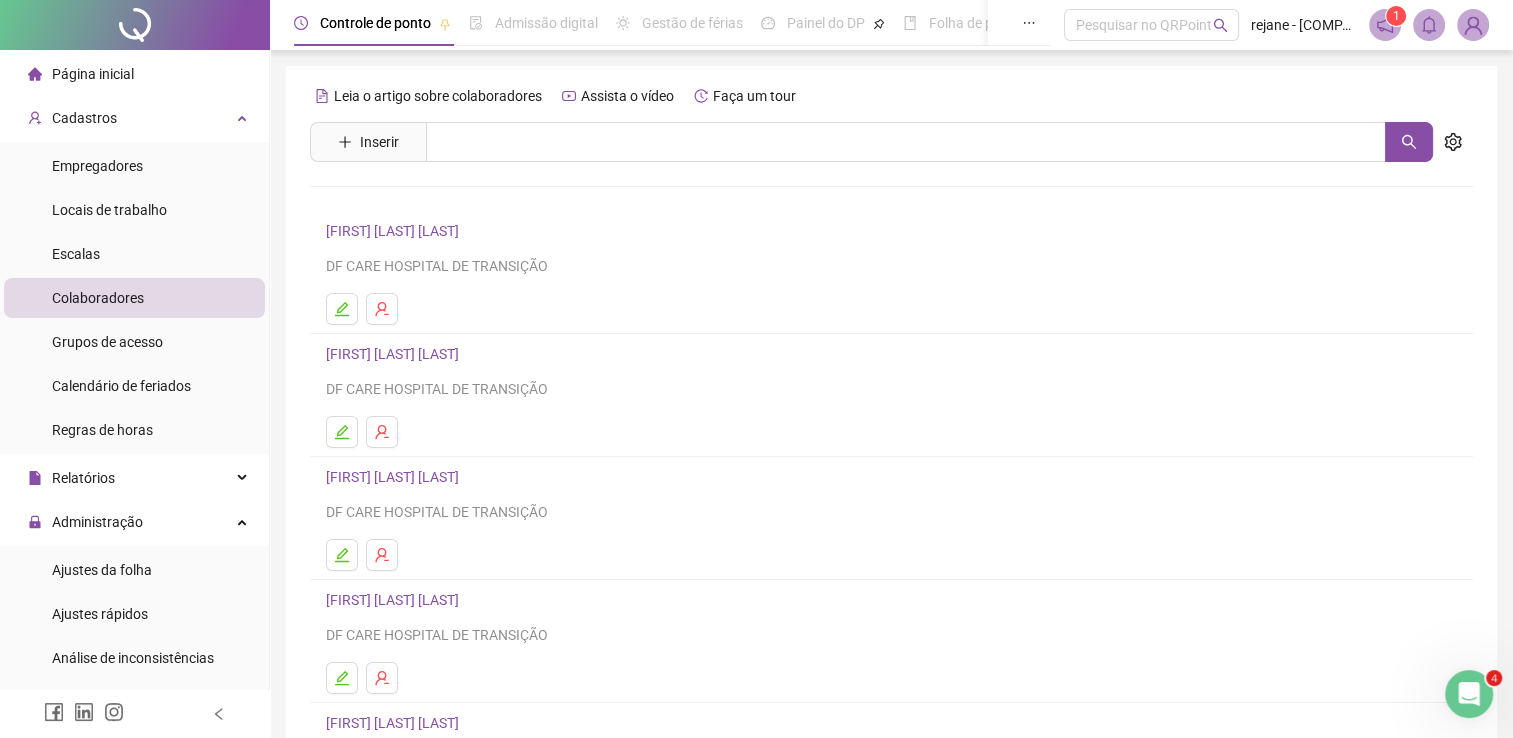 click on "[FIRST] [LAST] [LAST]" at bounding box center (395, 231) 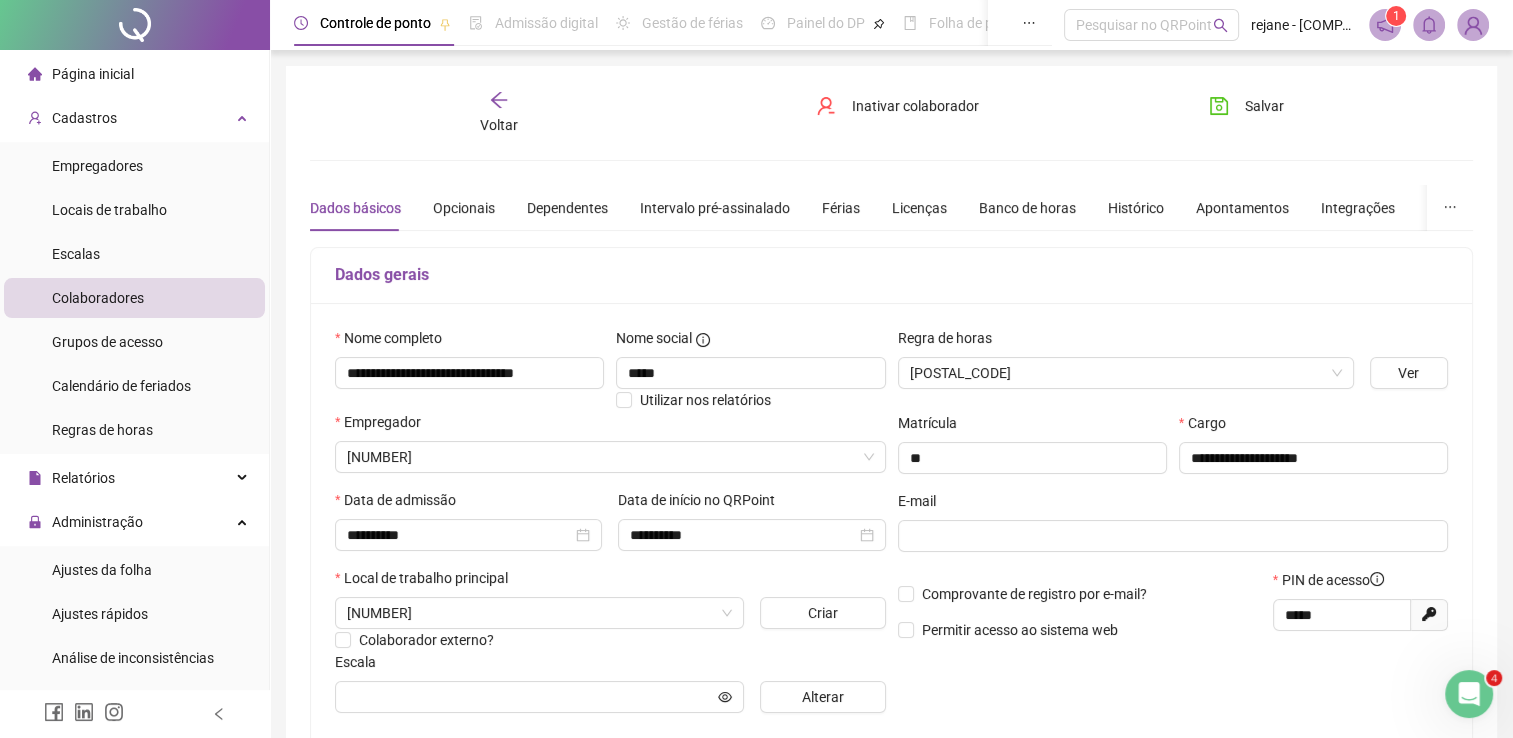 type on "**********" 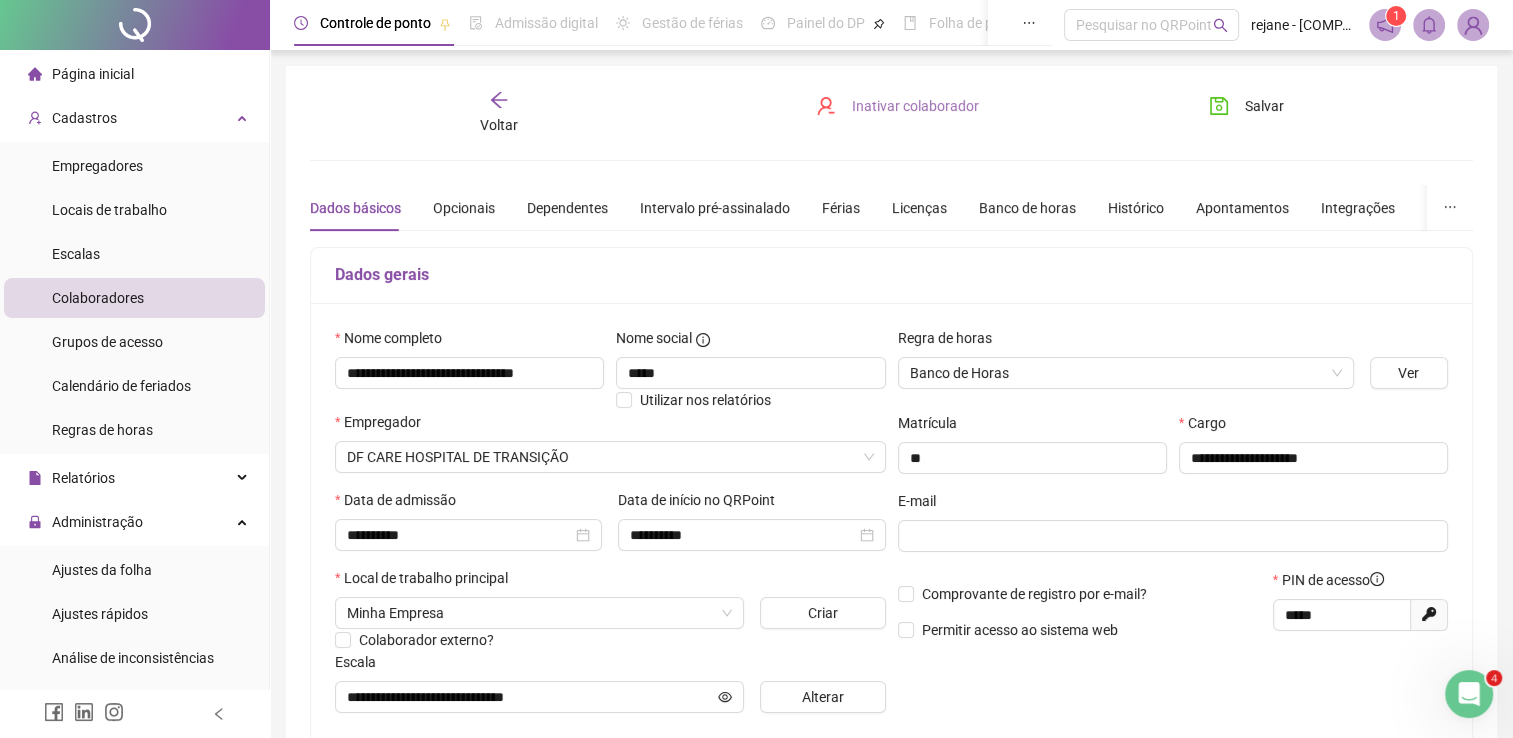 click on "Inativar colaborador" at bounding box center (915, 106) 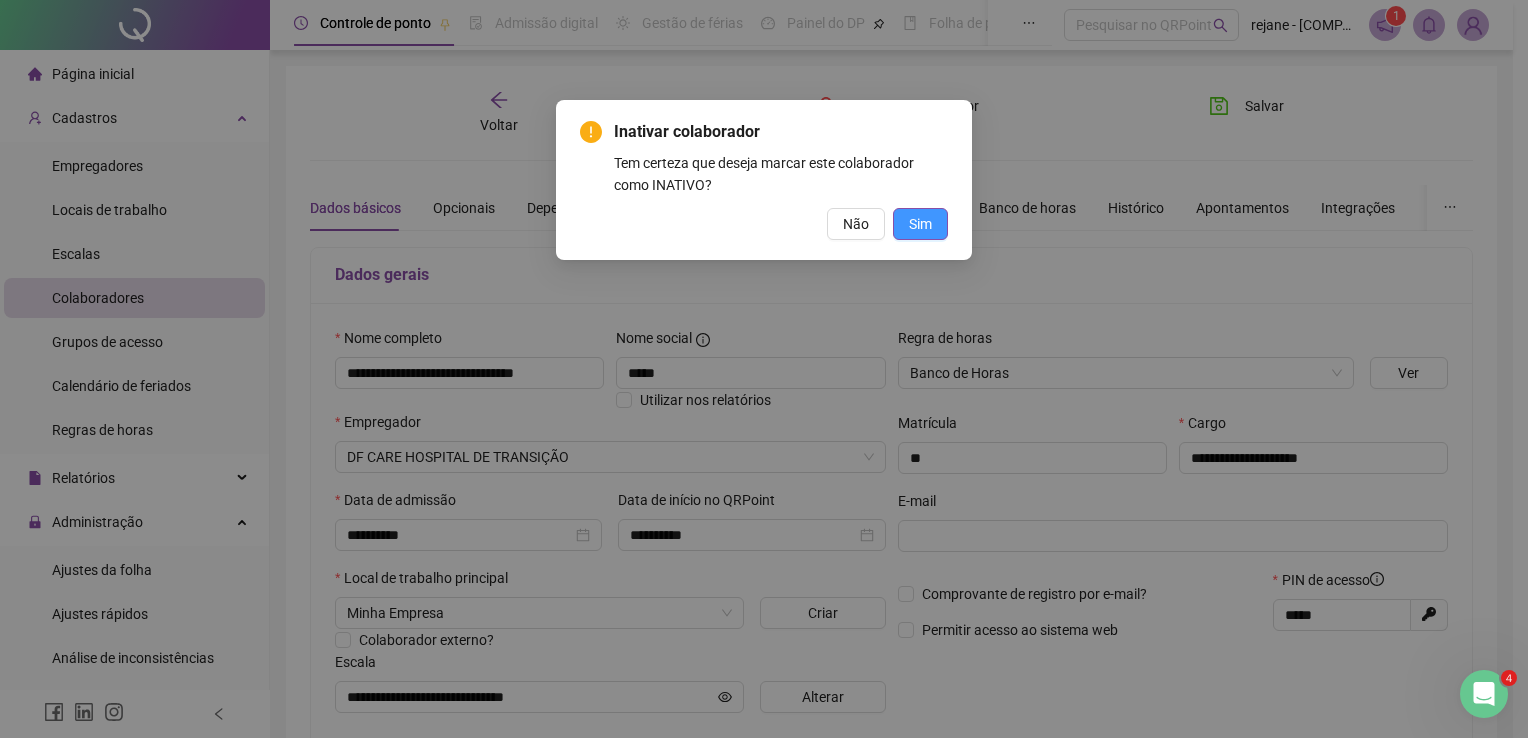 click on "Sim" at bounding box center (920, 224) 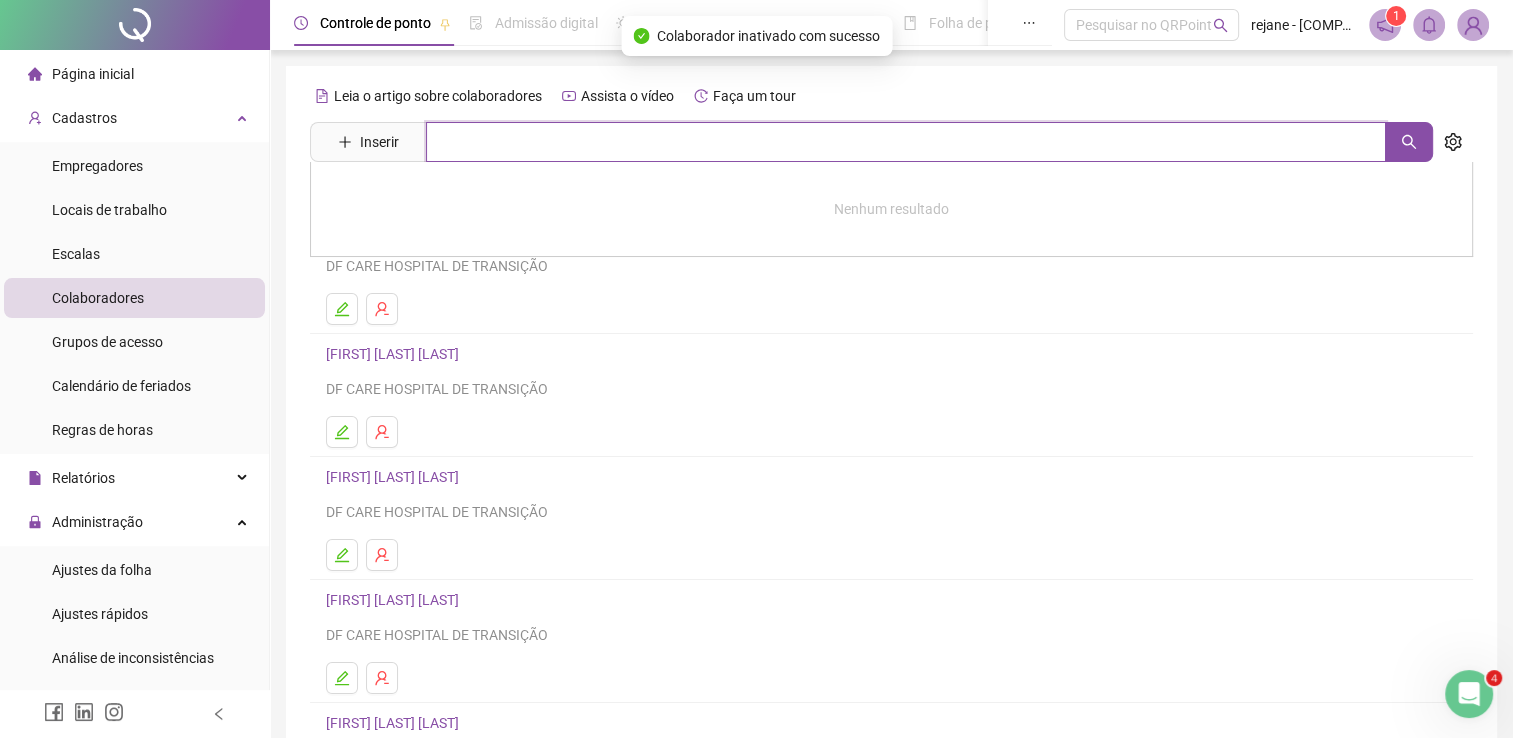 click at bounding box center (906, 142) 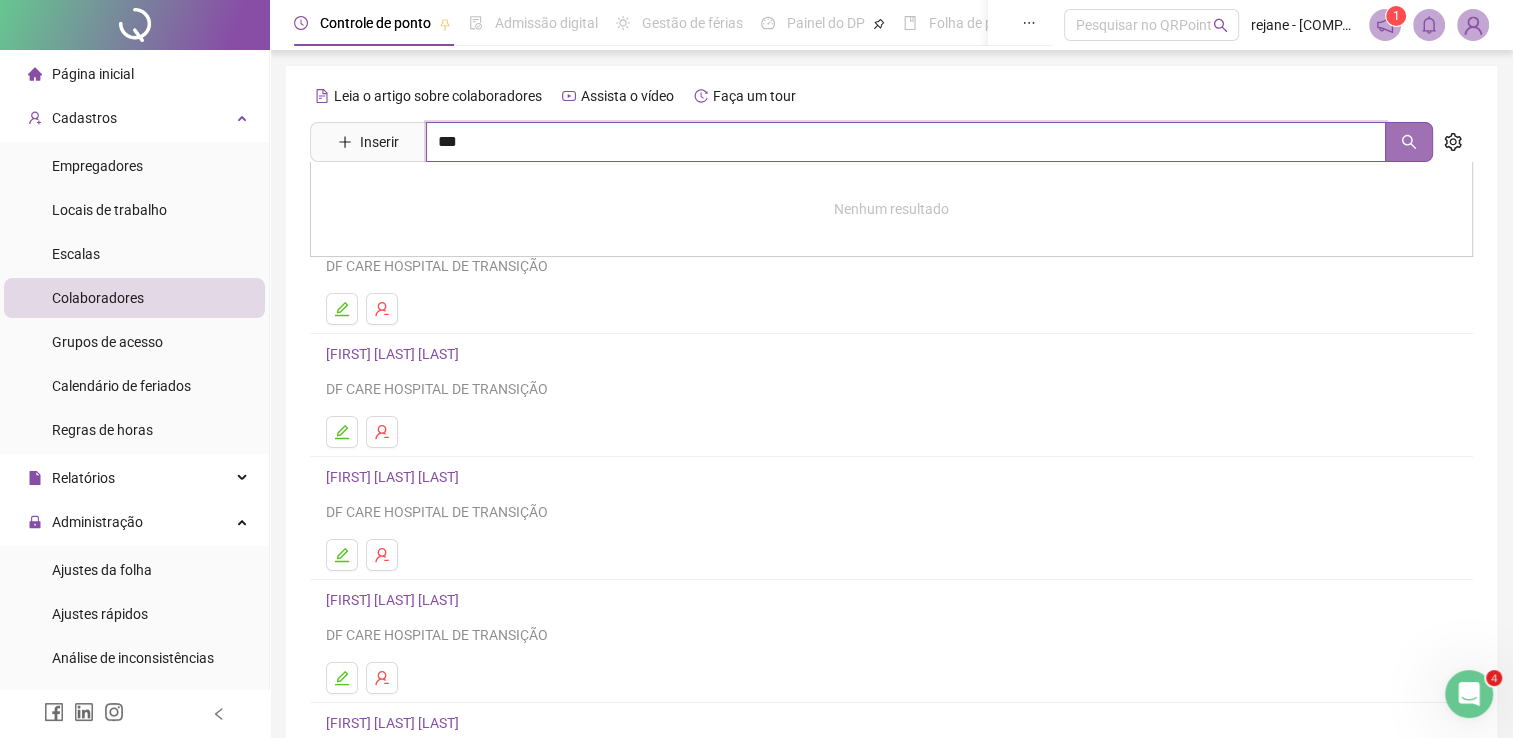 click 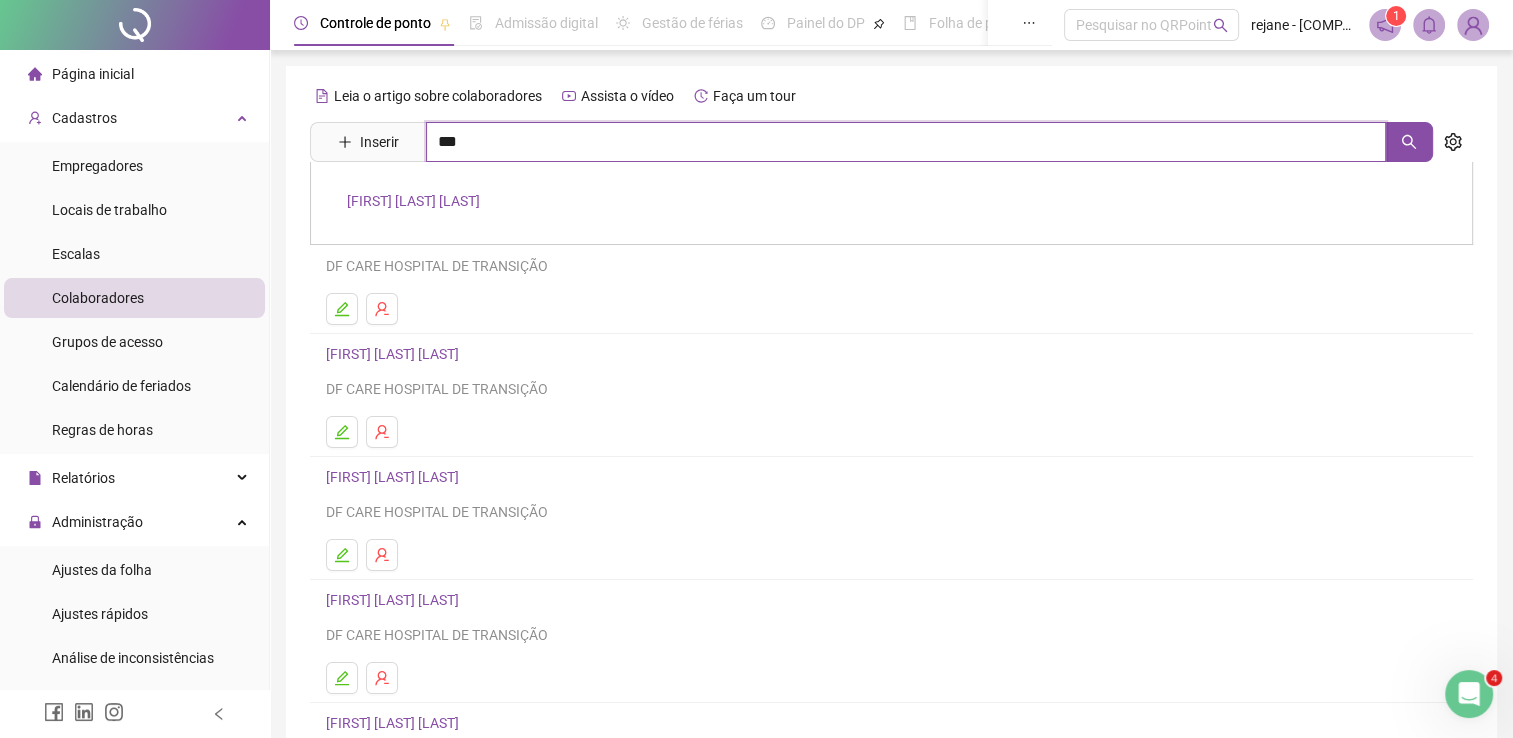 type on "***" 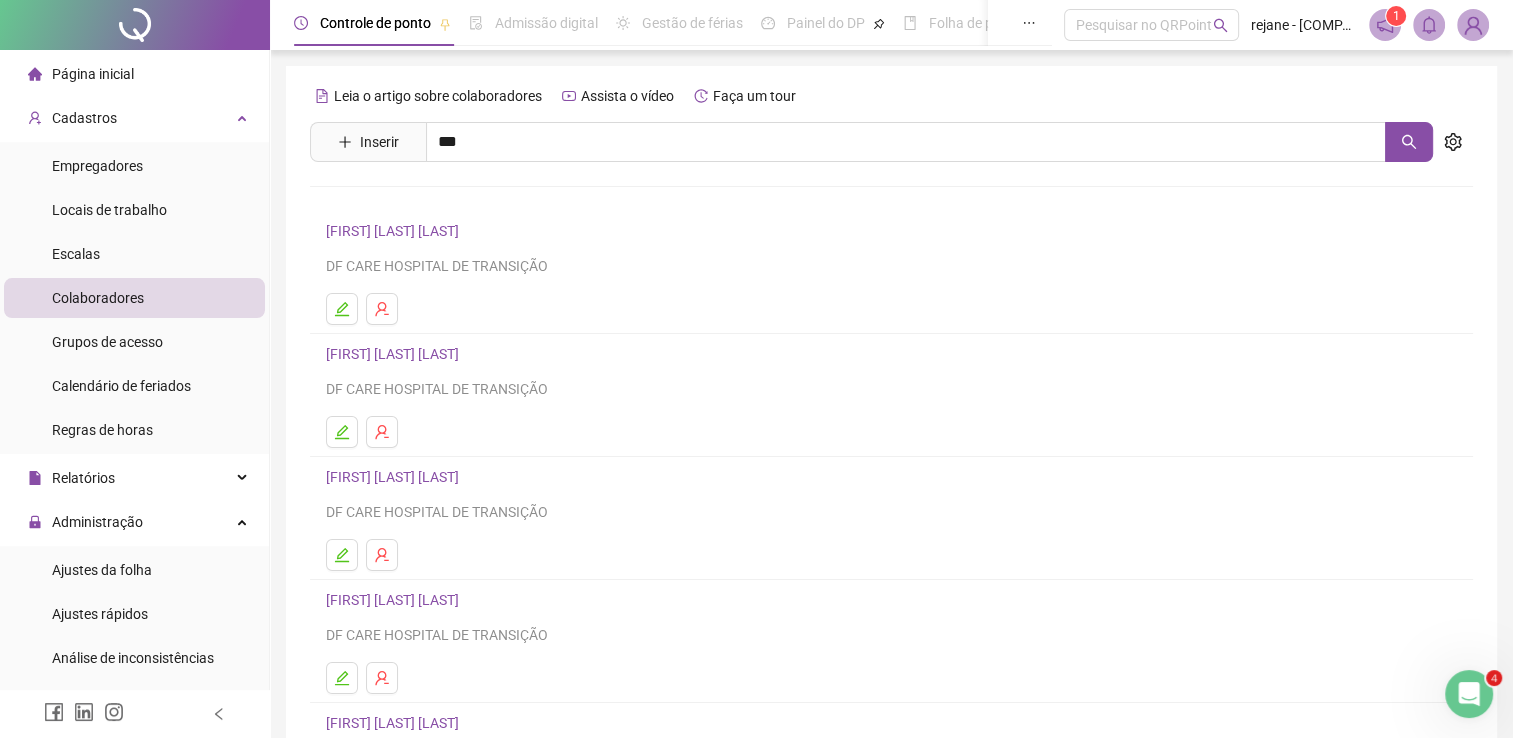 click on "[FIRST] [LAST] [LAST]" at bounding box center (413, 201) 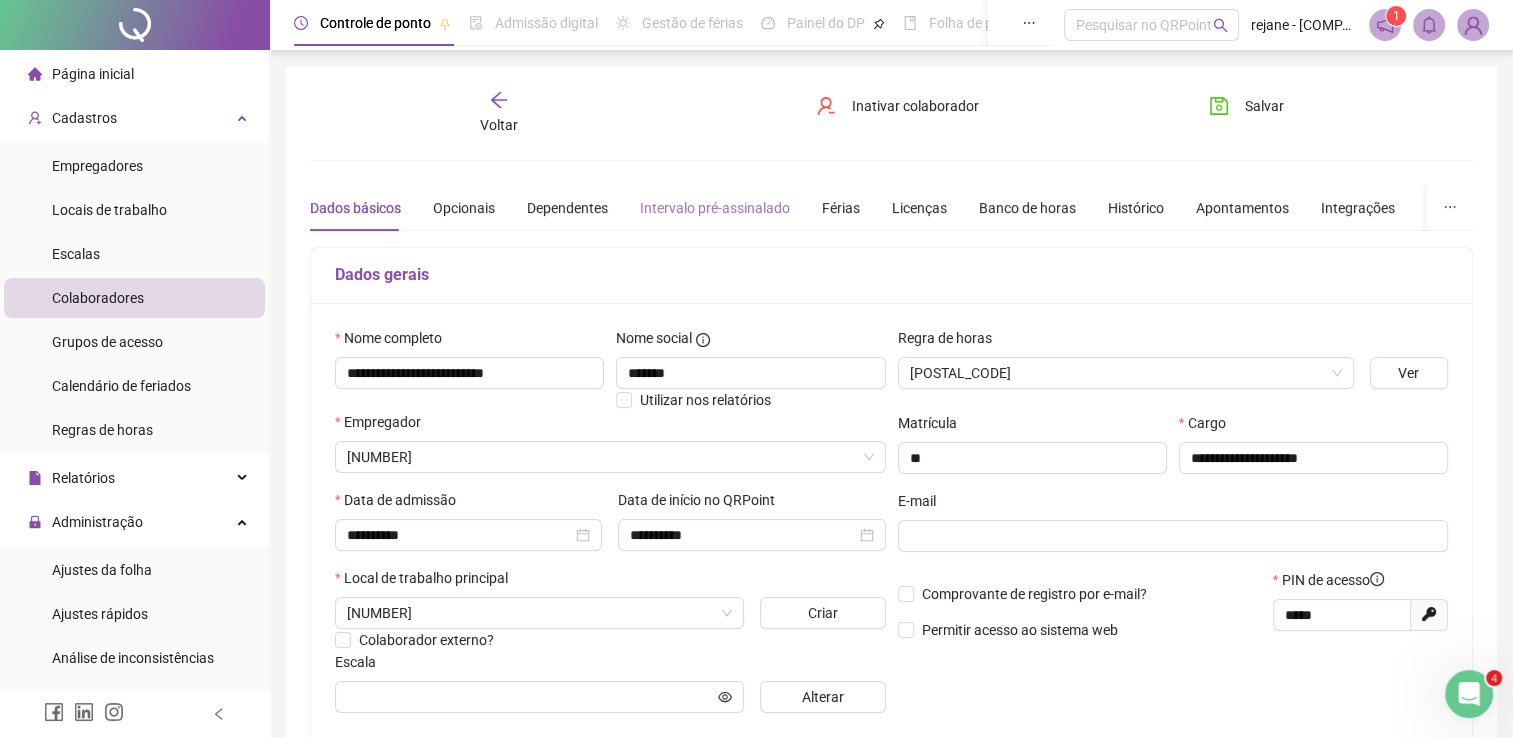 type on "**********" 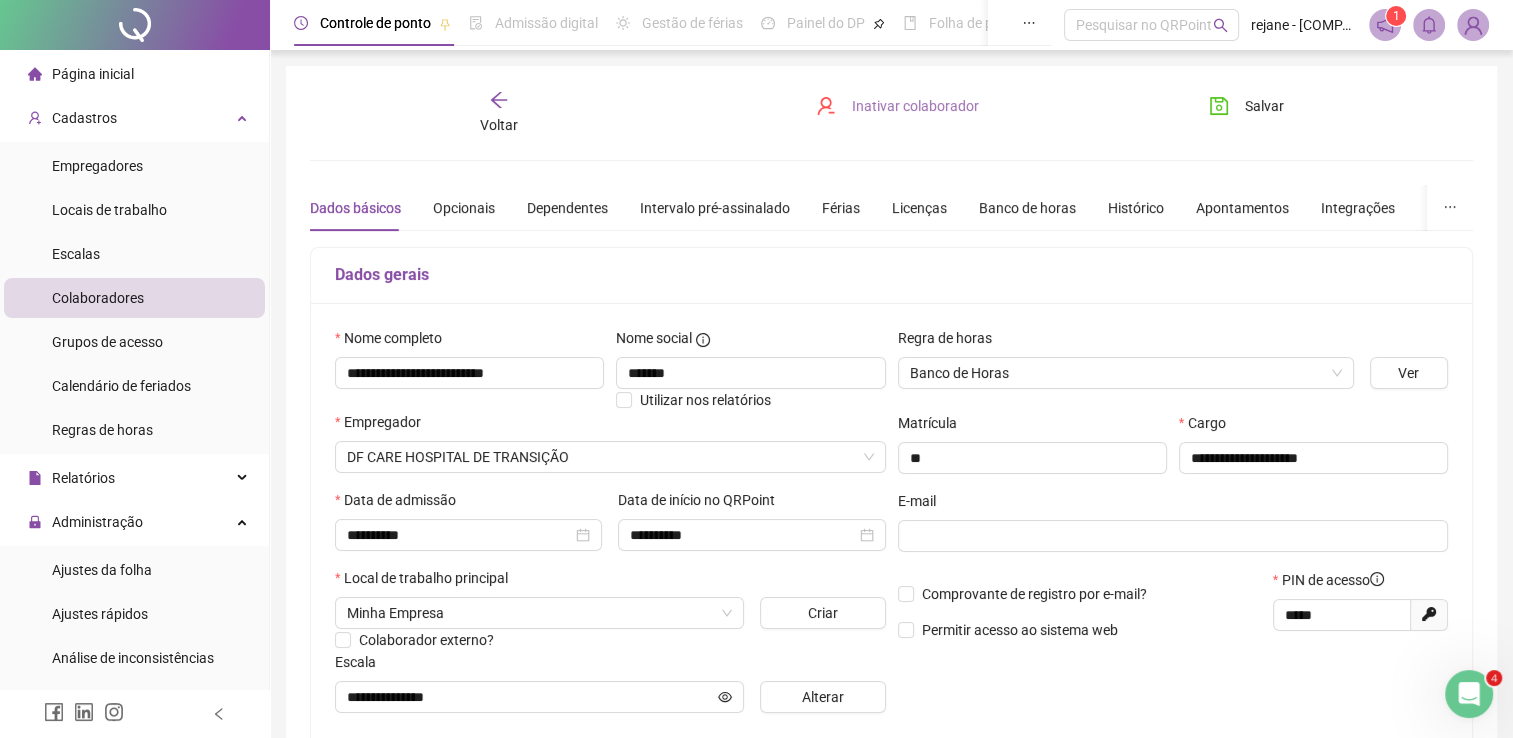 click on "Inativar colaborador" at bounding box center [915, 106] 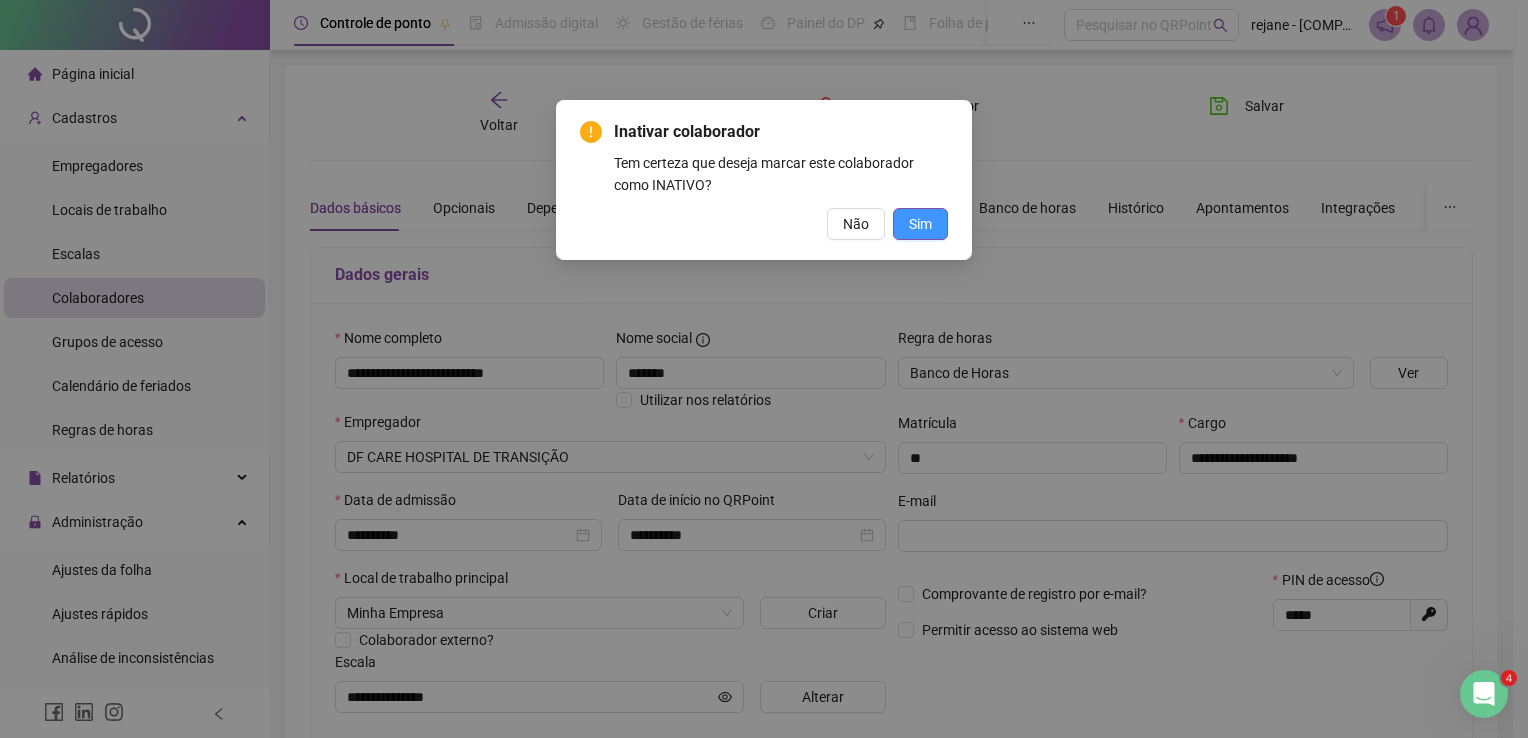 click on "Sim" at bounding box center (920, 224) 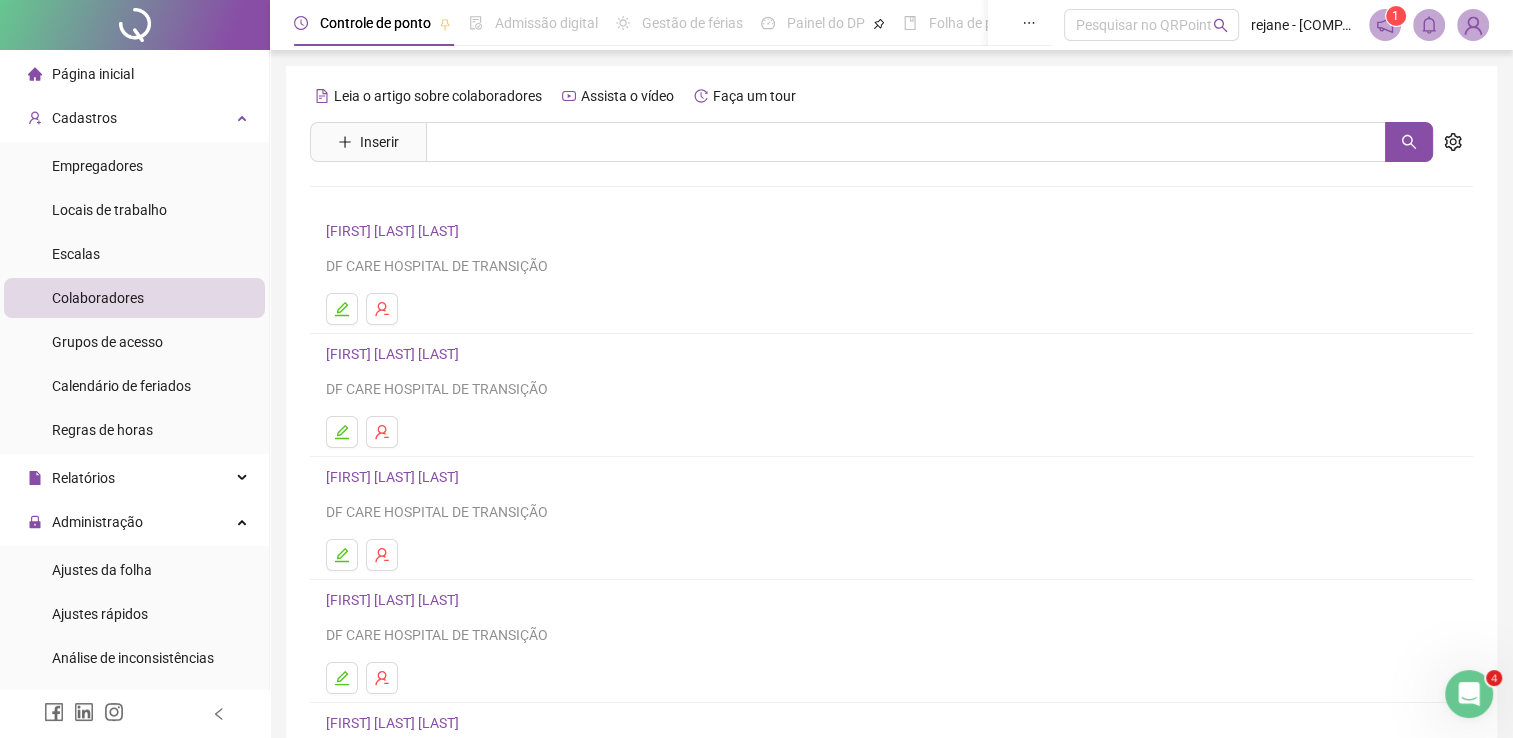 scroll, scrollTop: 228, scrollLeft: 0, axis: vertical 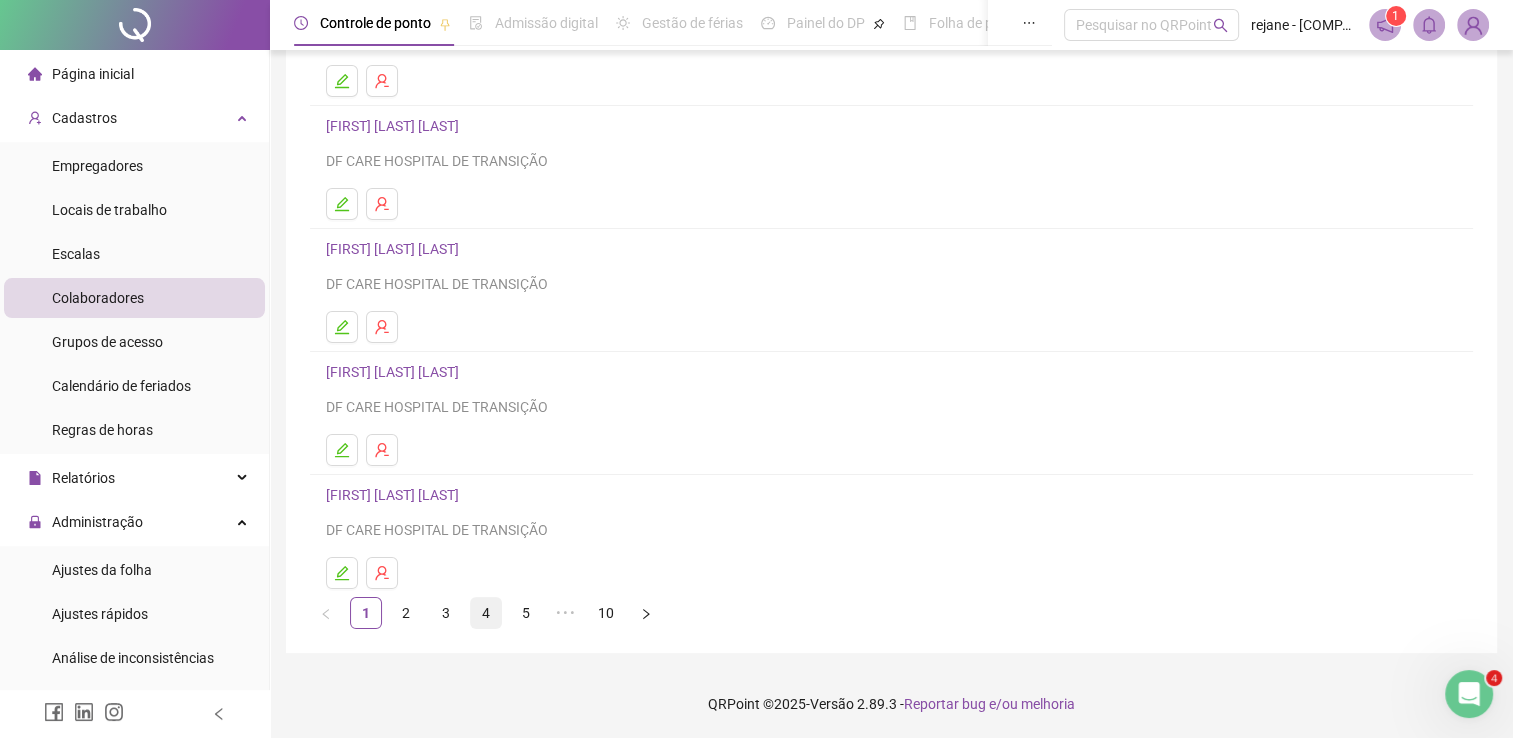 click on "4" at bounding box center [486, 613] 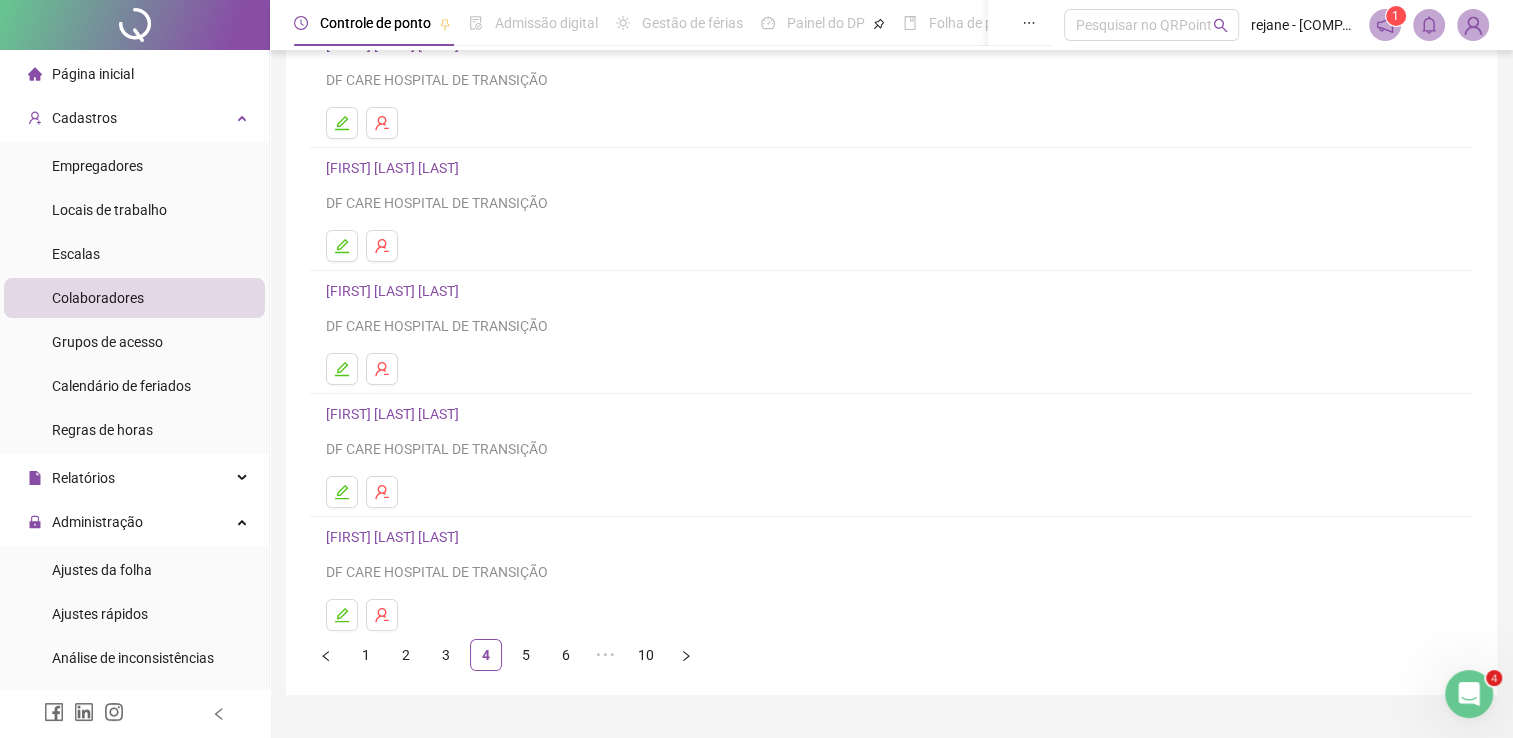 scroll, scrollTop: 228, scrollLeft: 0, axis: vertical 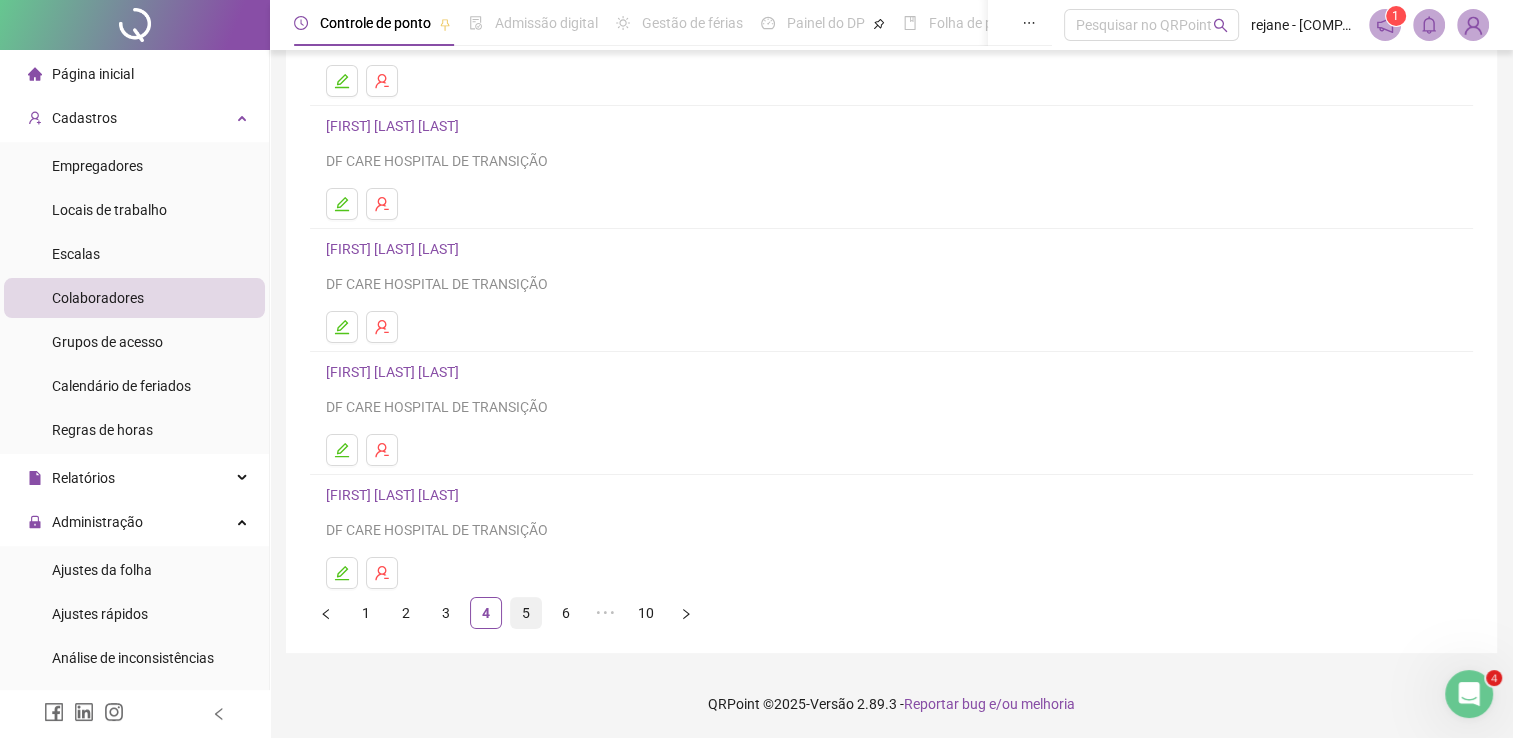 click on "5" at bounding box center (526, 613) 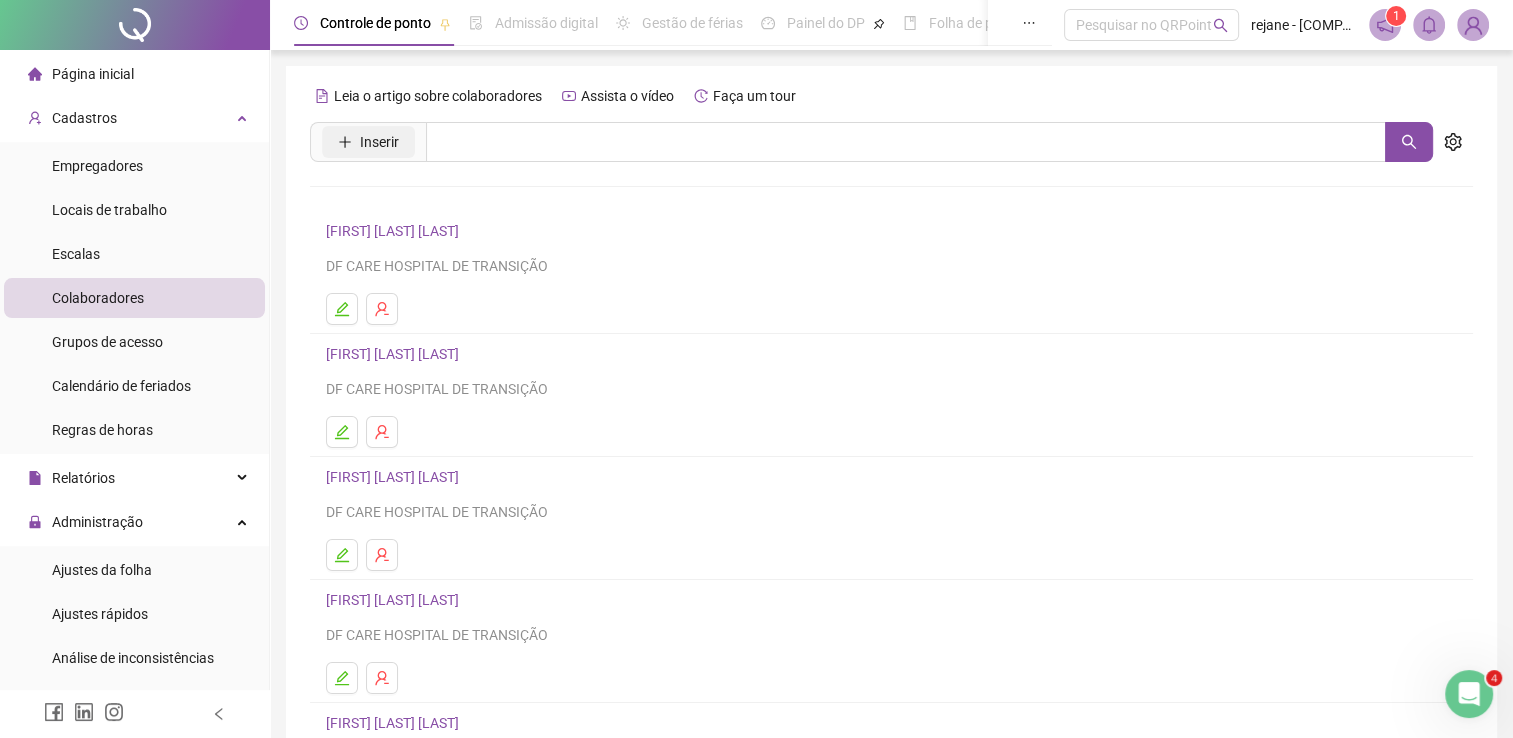 click on "Inserir" at bounding box center [379, 142] 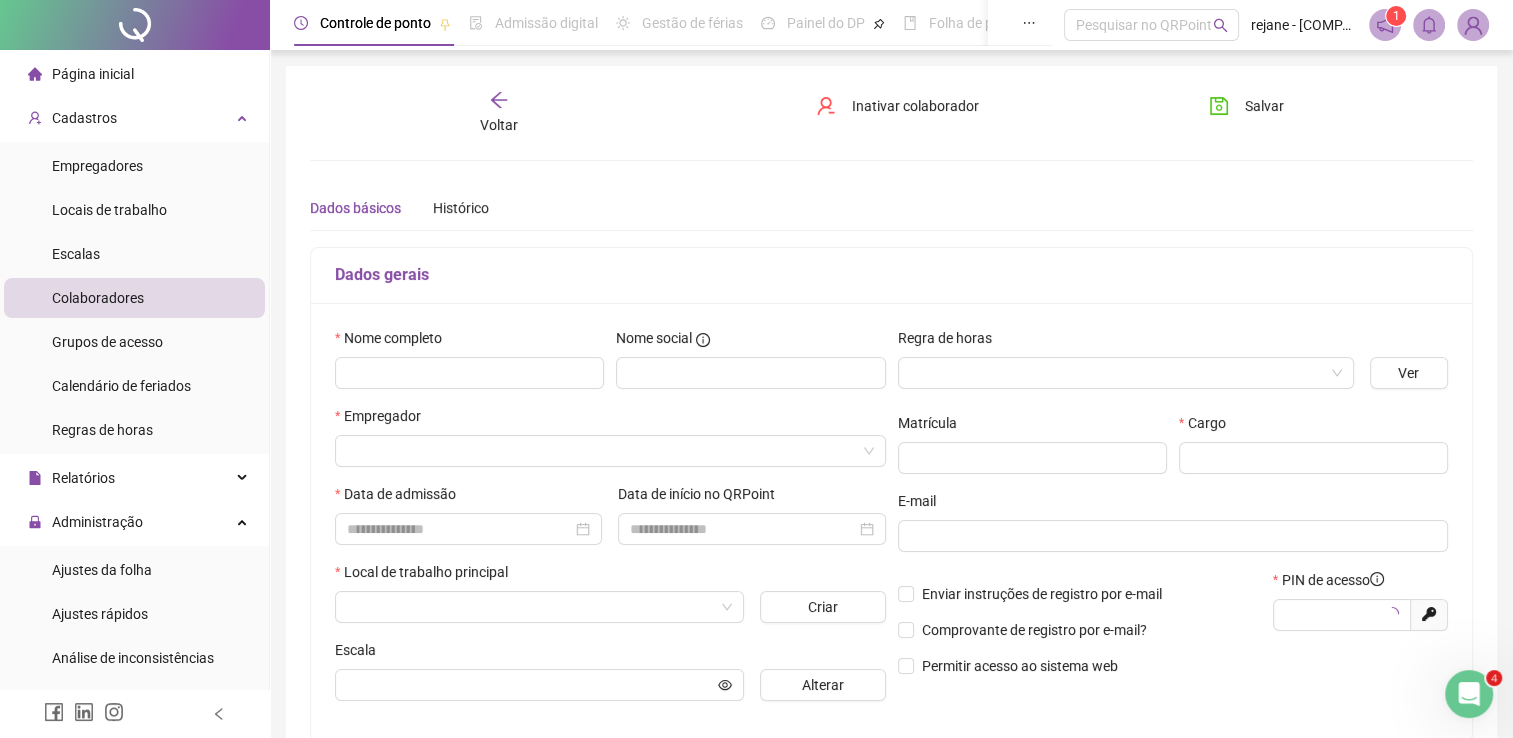 type on "*****" 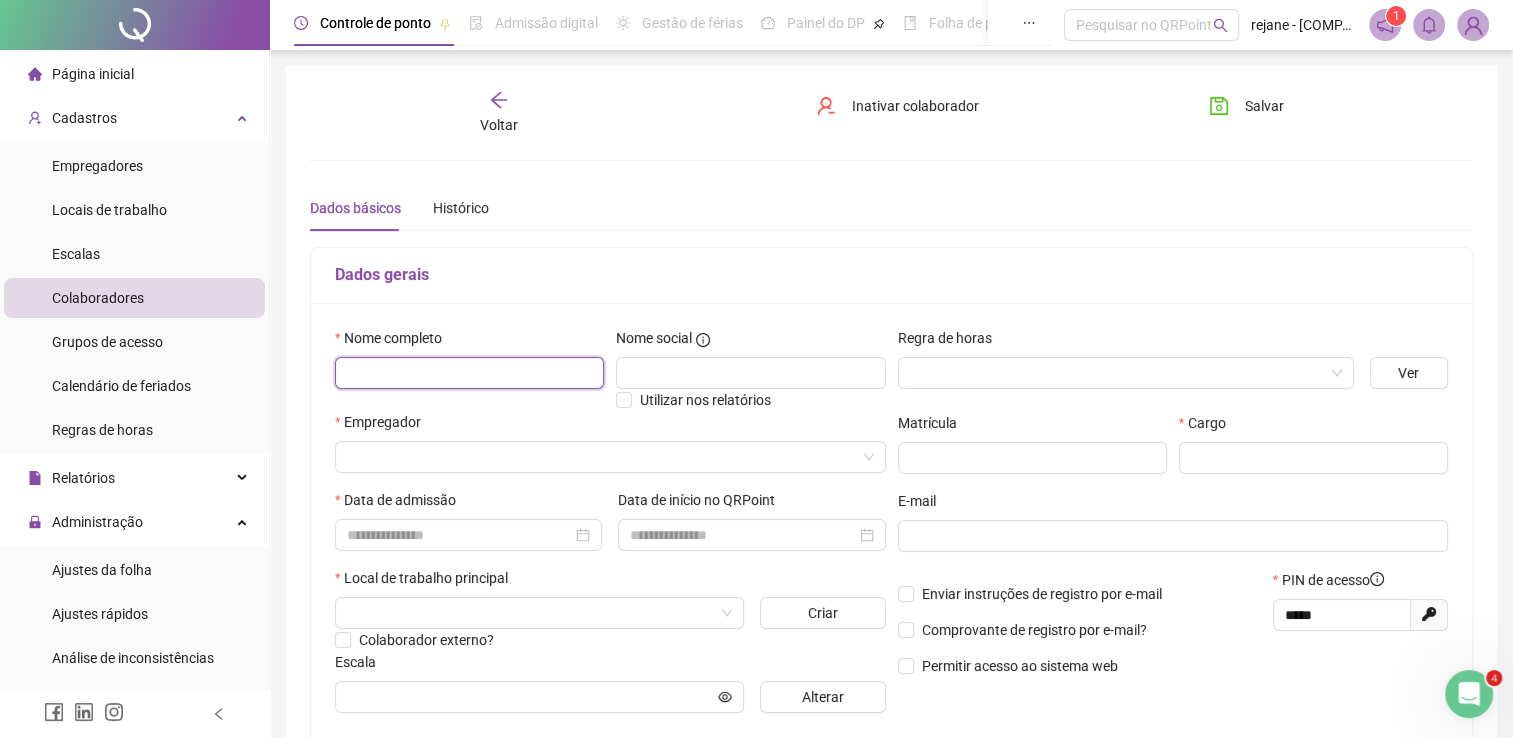 click at bounding box center (469, 373) 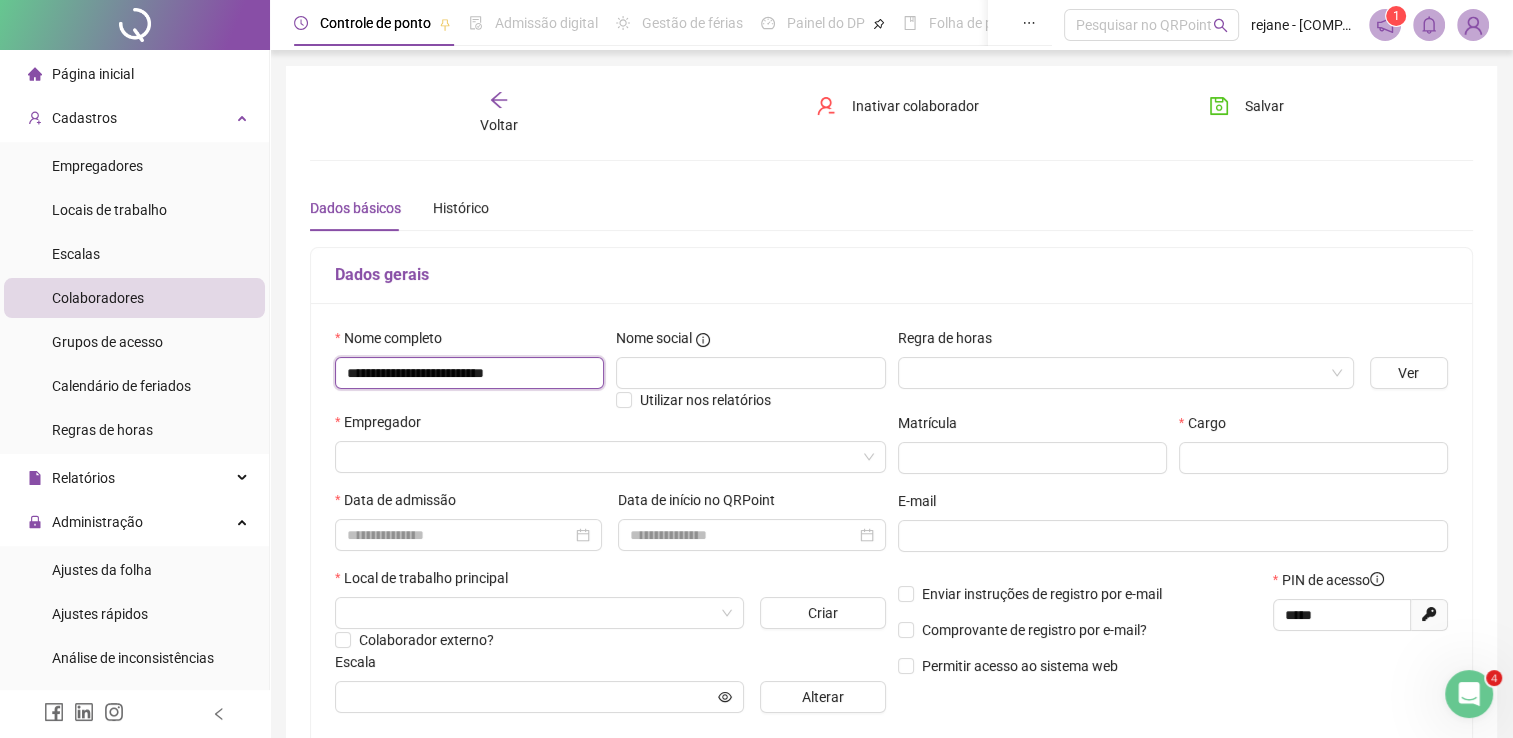 click on "**********" at bounding box center (469, 373) 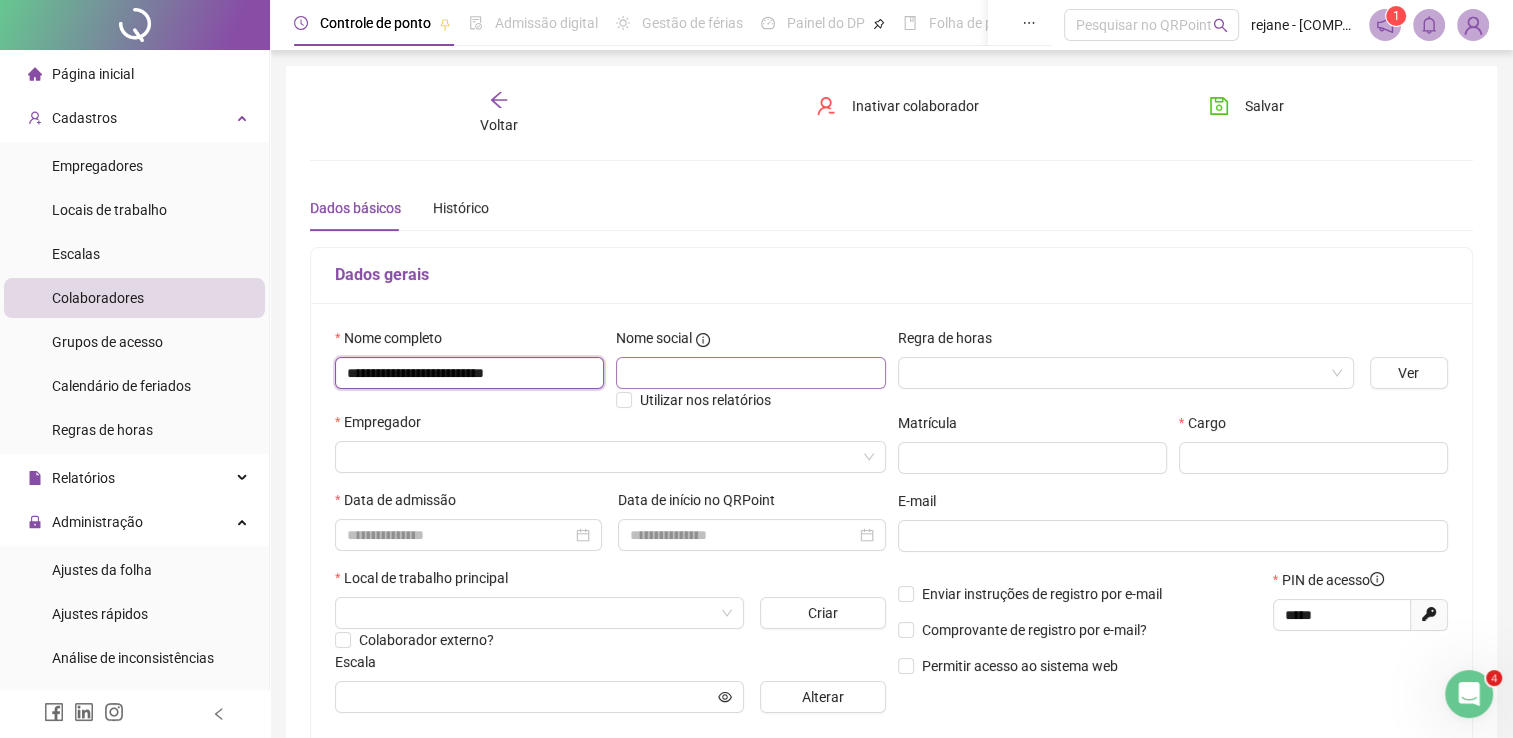 type on "**********" 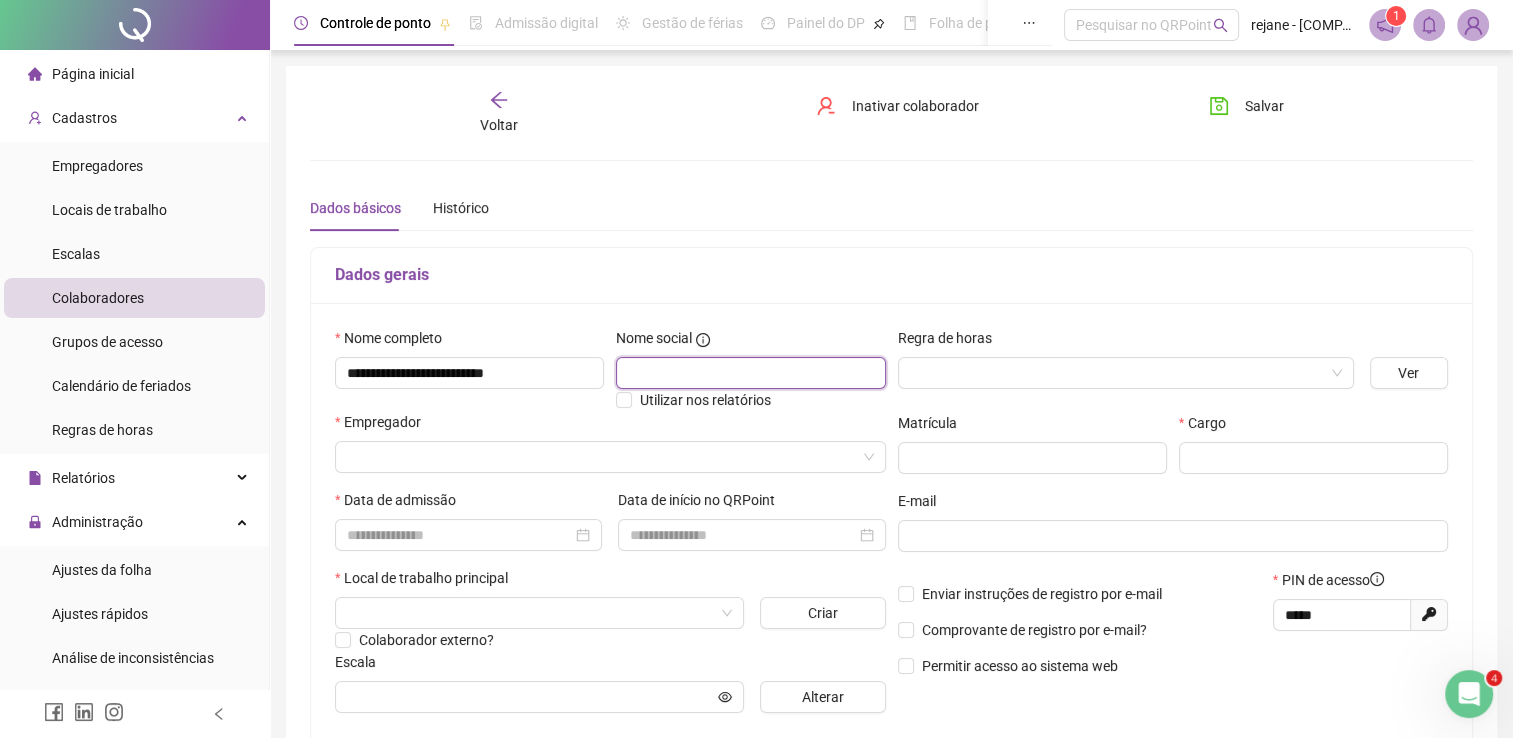 click at bounding box center [750, 373] 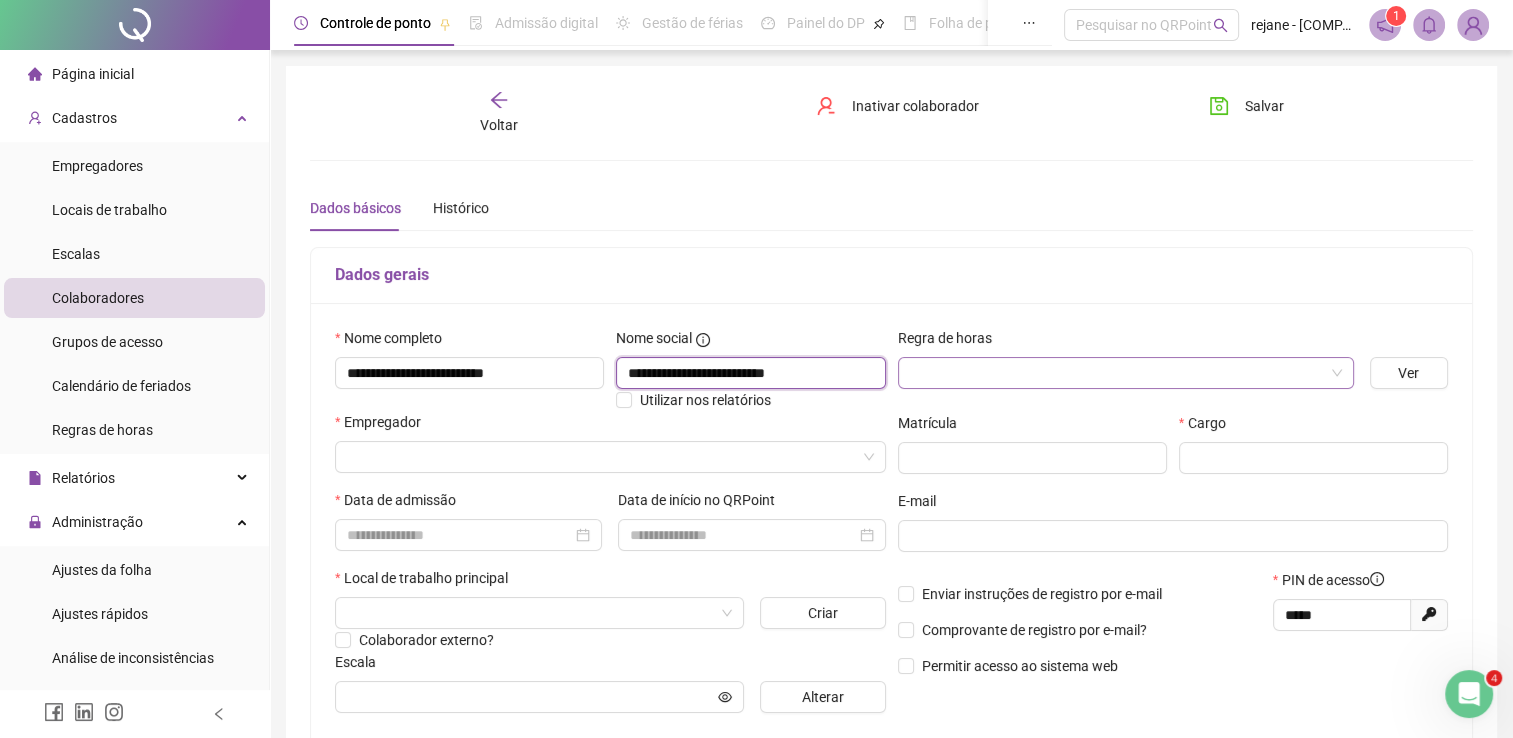 type on "**********" 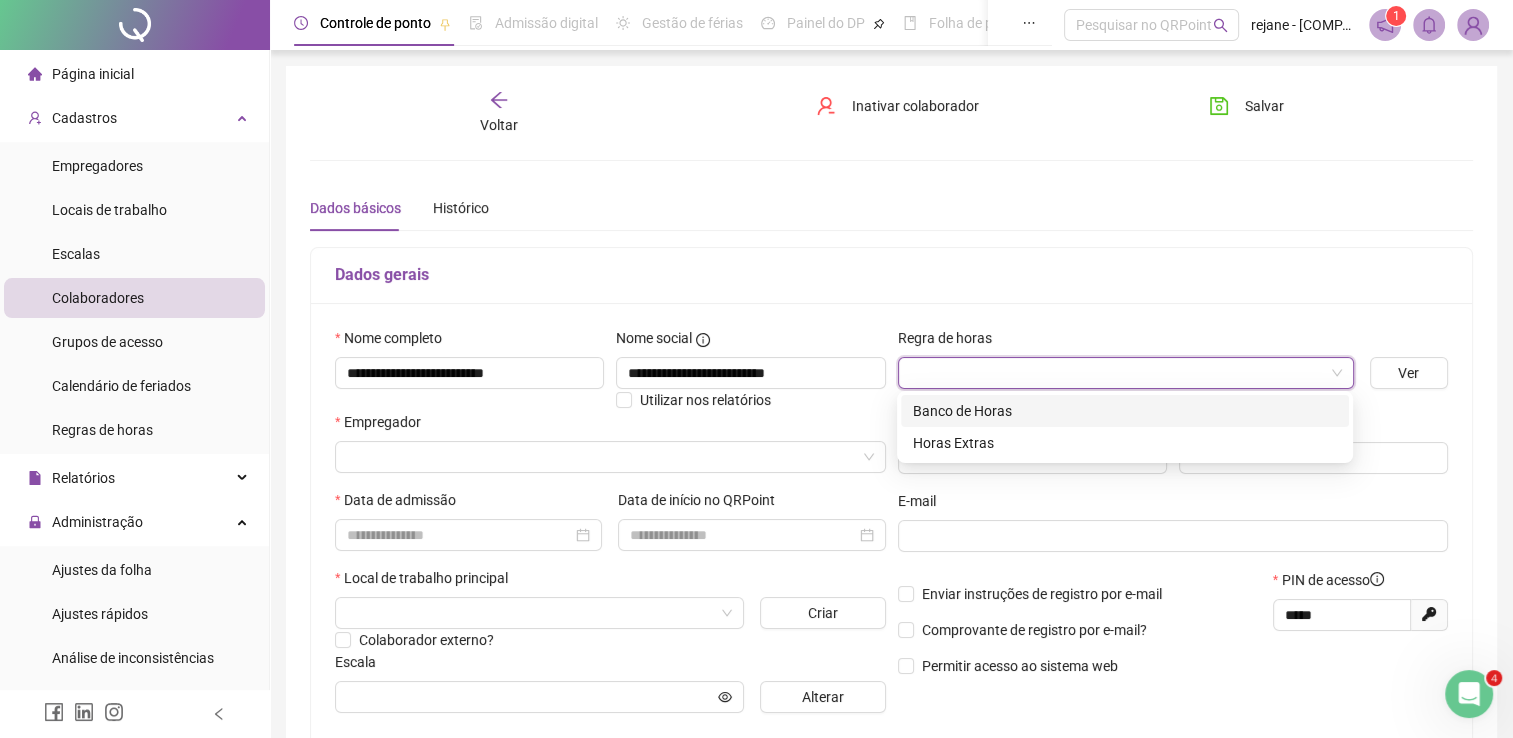 click at bounding box center [1117, 373] 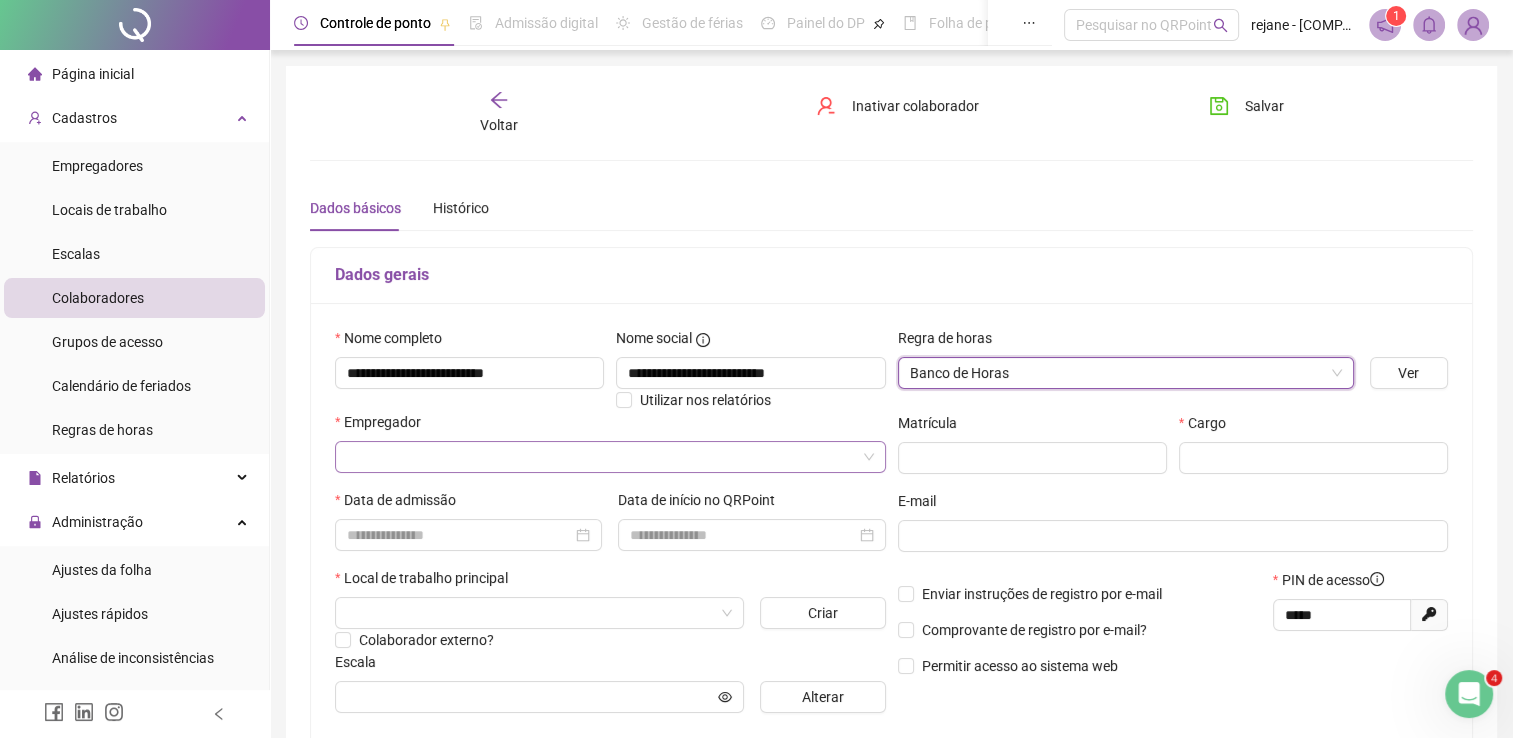 click at bounding box center [601, 457] 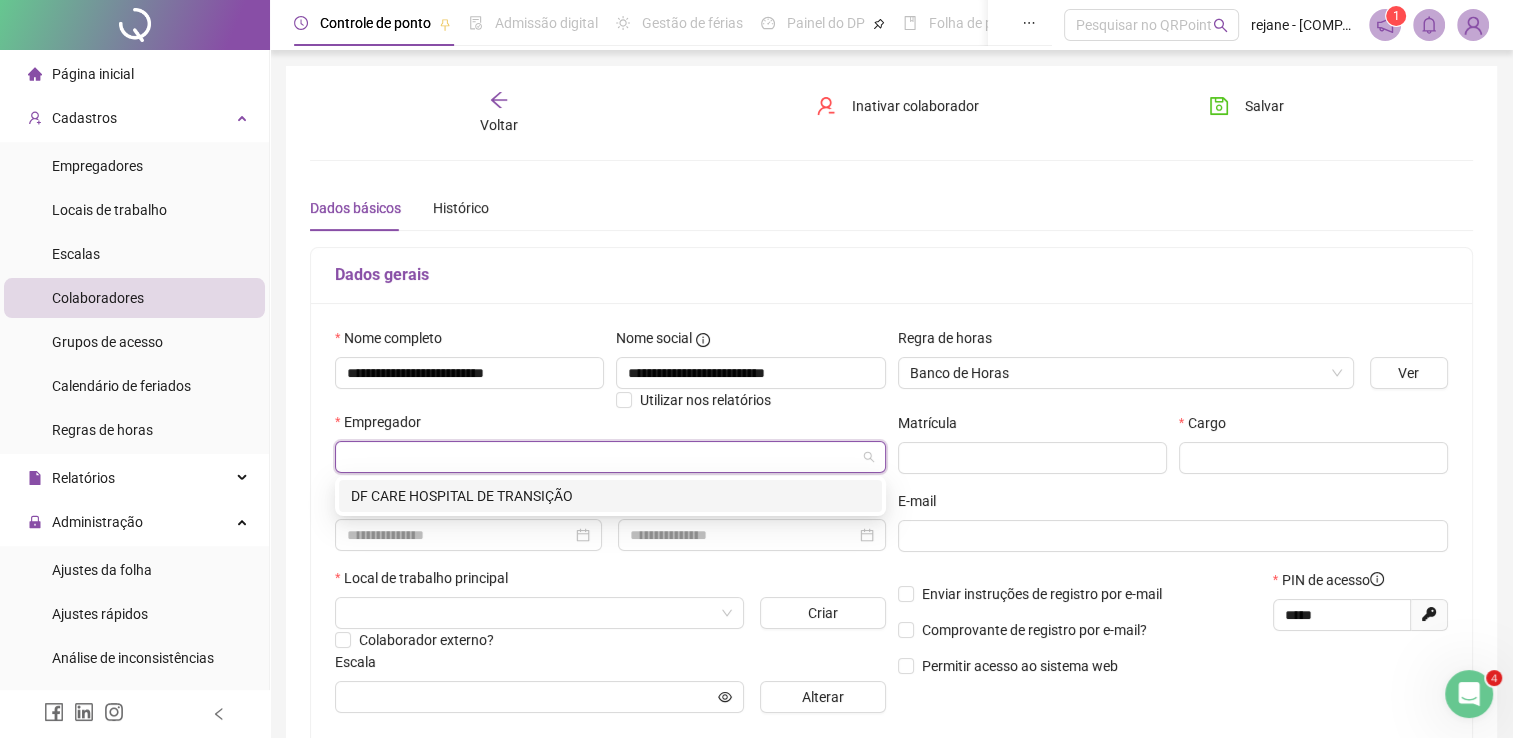 click on "DF CARE HOSPITAL DE TRANSIÇÃO" at bounding box center (610, 496) 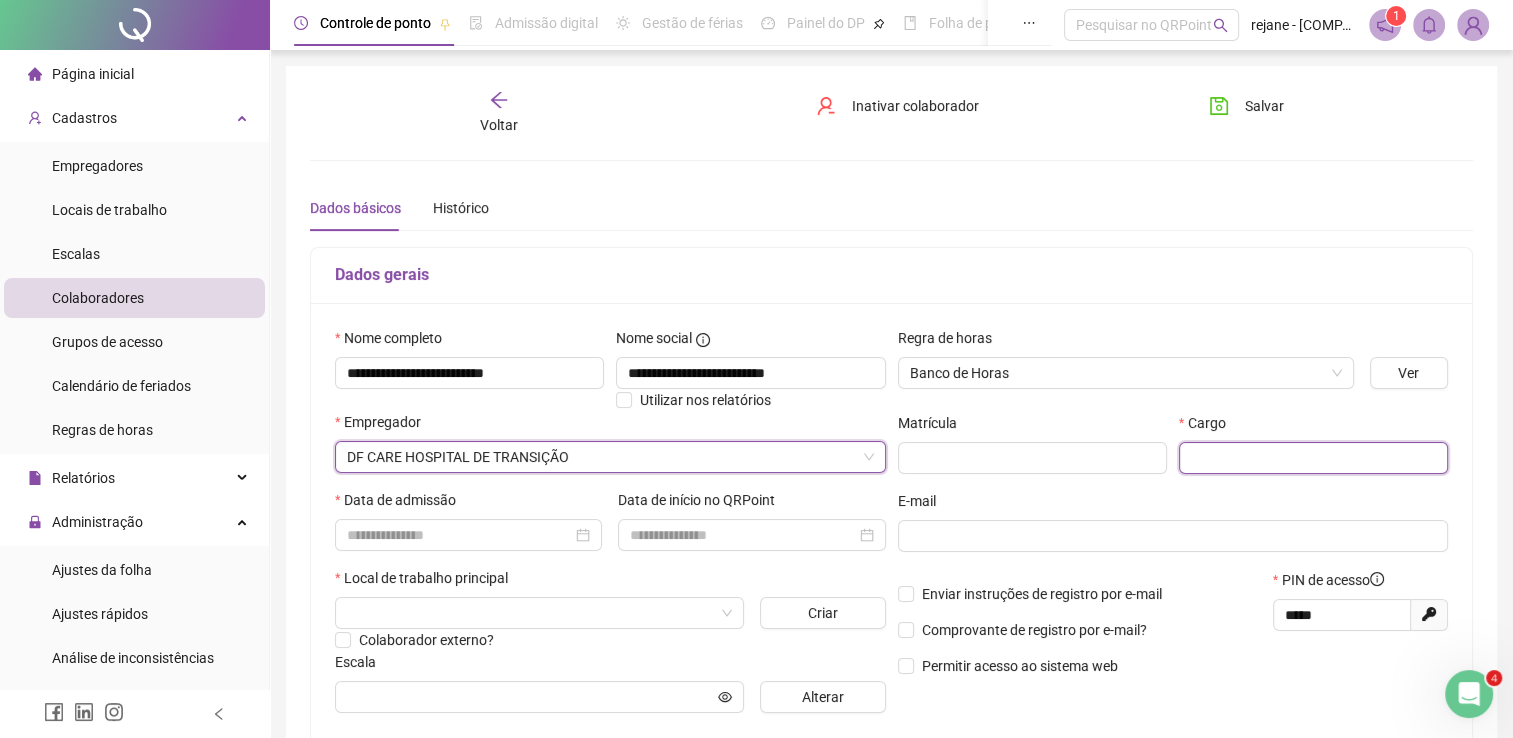 click at bounding box center [1313, 458] 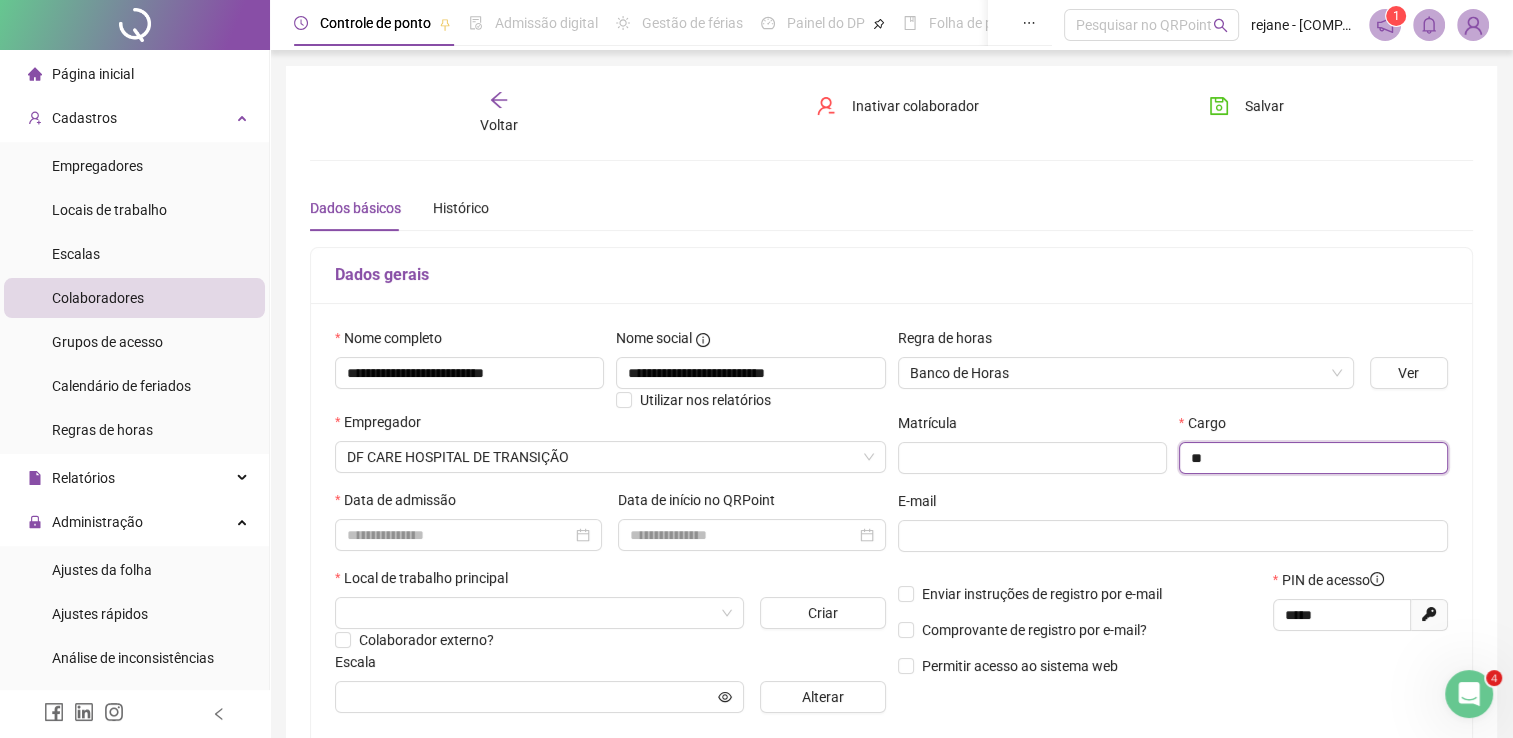 type on "**********" 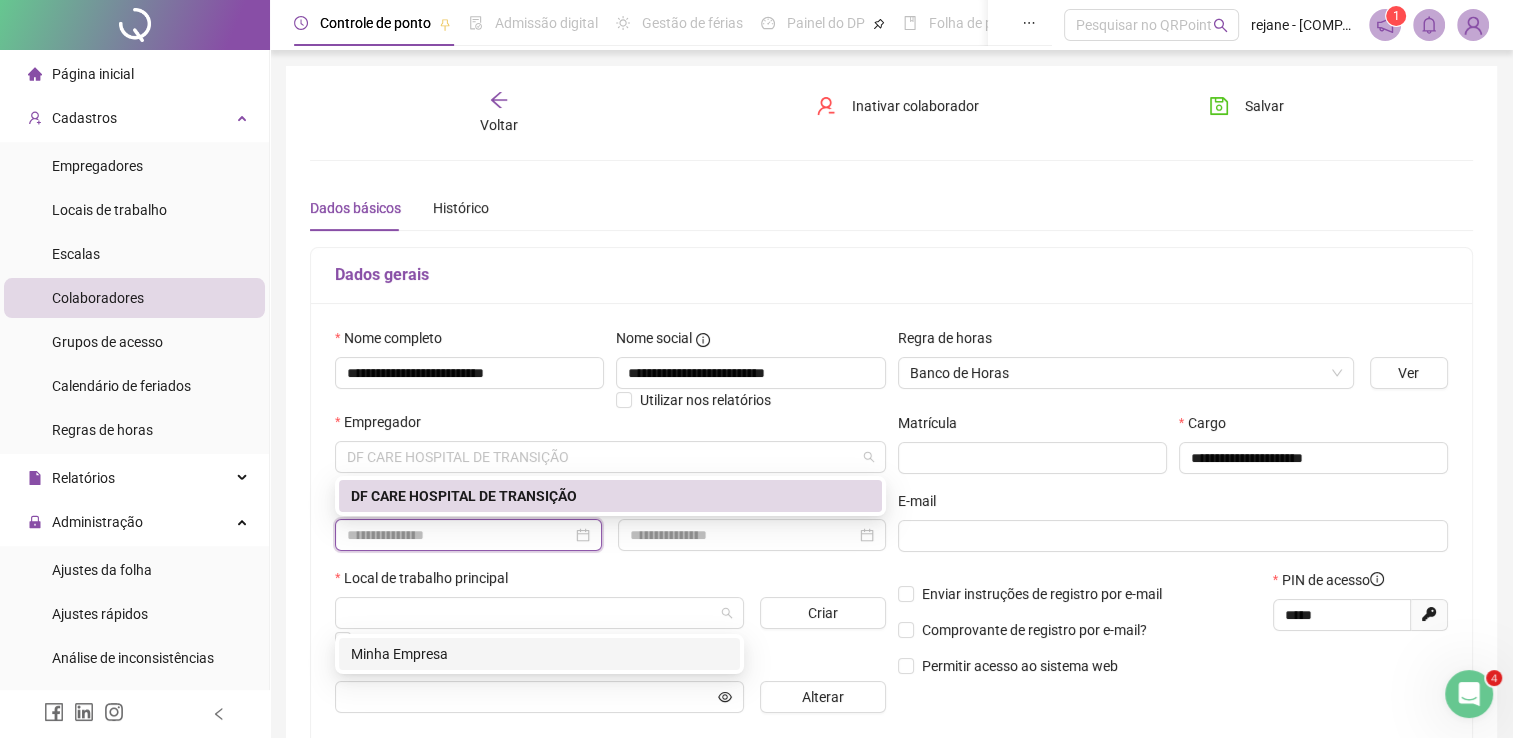 click at bounding box center (459, 535) 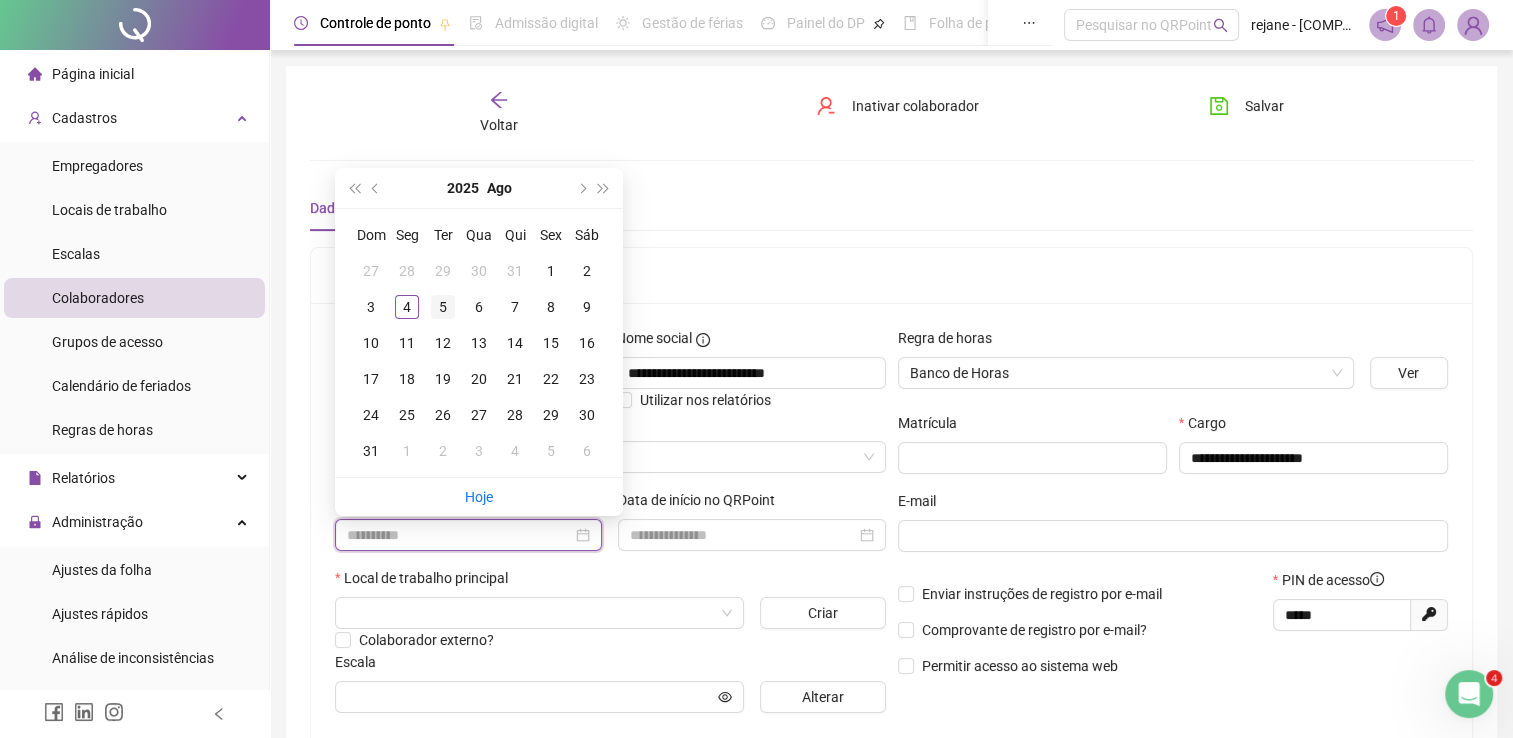 type on "**********" 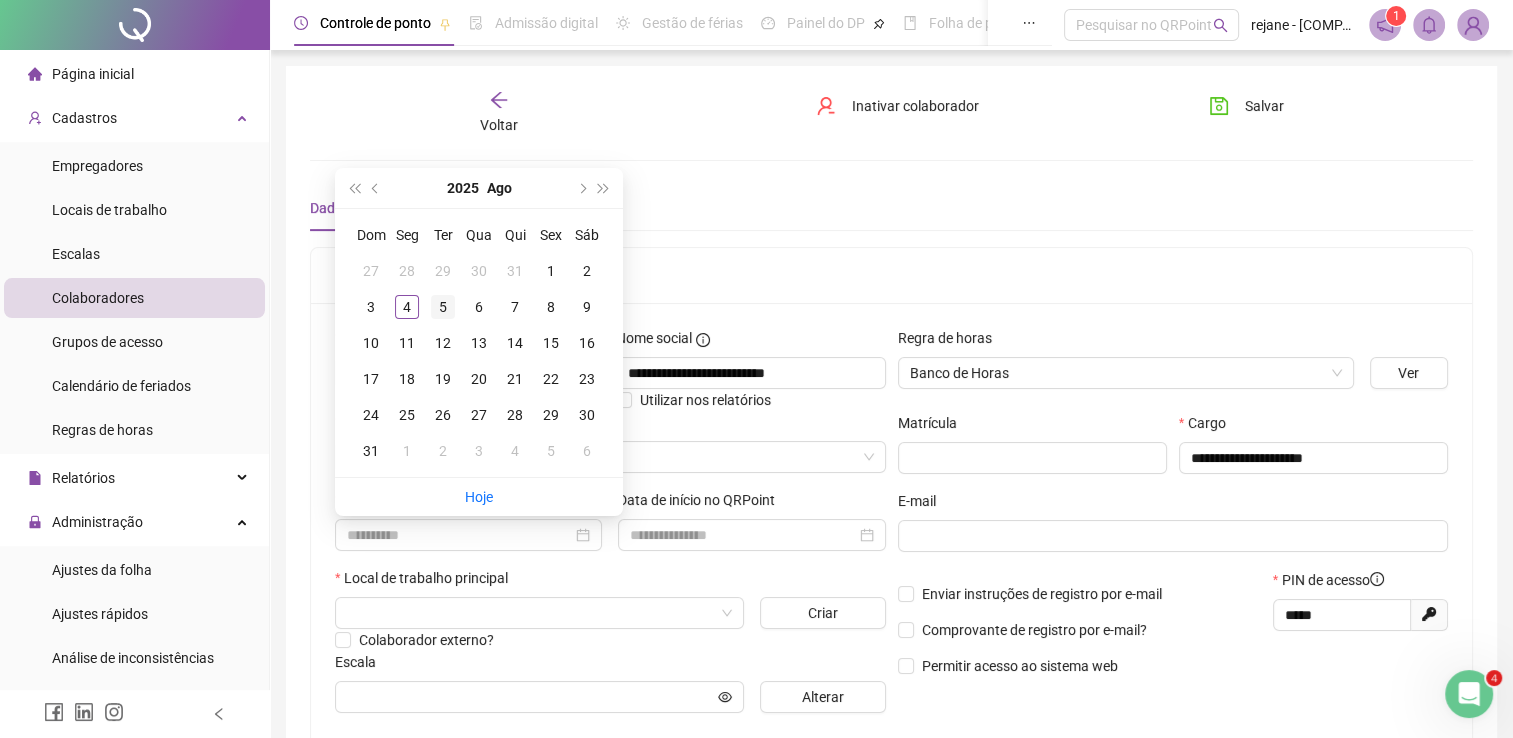 click on "5" at bounding box center [443, 307] 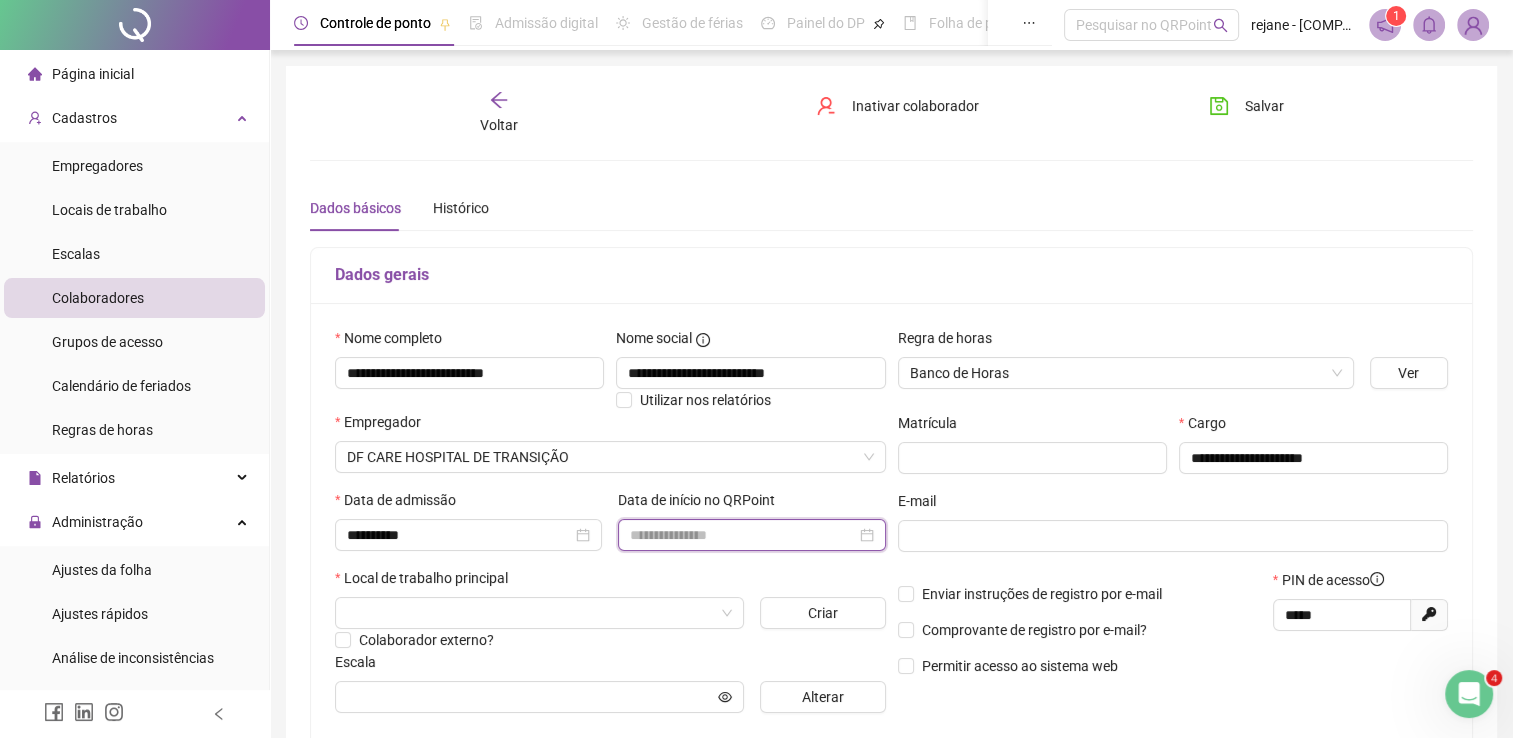 click at bounding box center [742, 535] 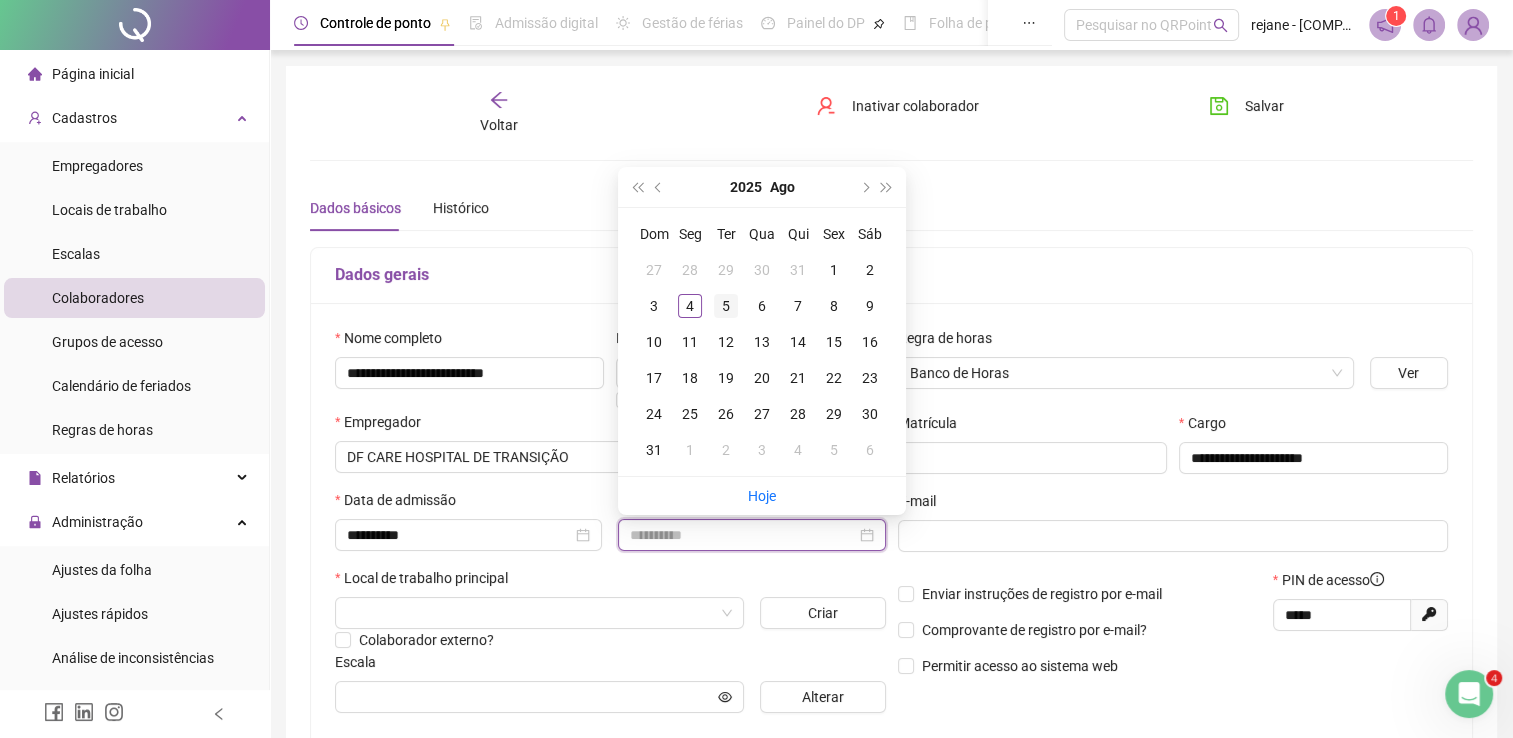 type on "**********" 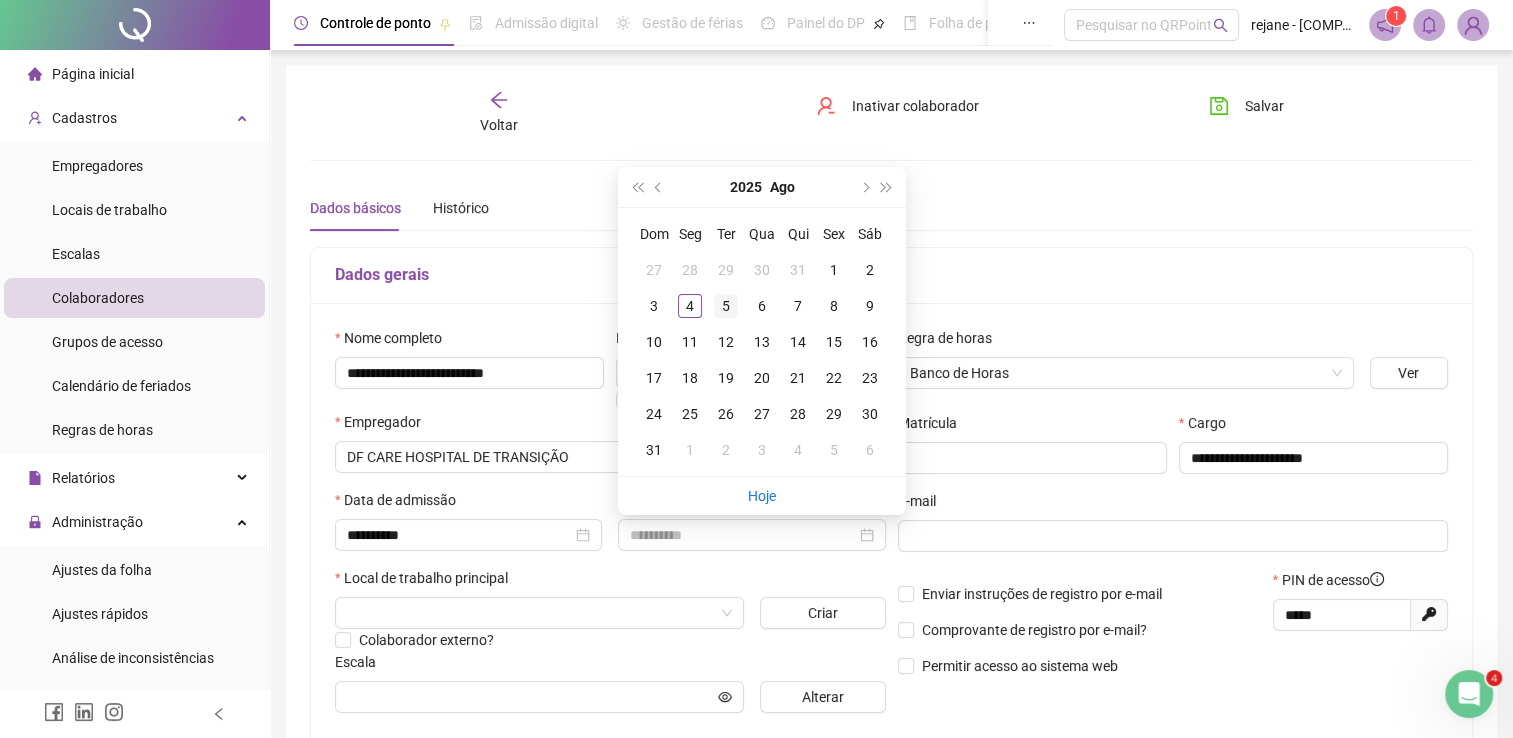 click on "5" at bounding box center [726, 306] 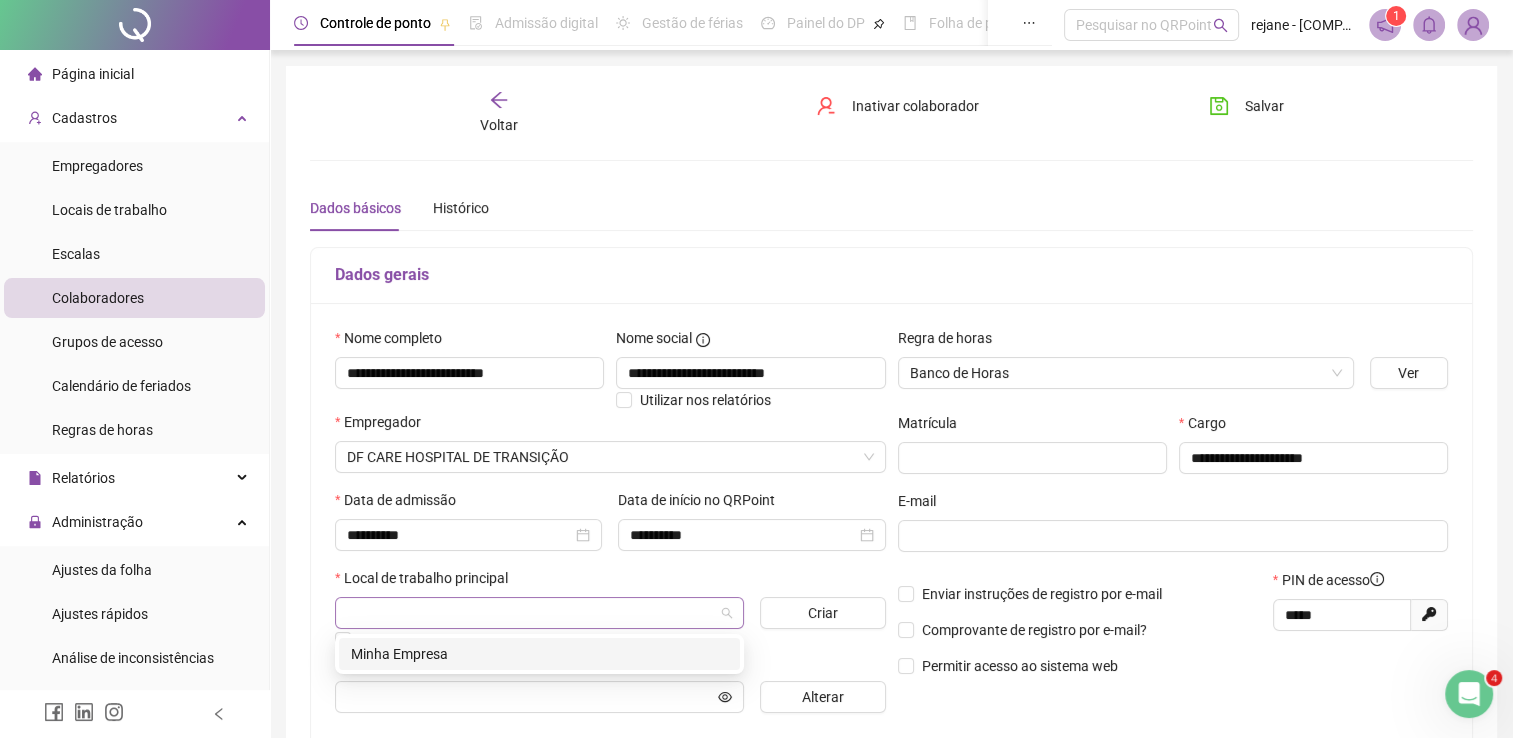 click at bounding box center [539, 613] 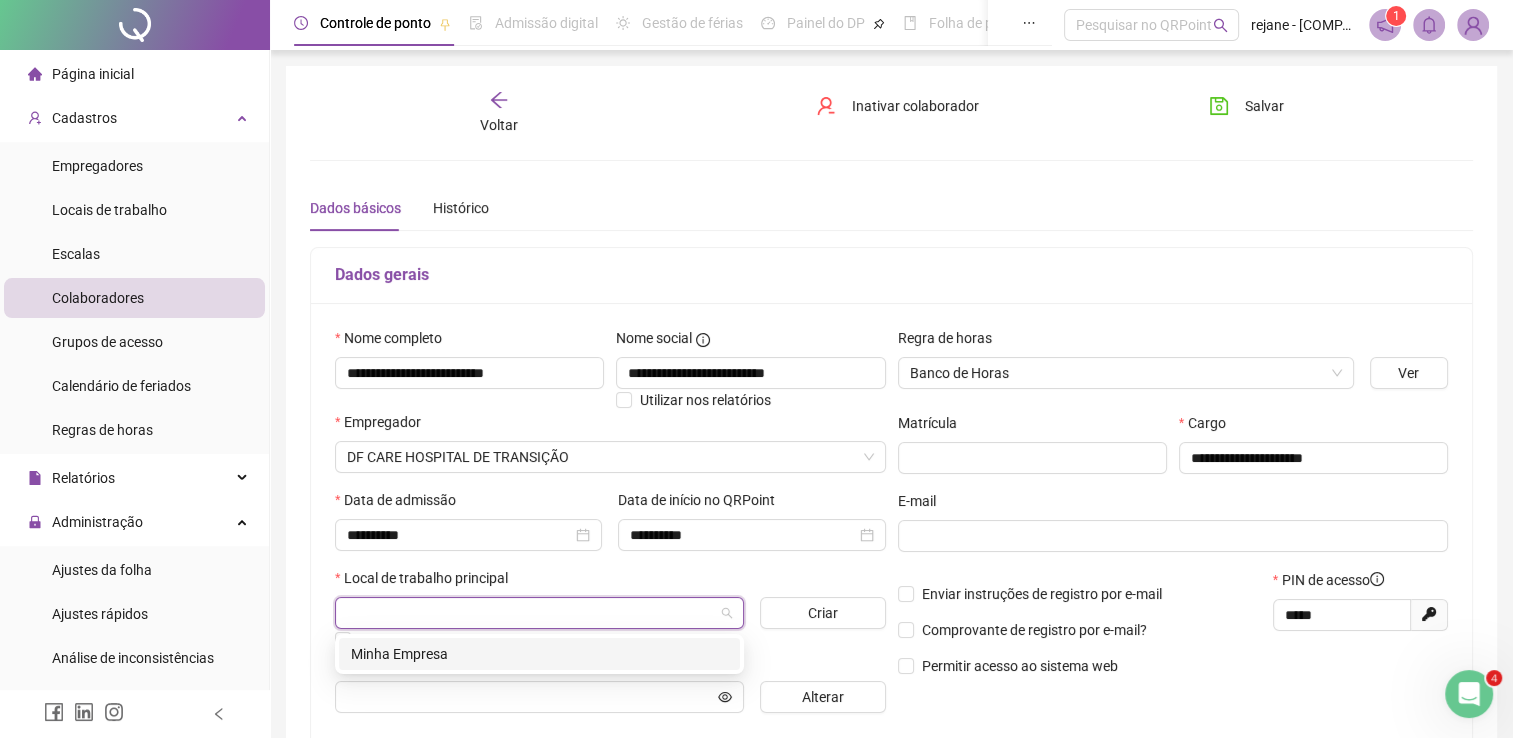 click on "Minha Empresa" at bounding box center [539, 654] 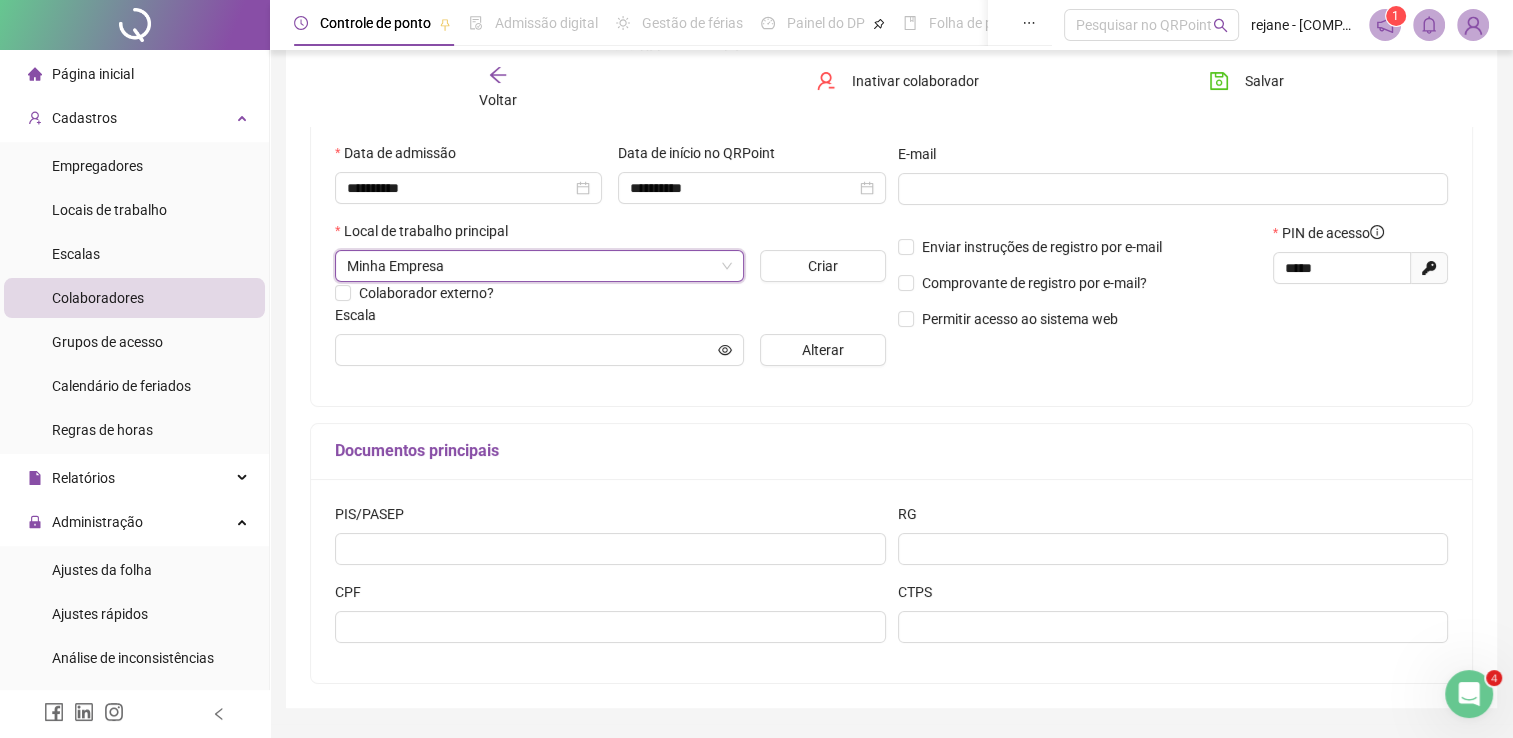 scroll, scrollTop: 400, scrollLeft: 0, axis: vertical 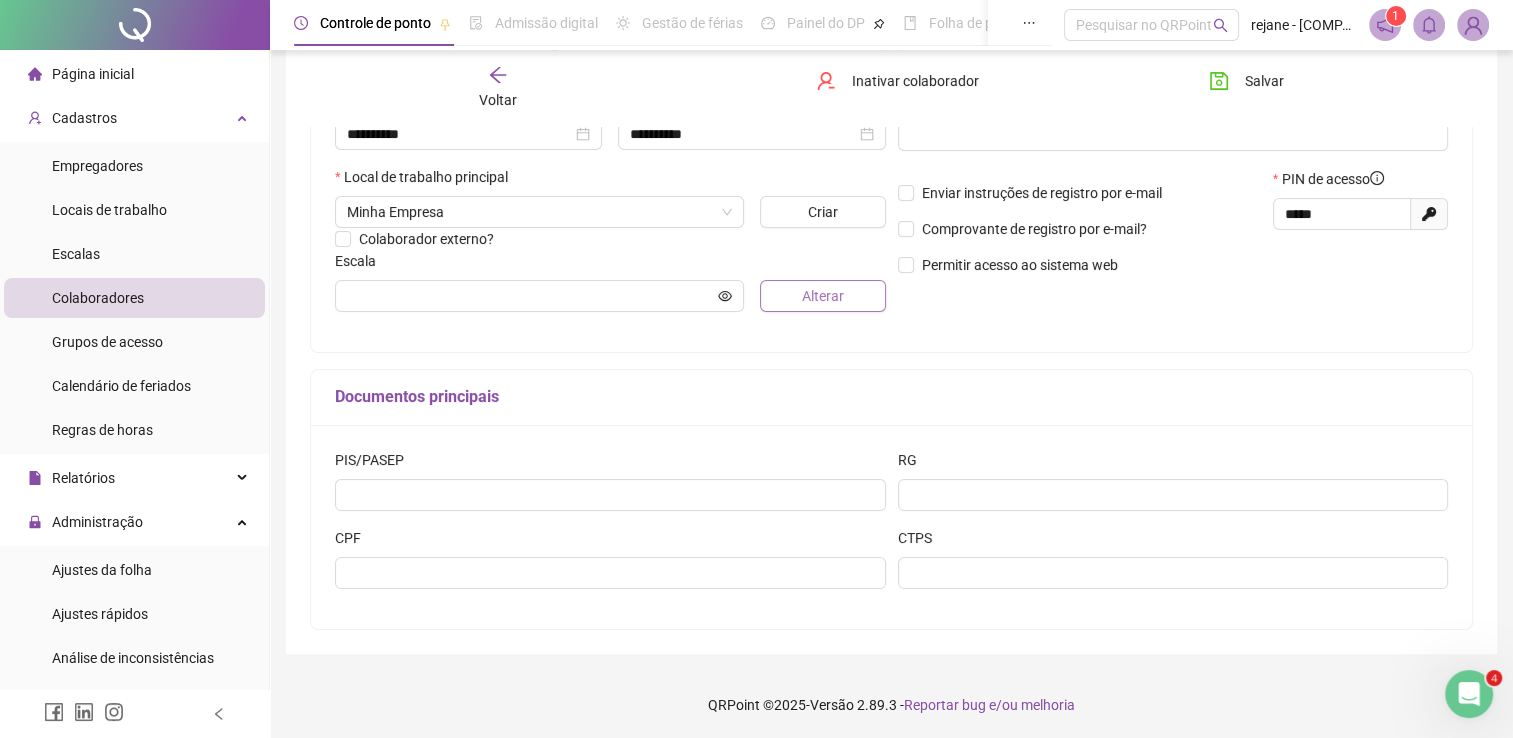 click on "Alterar" at bounding box center [823, 296] 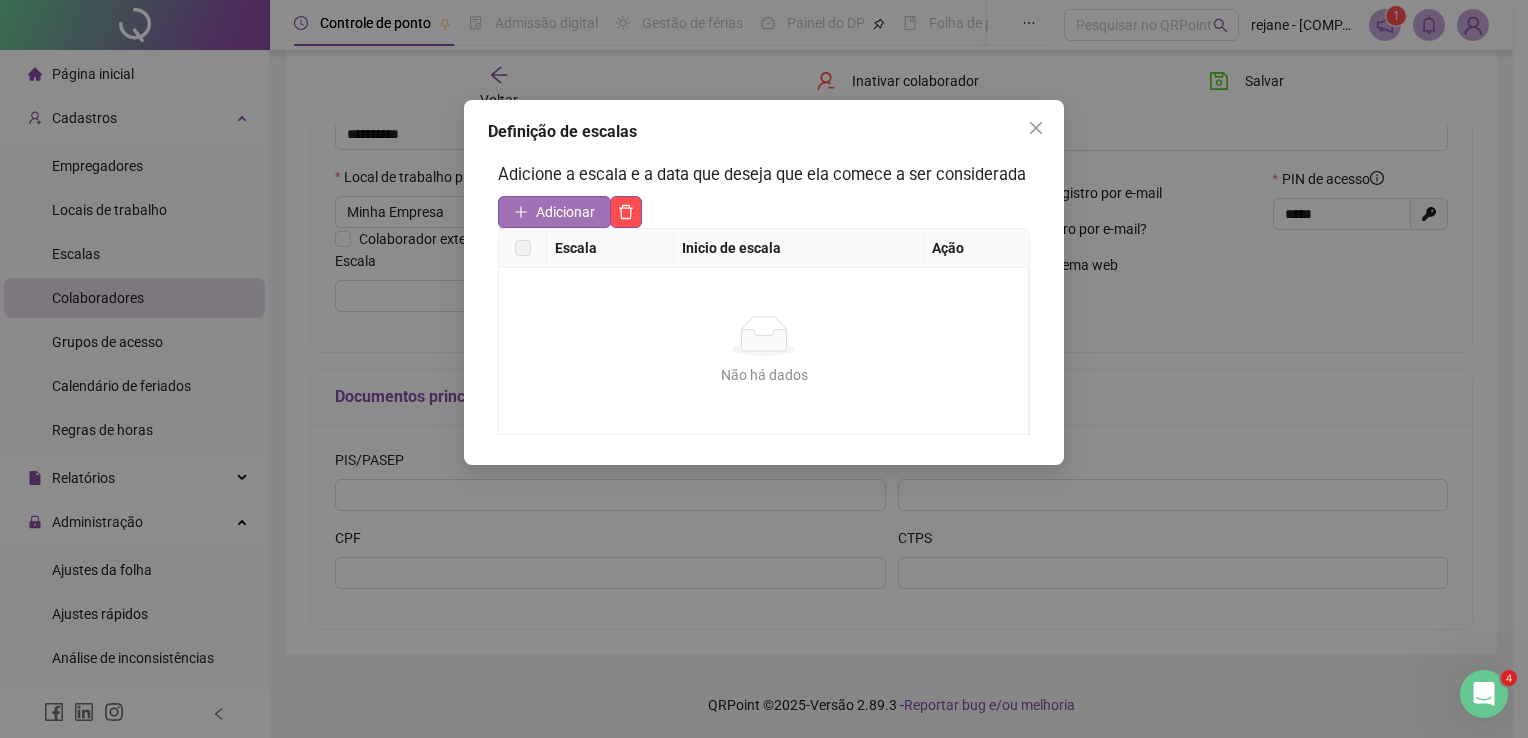 click on "Adicionar" at bounding box center [565, 212] 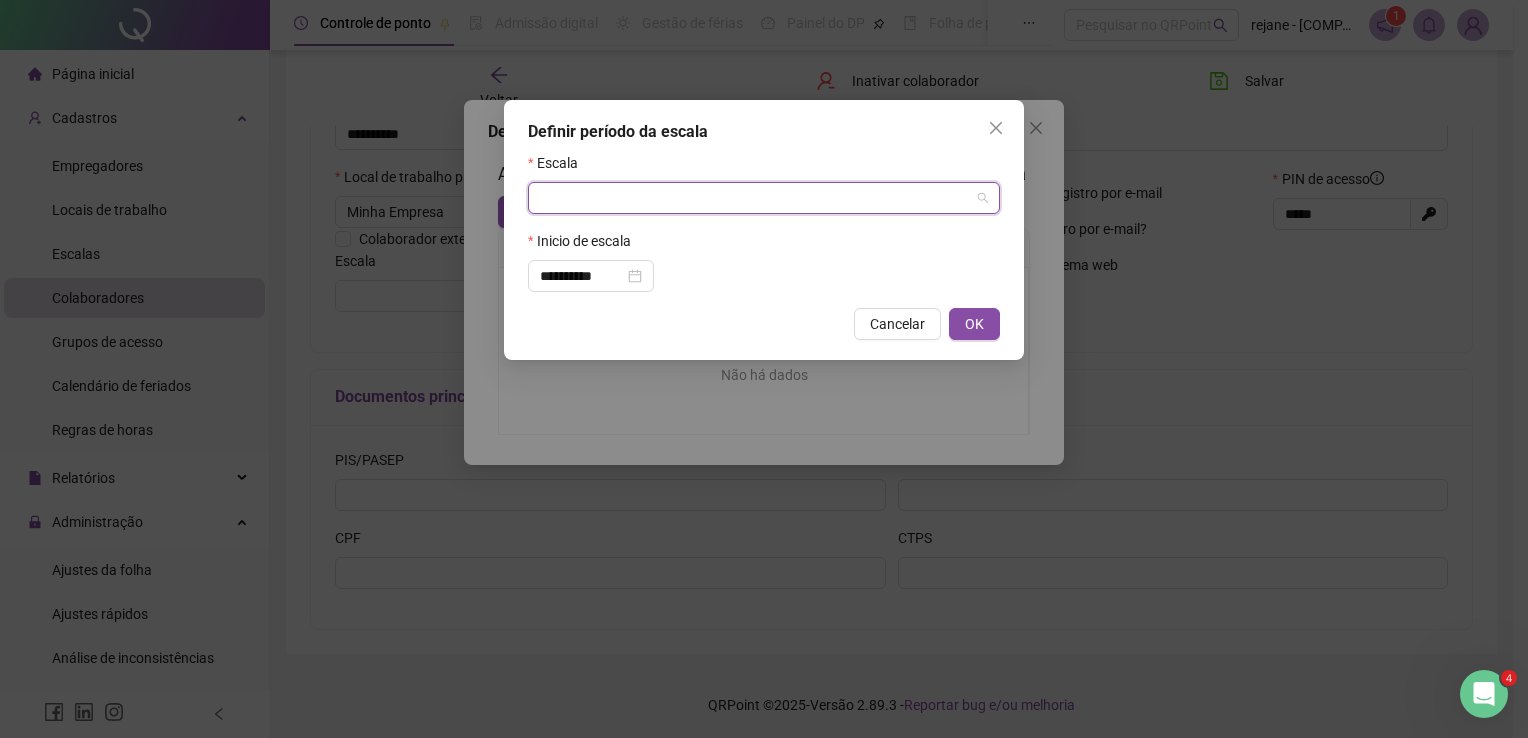 click at bounding box center (755, 198) 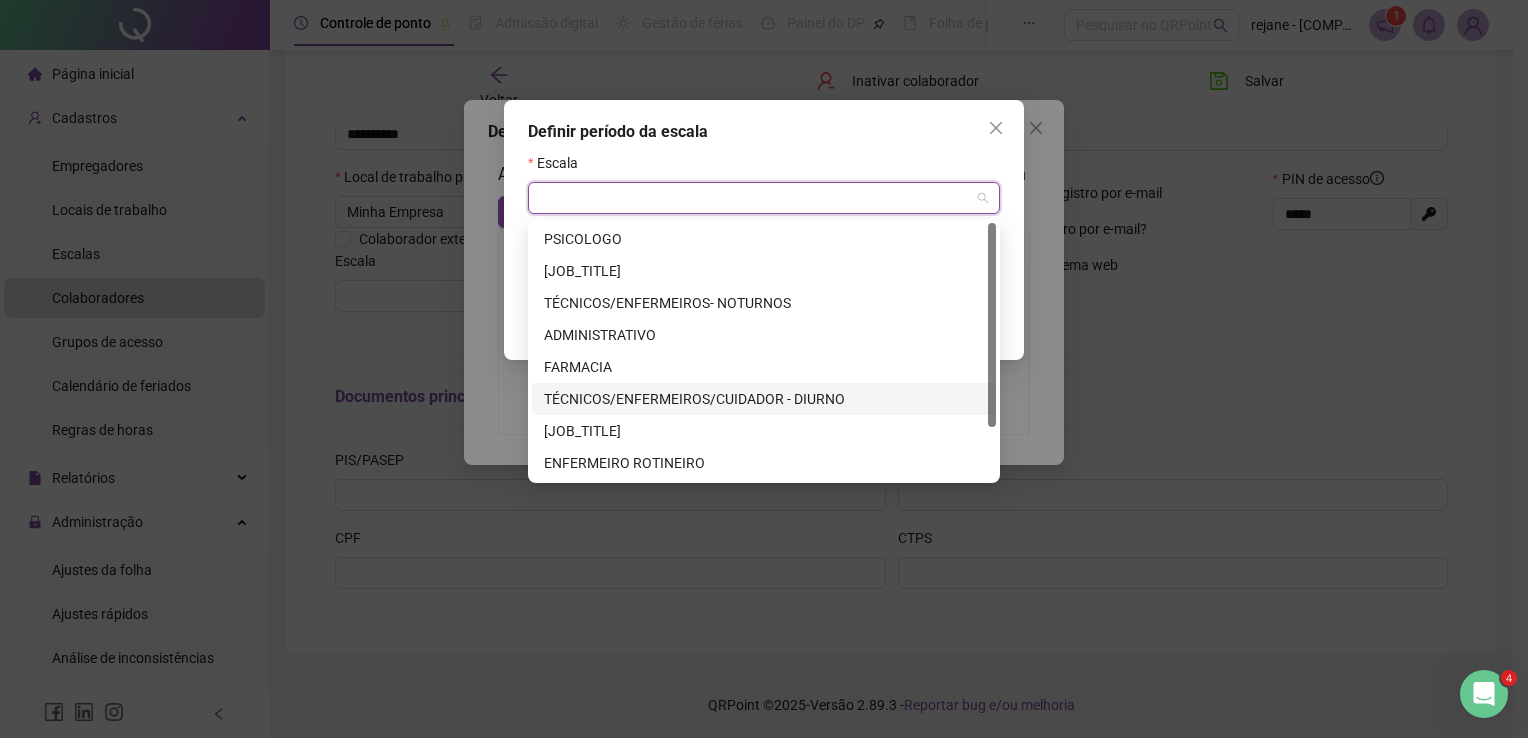 click on "TÉCNICOS/ENFERMEIROS/CUIDADOR - DIURNO" at bounding box center [764, 399] 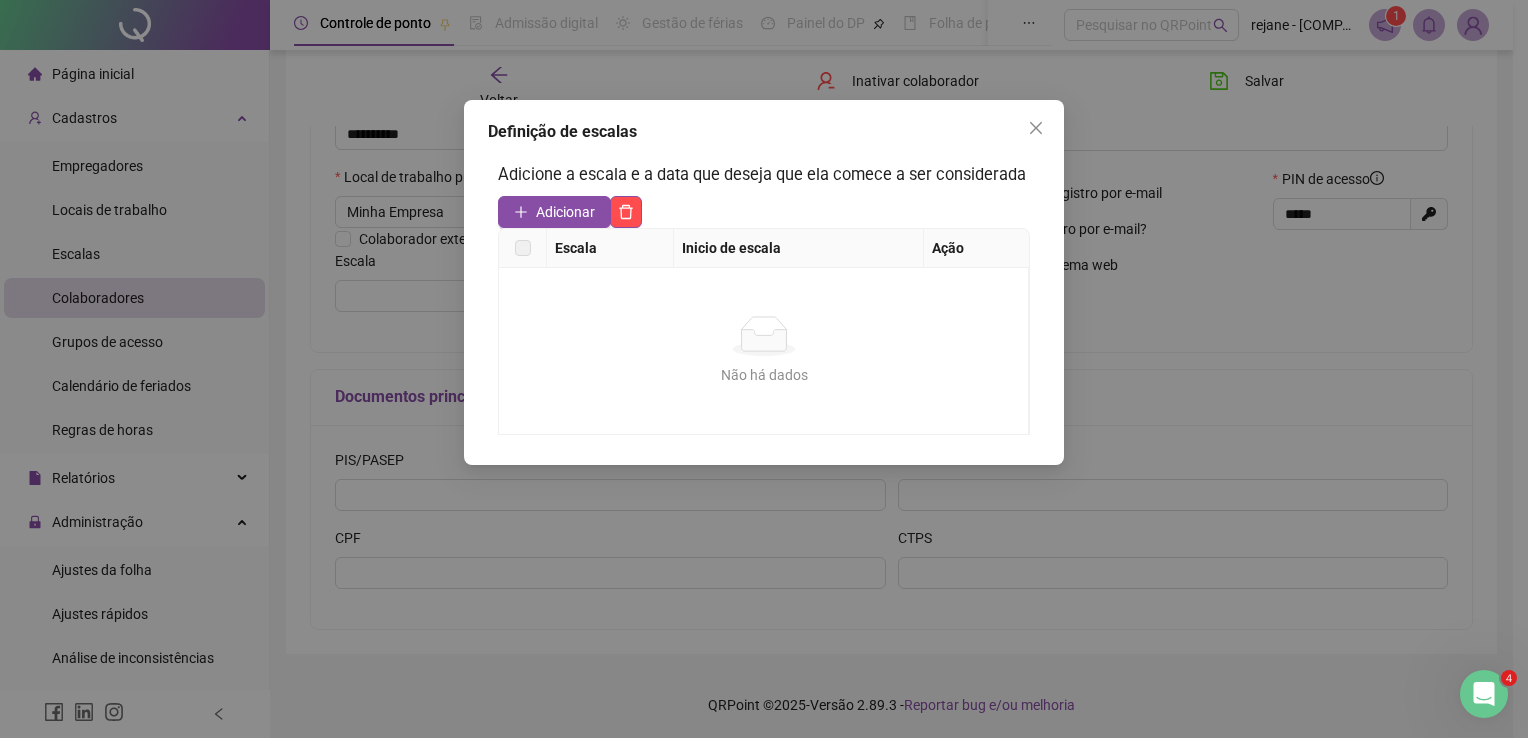 click on "Definição de escalas Adicione a escala e a data que deseja que ela comece a ser considerada Adicionar Escala Inicio de escala Ação         Não há dados Não há dados" at bounding box center [764, 369] 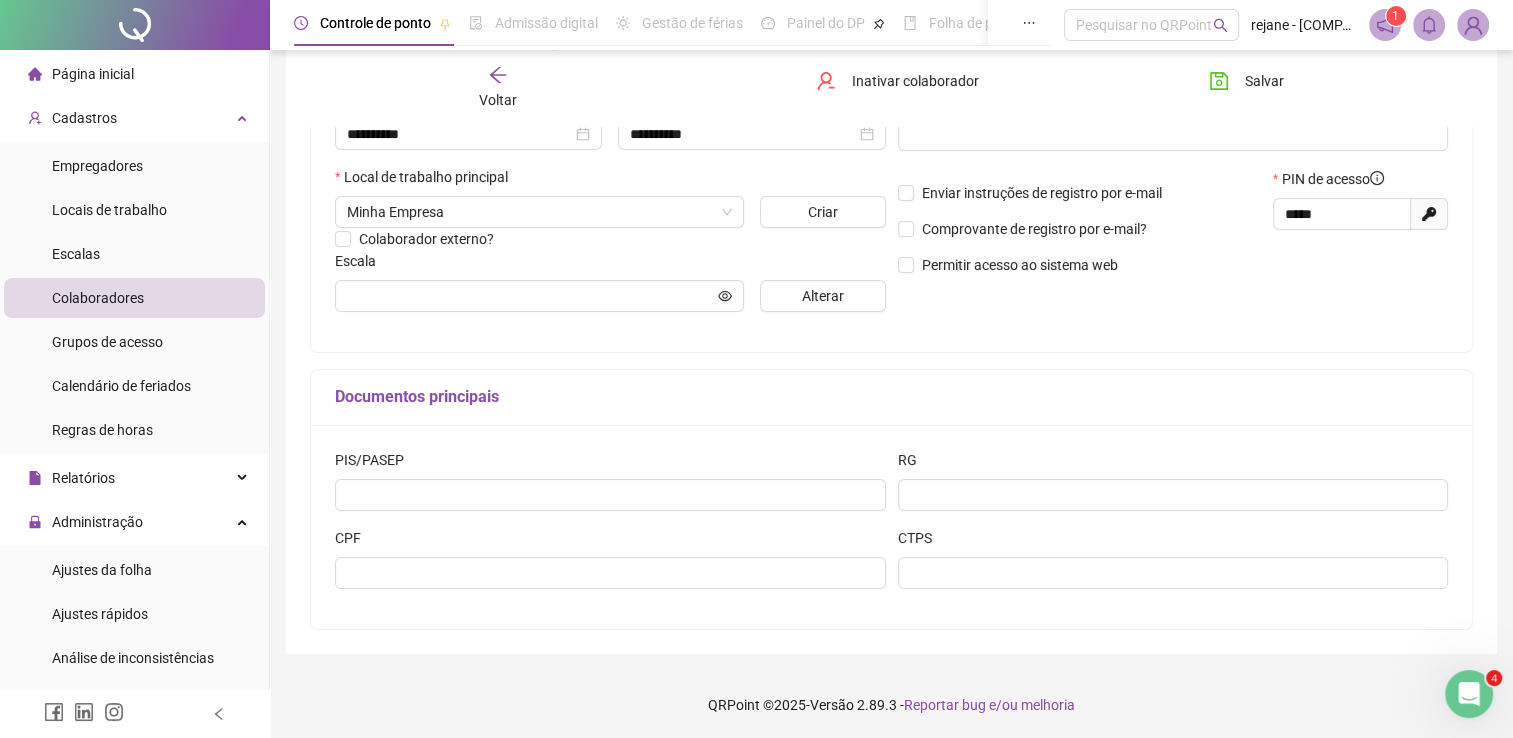 scroll, scrollTop: 0, scrollLeft: 0, axis: both 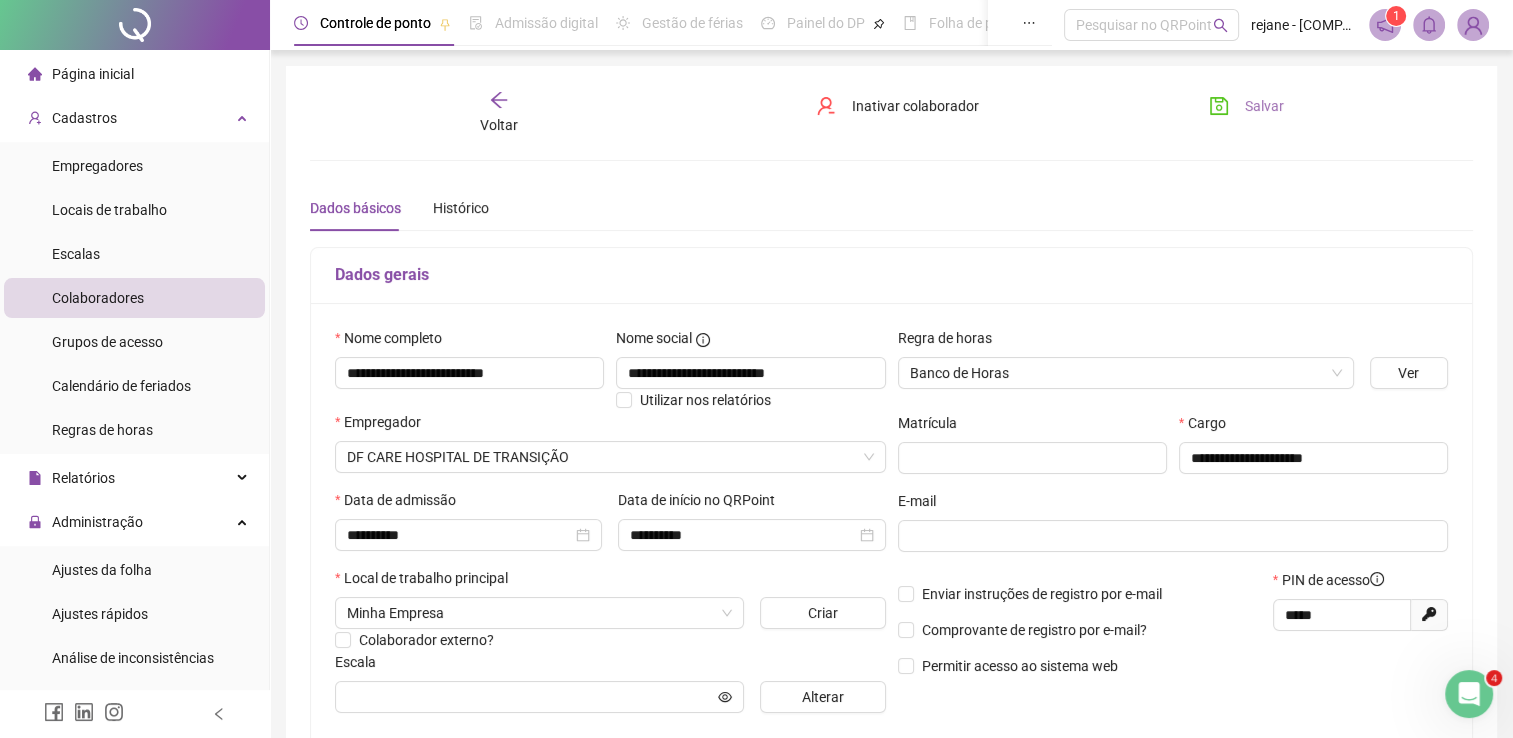 click on "Salvar" at bounding box center [1264, 106] 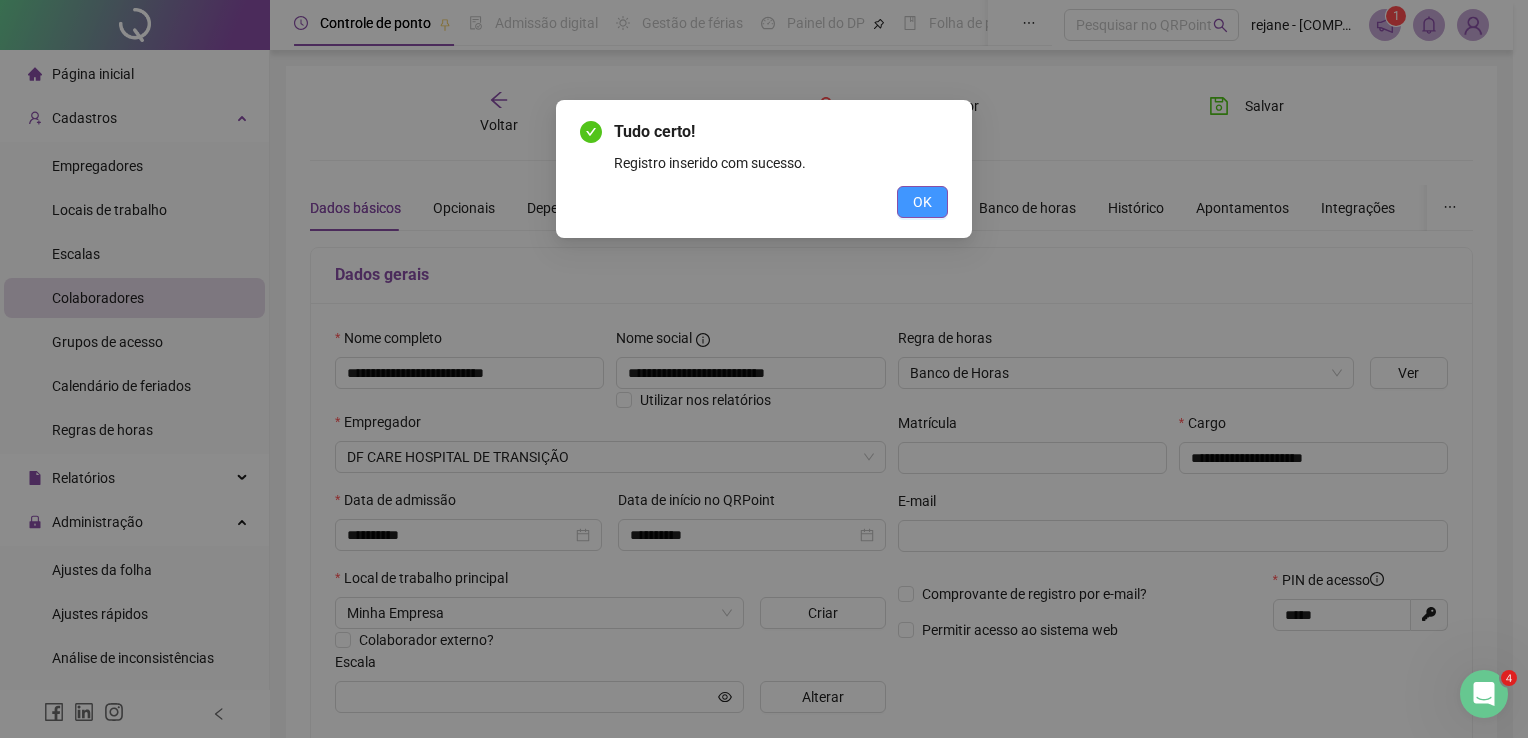 click on "OK" at bounding box center [922, 202] 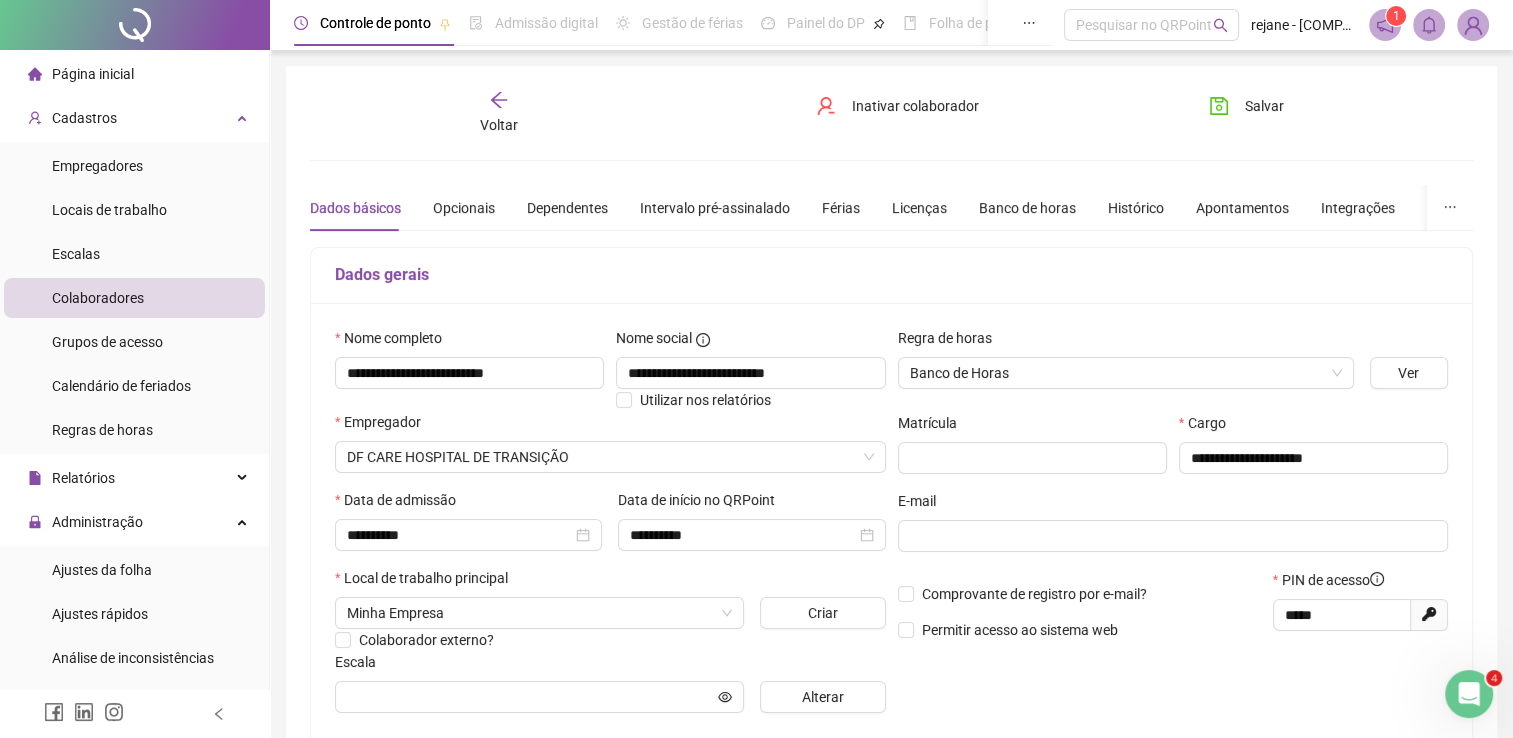 type 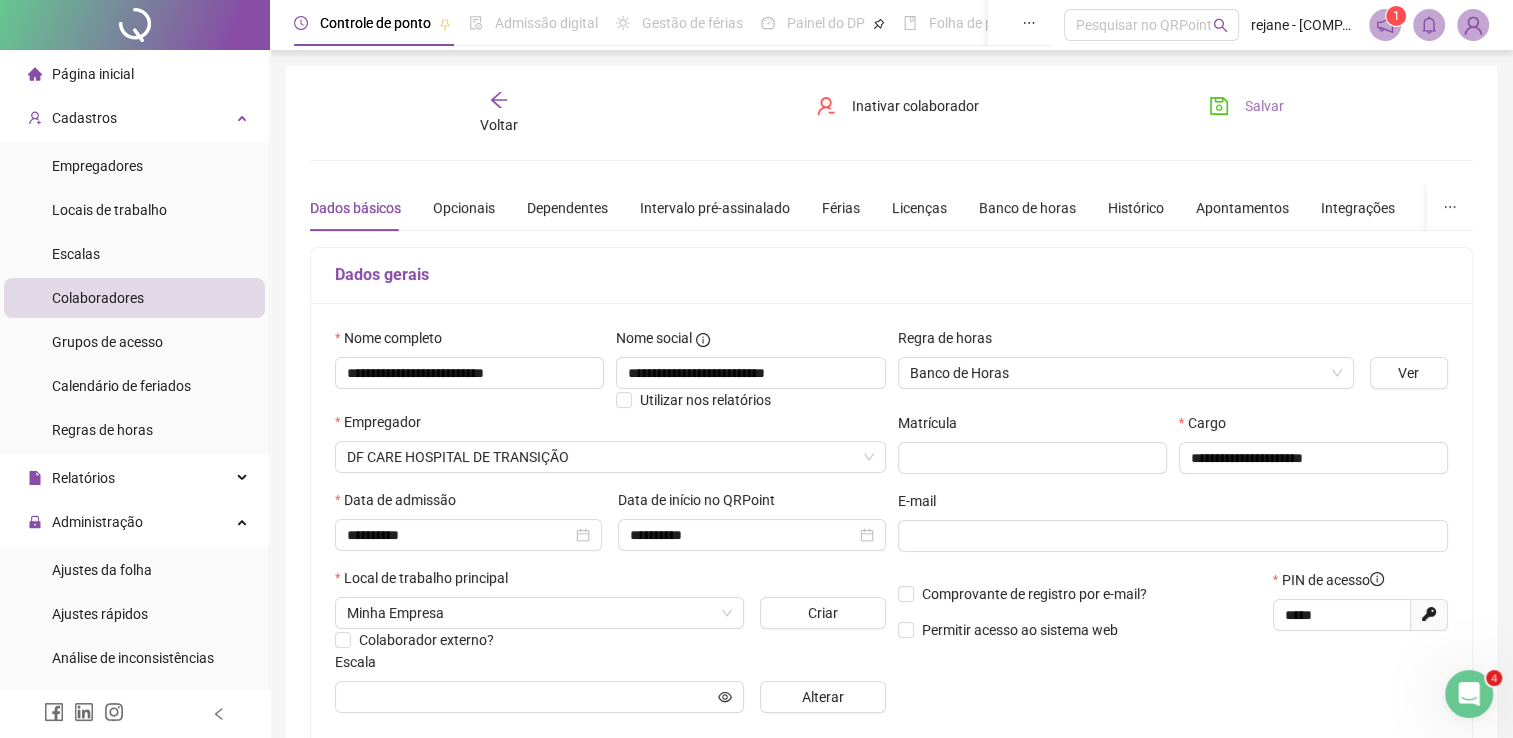 click on "Salvar" at bounding box center (1264, 106) 